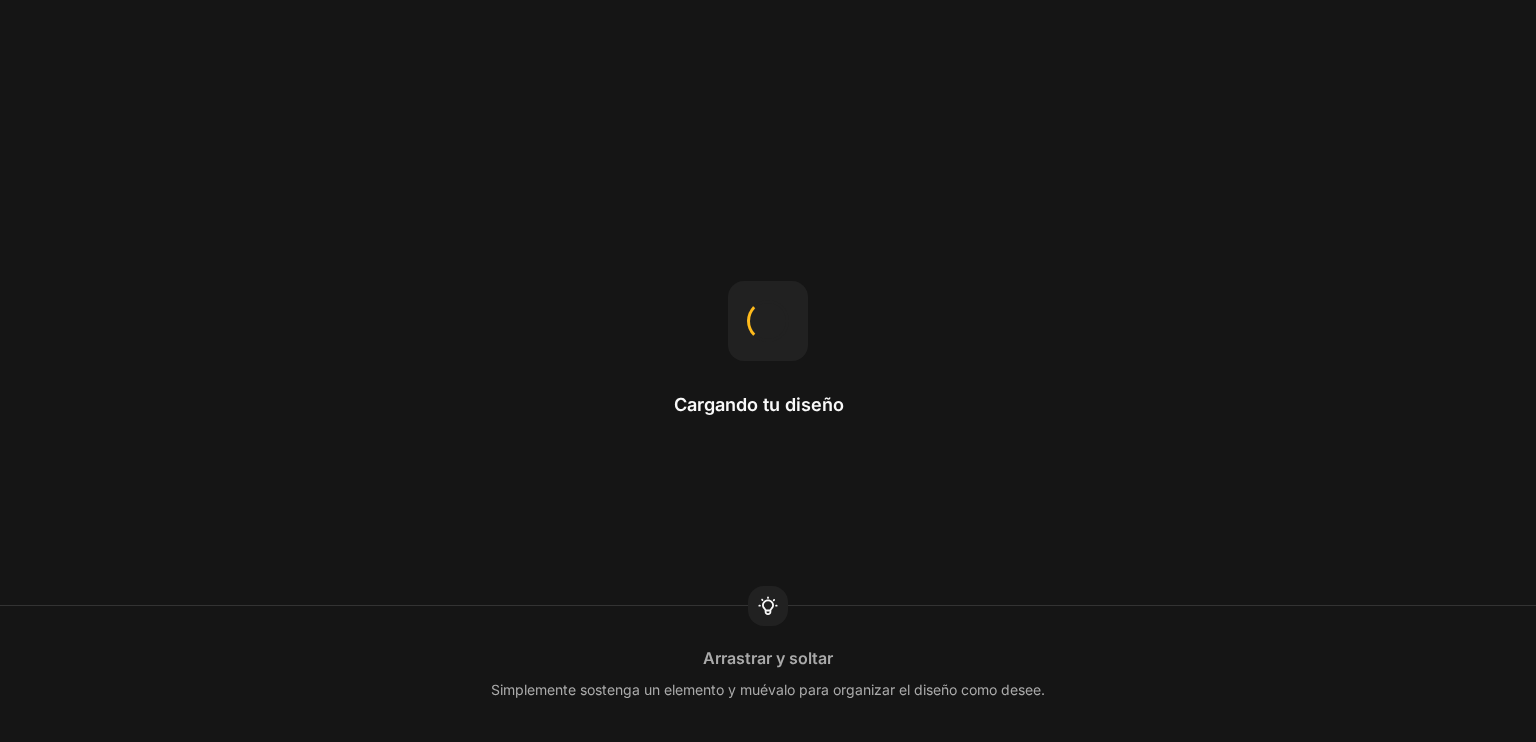 scroll, scrollTop: 0, scrollLeft: 0, axis: both 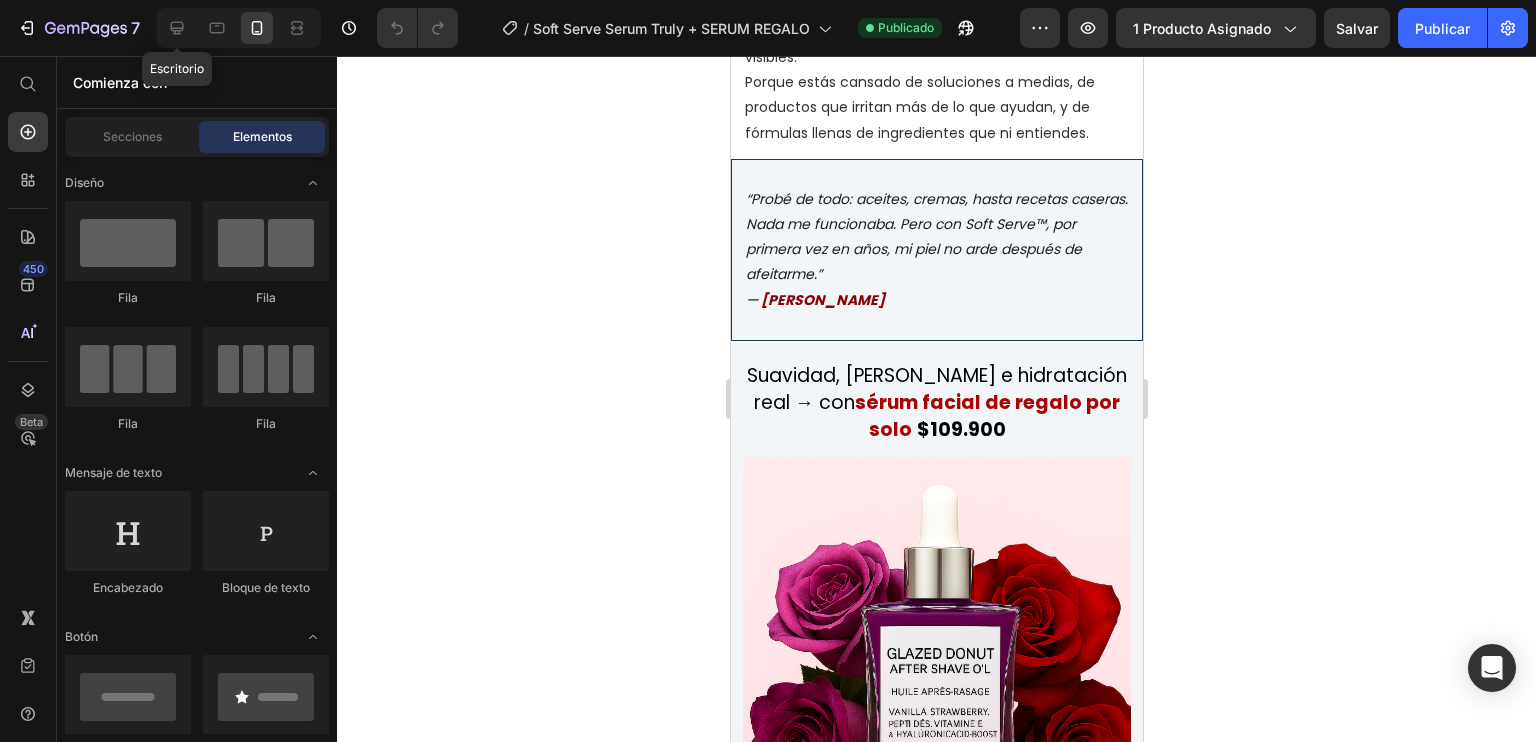 click 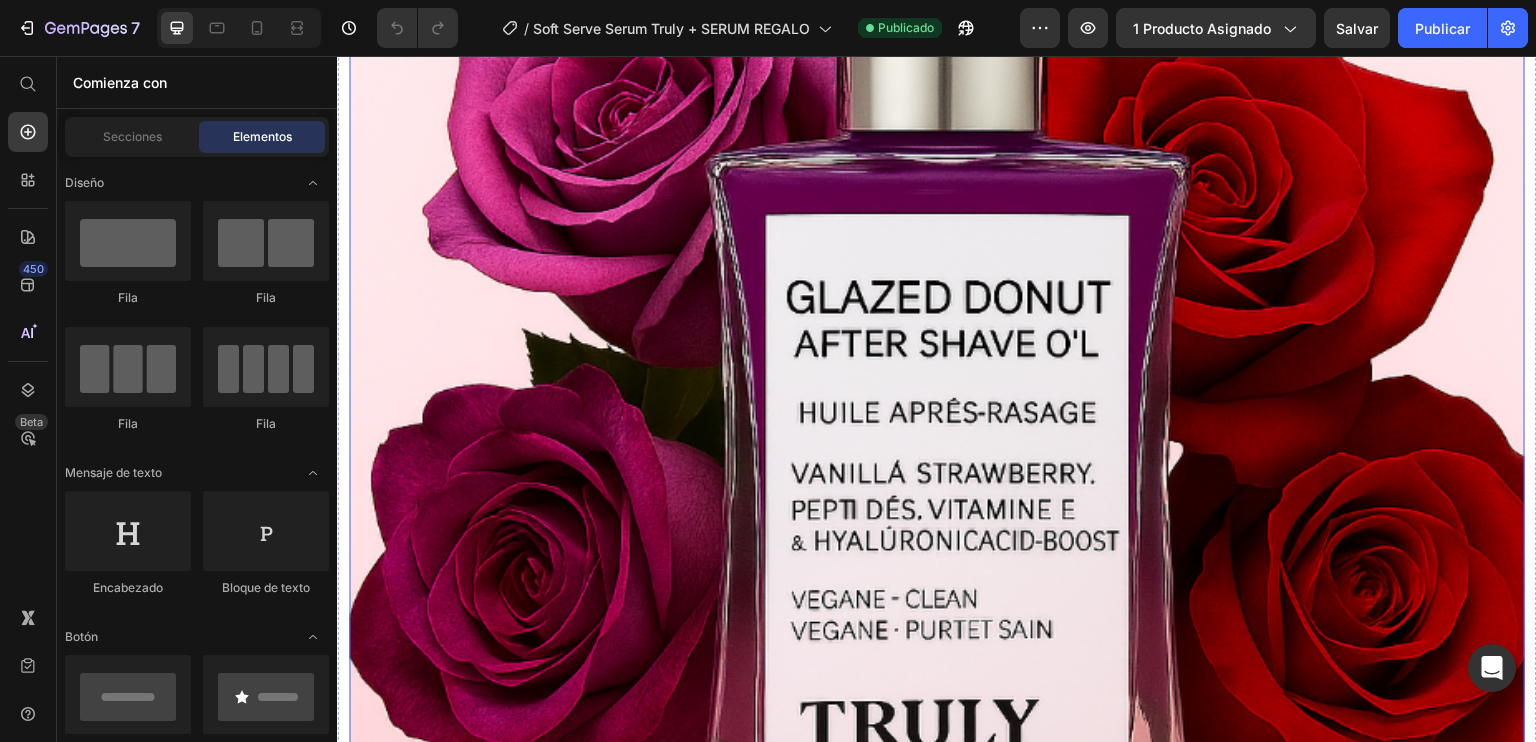 scroll, scrollTop: 3761, scrollLeft: 0, axis: vertical 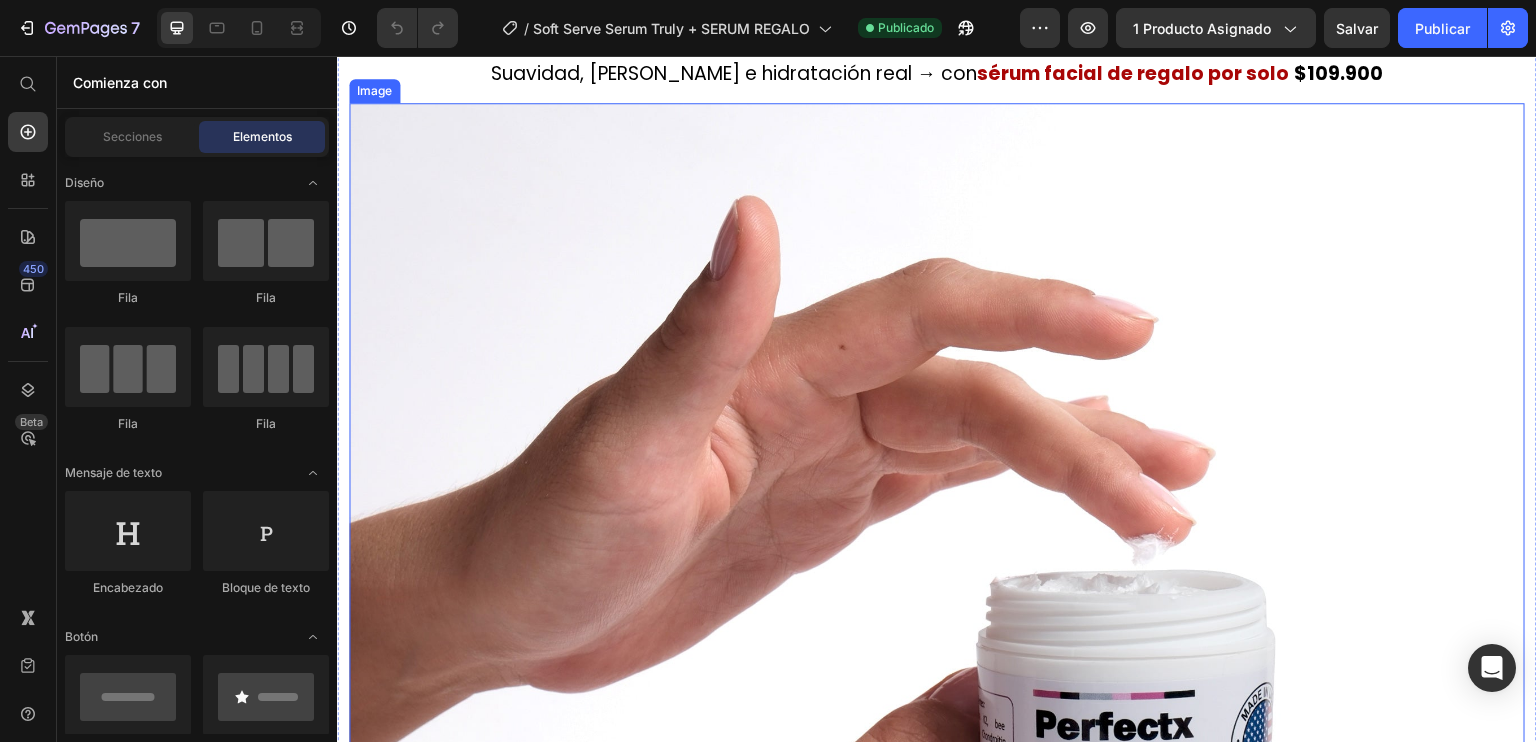 click at bounding box center (937, 691) 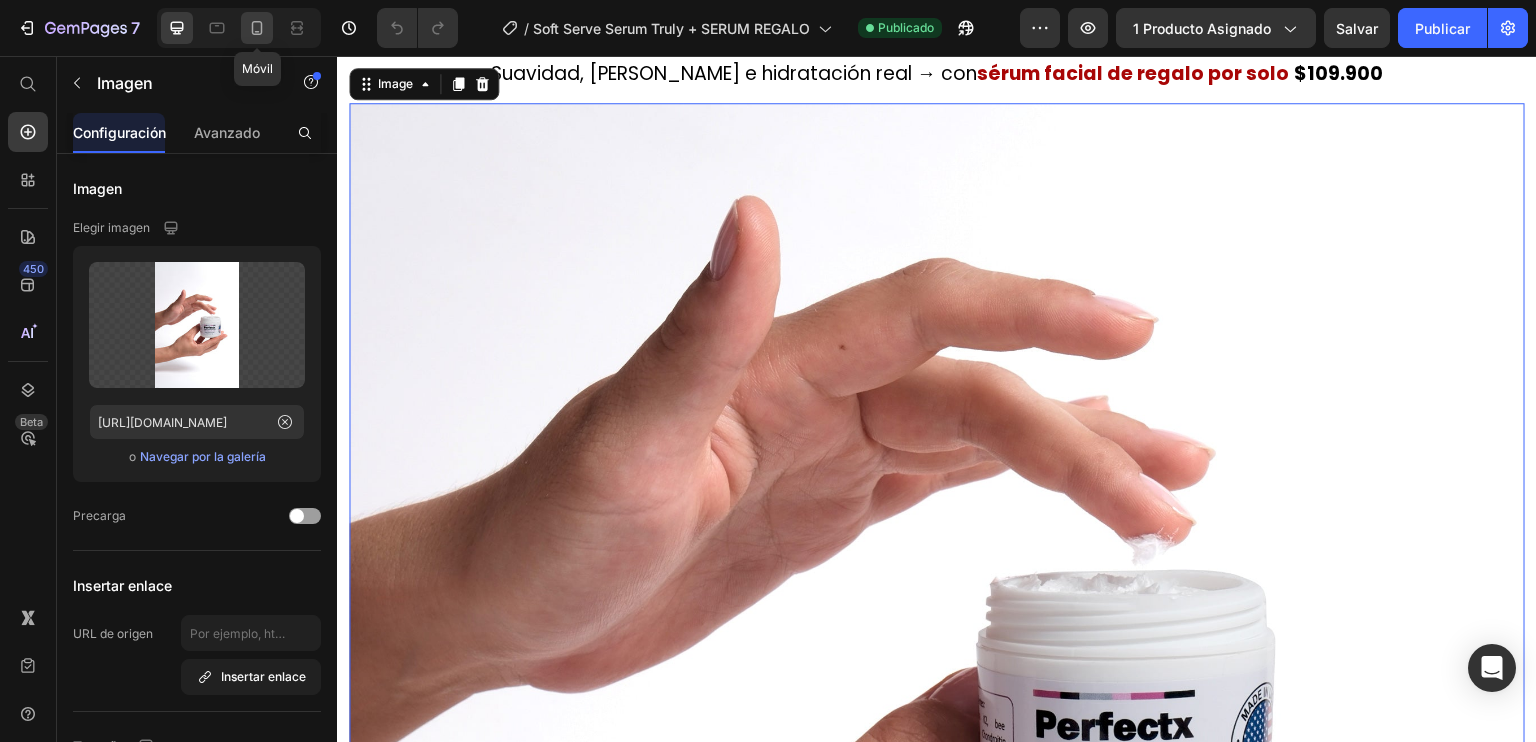 click 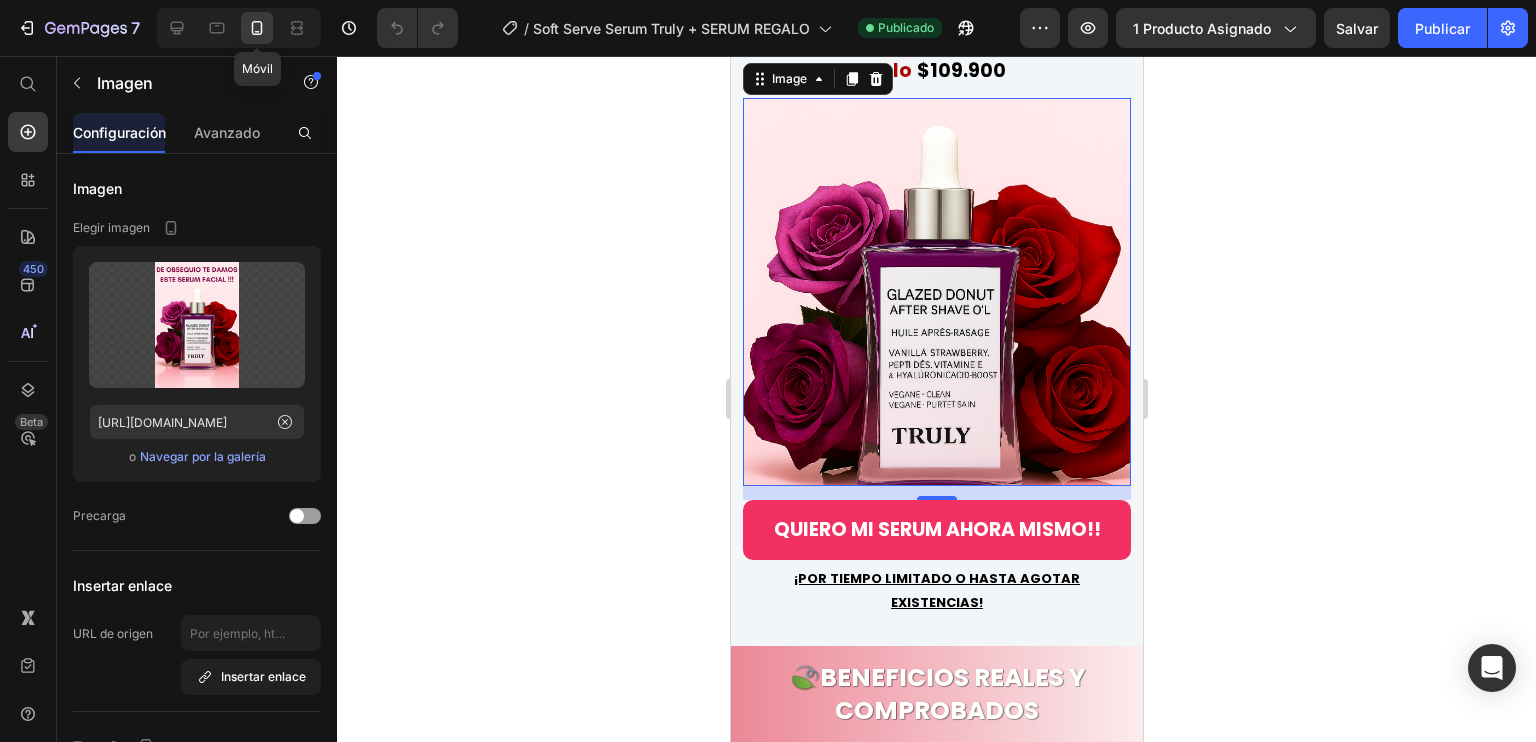 scroll, scrollTop: 4260, scrollLeft: 0, axis: vertical 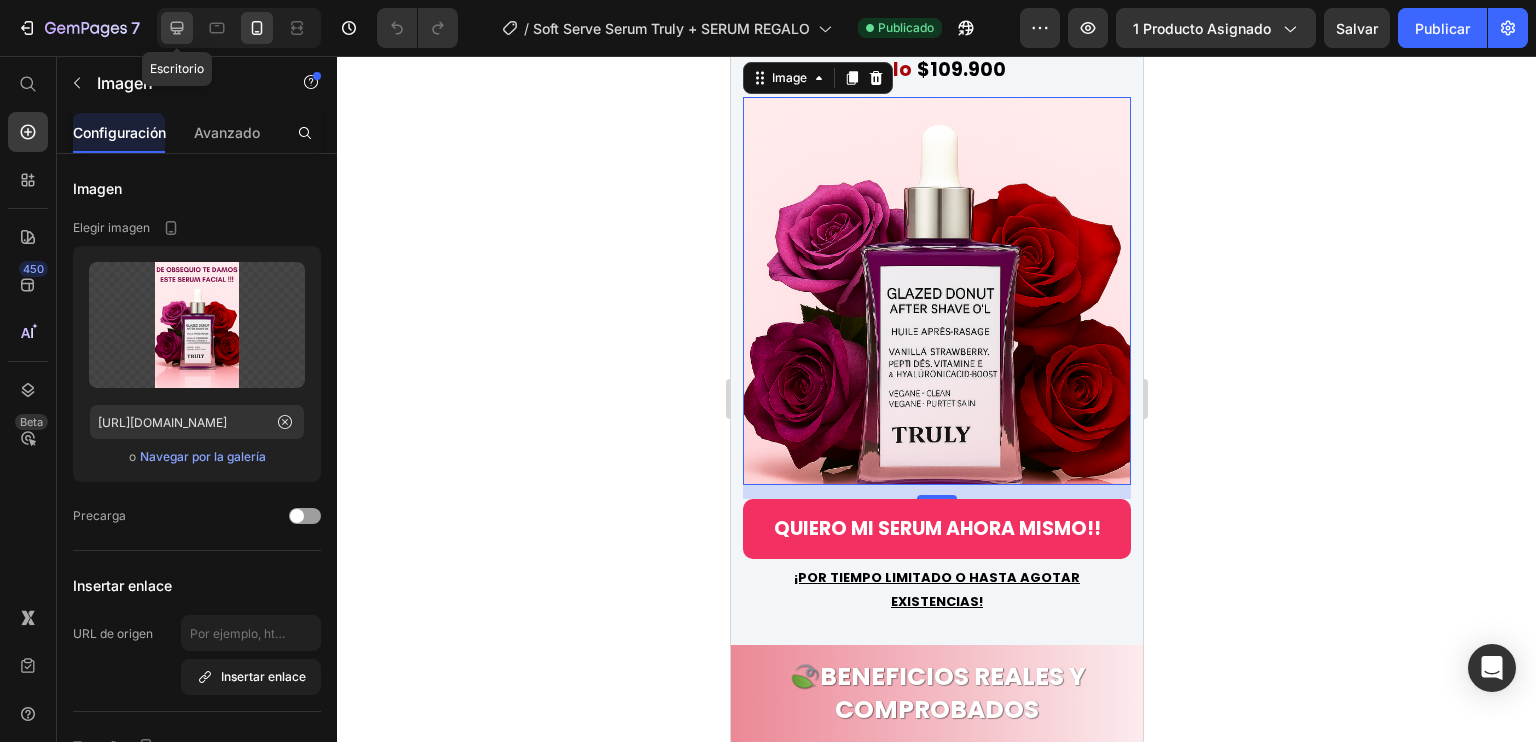 click 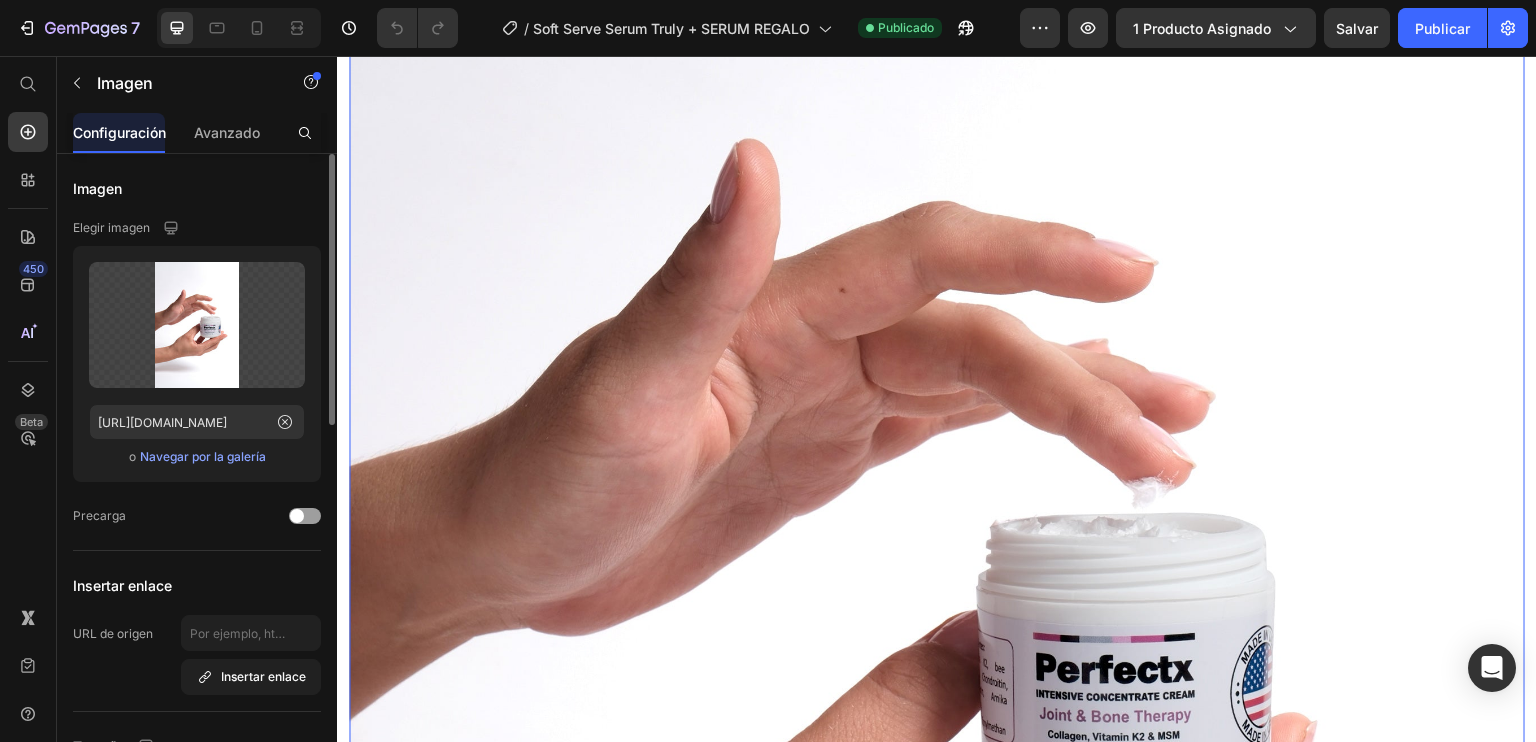 scroll, scrollTop: 3764, scrollLeft: 0, axis: vertical 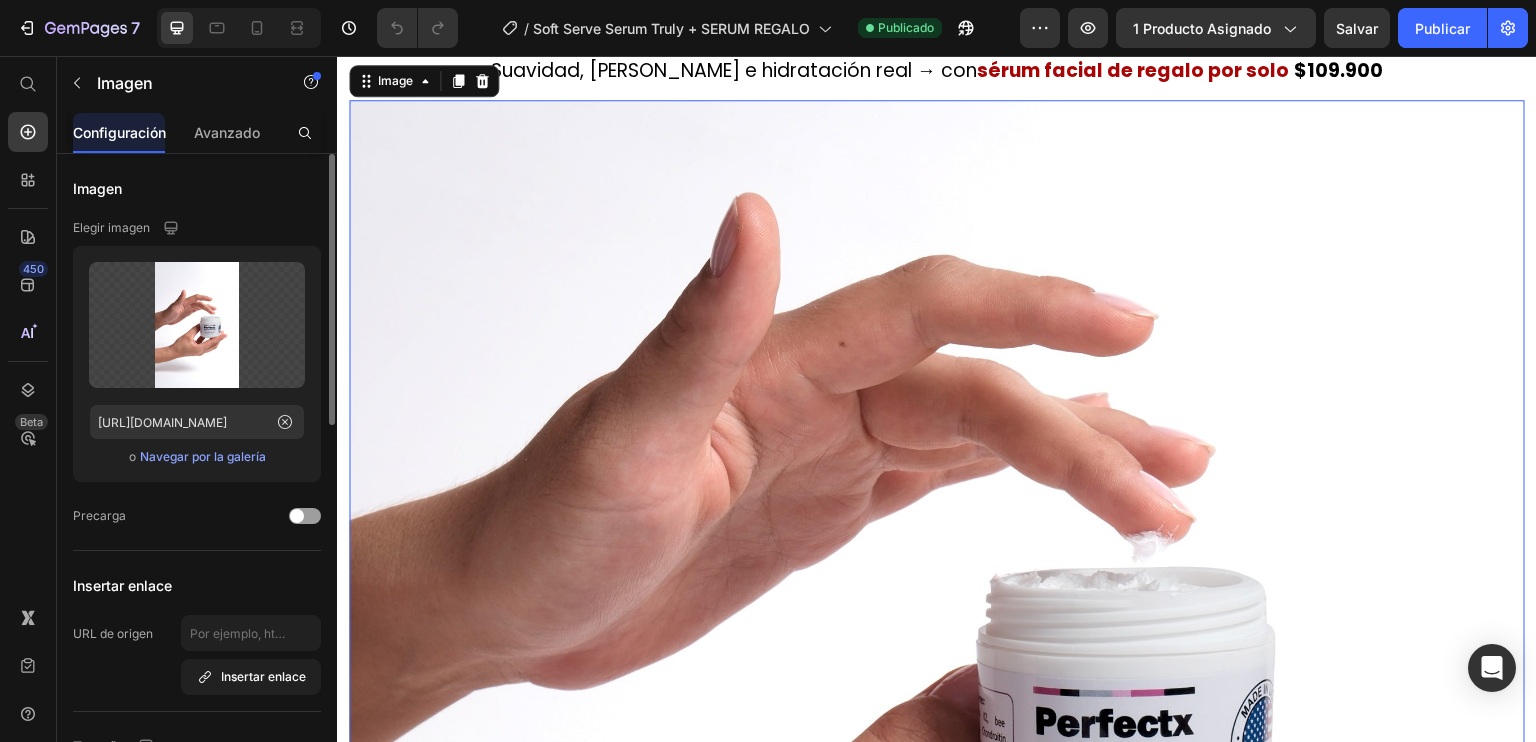 click on "Navegar por la galería" at bounding box center (203, 457) 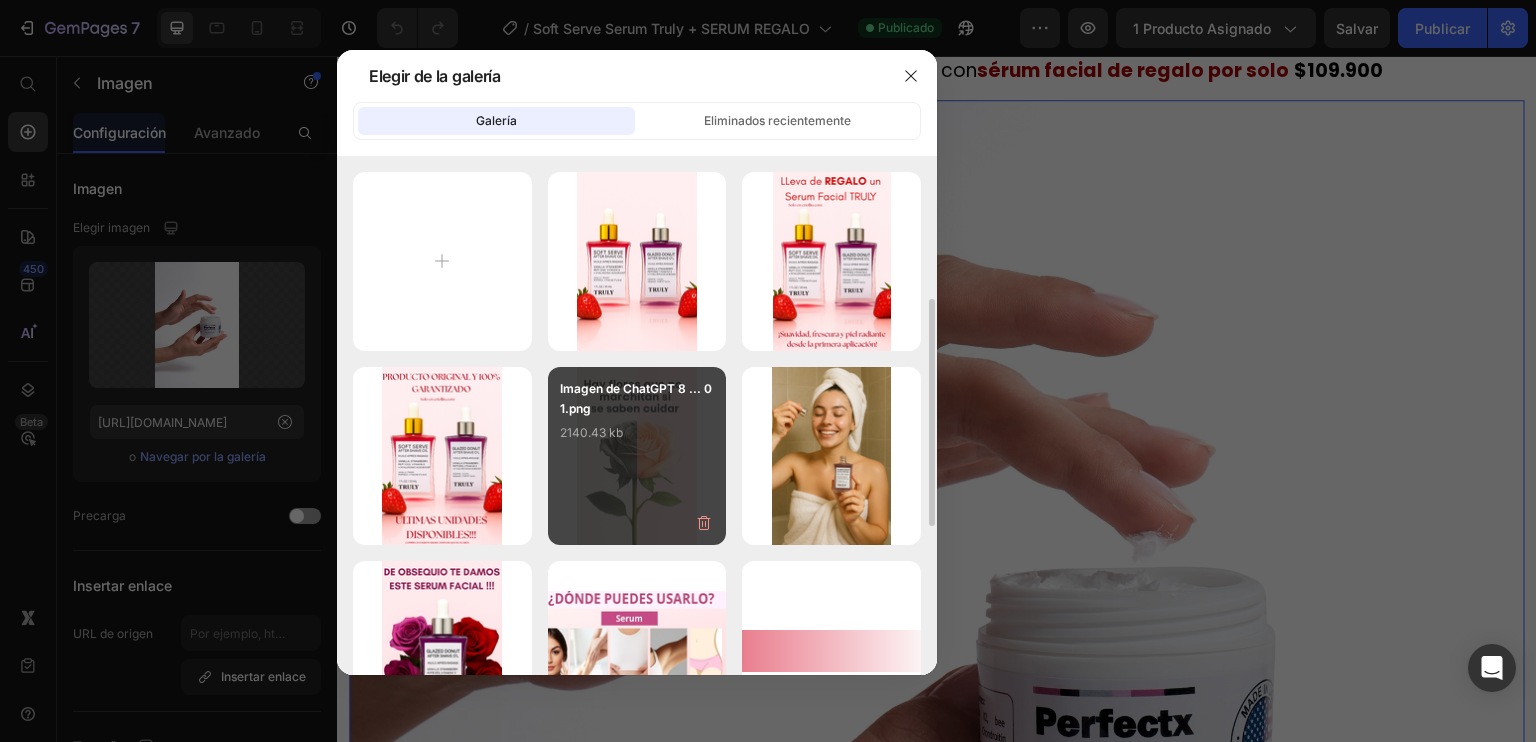 scroll, scrollTop: 200, scrollLeft: 0, axis: vertical 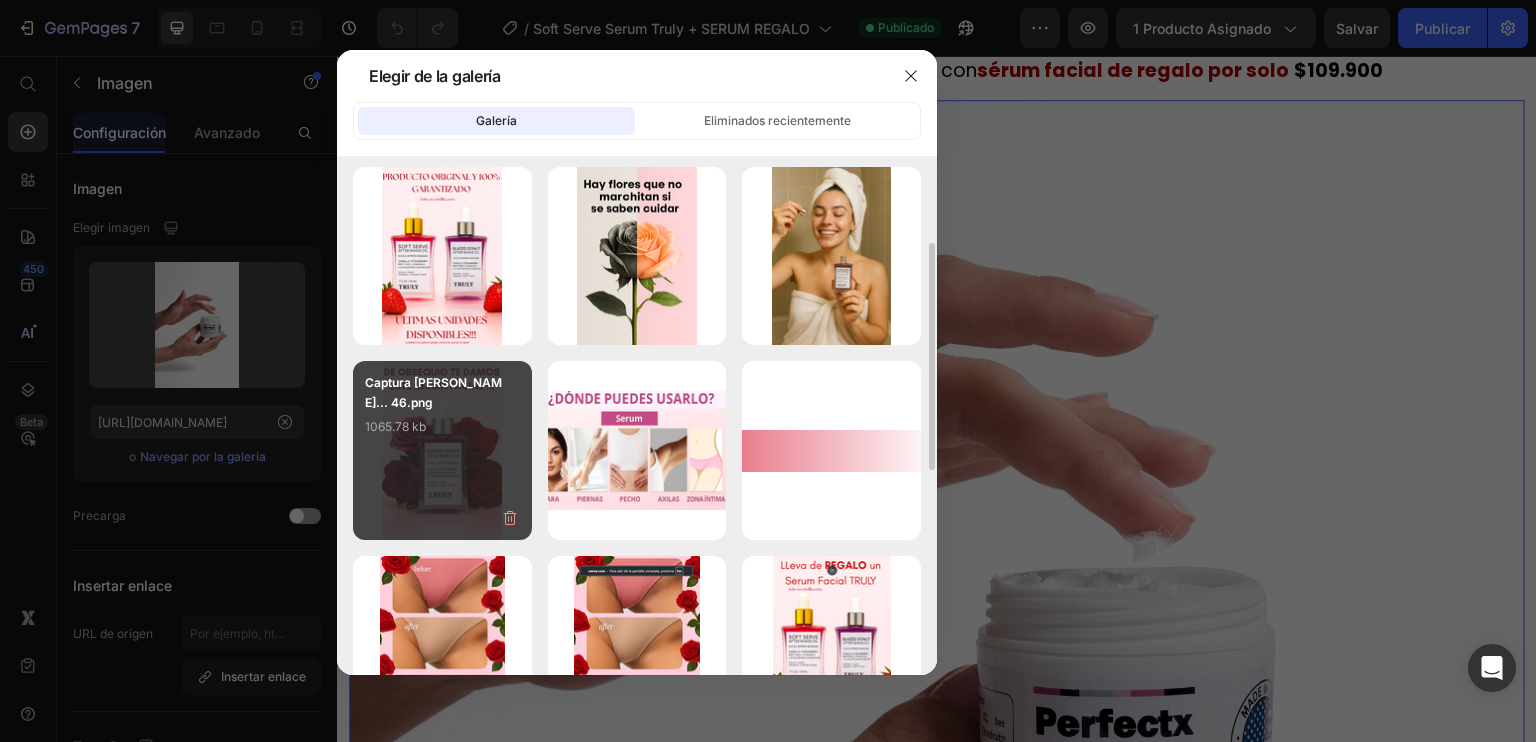 click on "1065.78 kb" at bounding box center [442, 427] 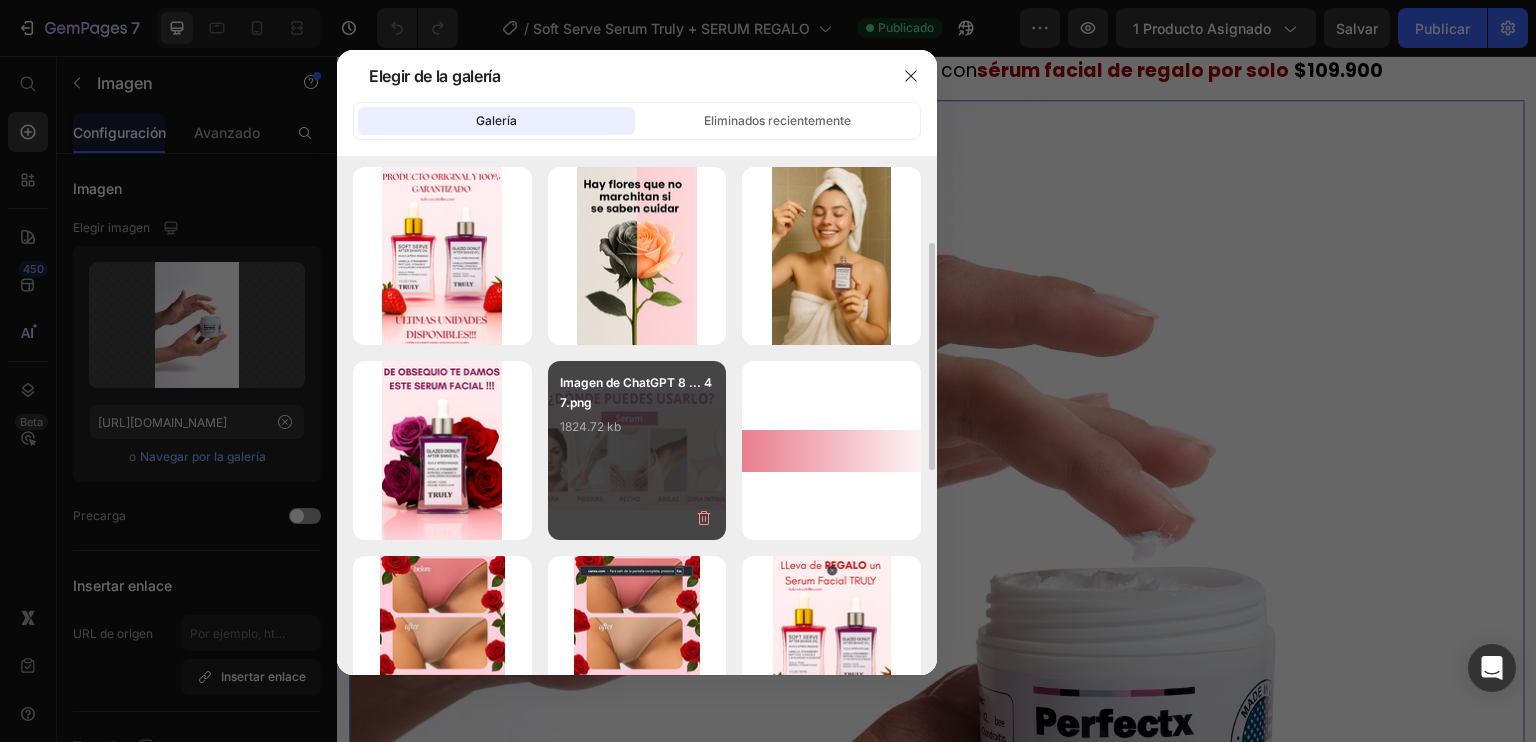 type on "[URL][DOMAIN_NAME]" 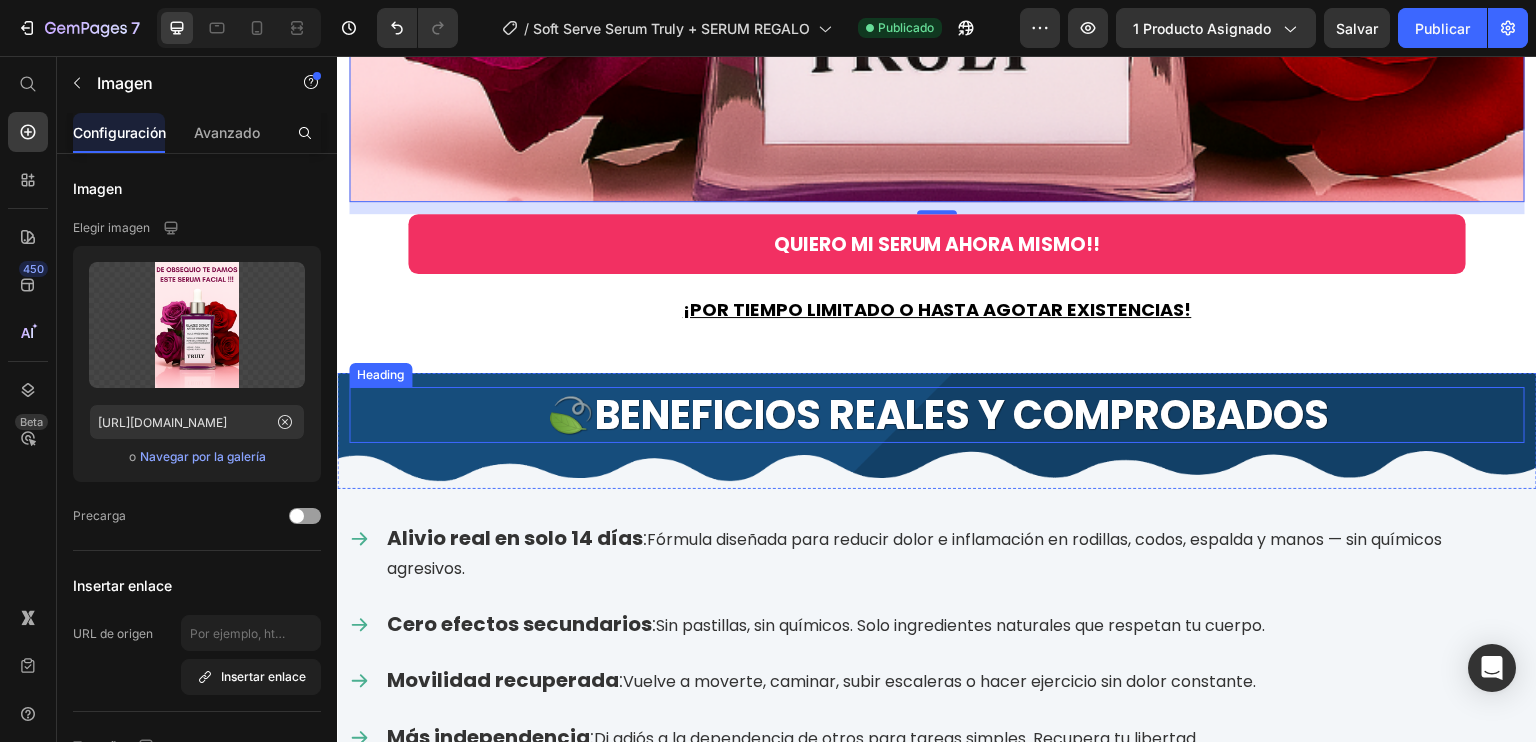scroll, scrollTop: 4865, scrollLeft: 0, axis: vertical 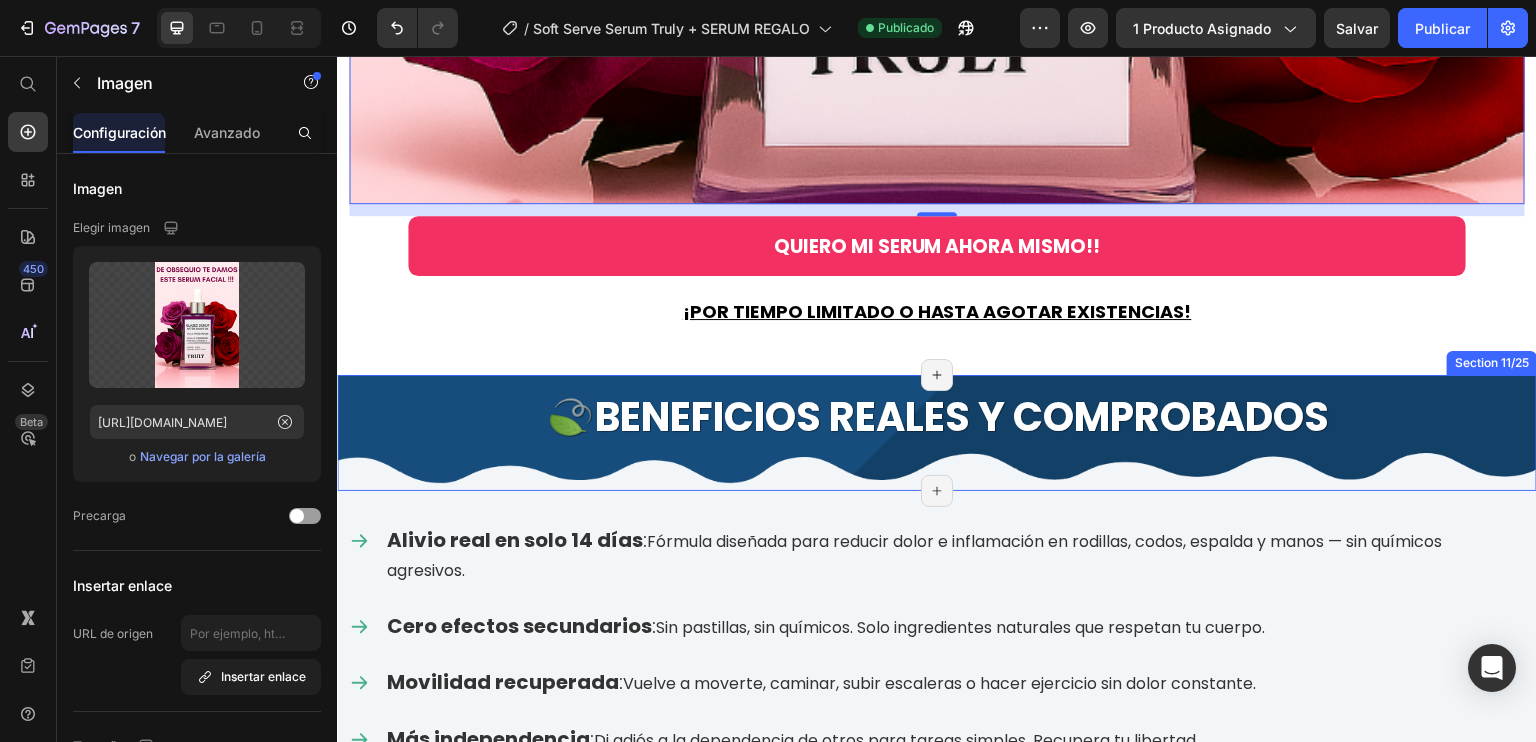 click on "🍃  BENEFICIOS REALES Y COMPROBADOS Heading" at bounding box center (937, 417) 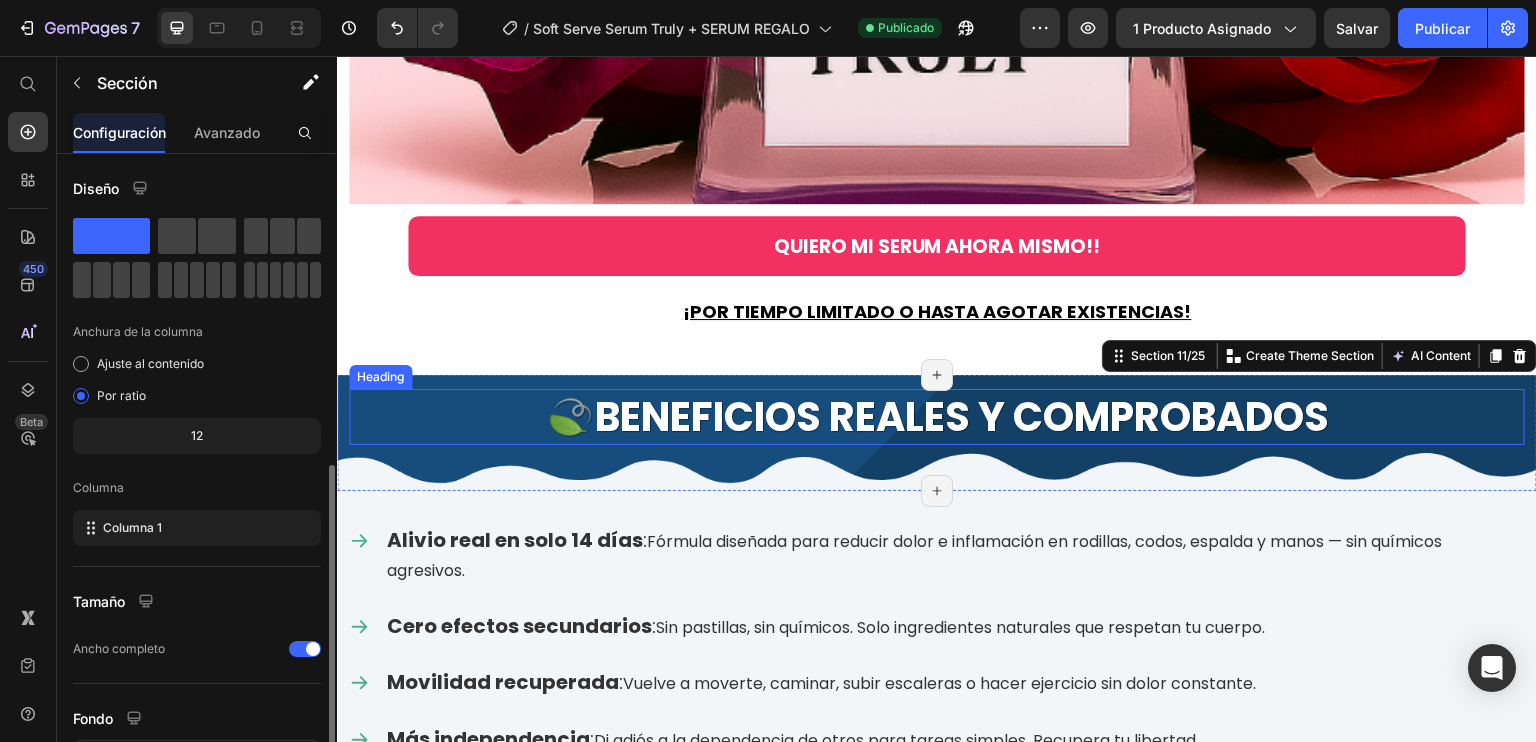 scroll, scrollTop: 300, scrollLeft: 0, axis: vertical 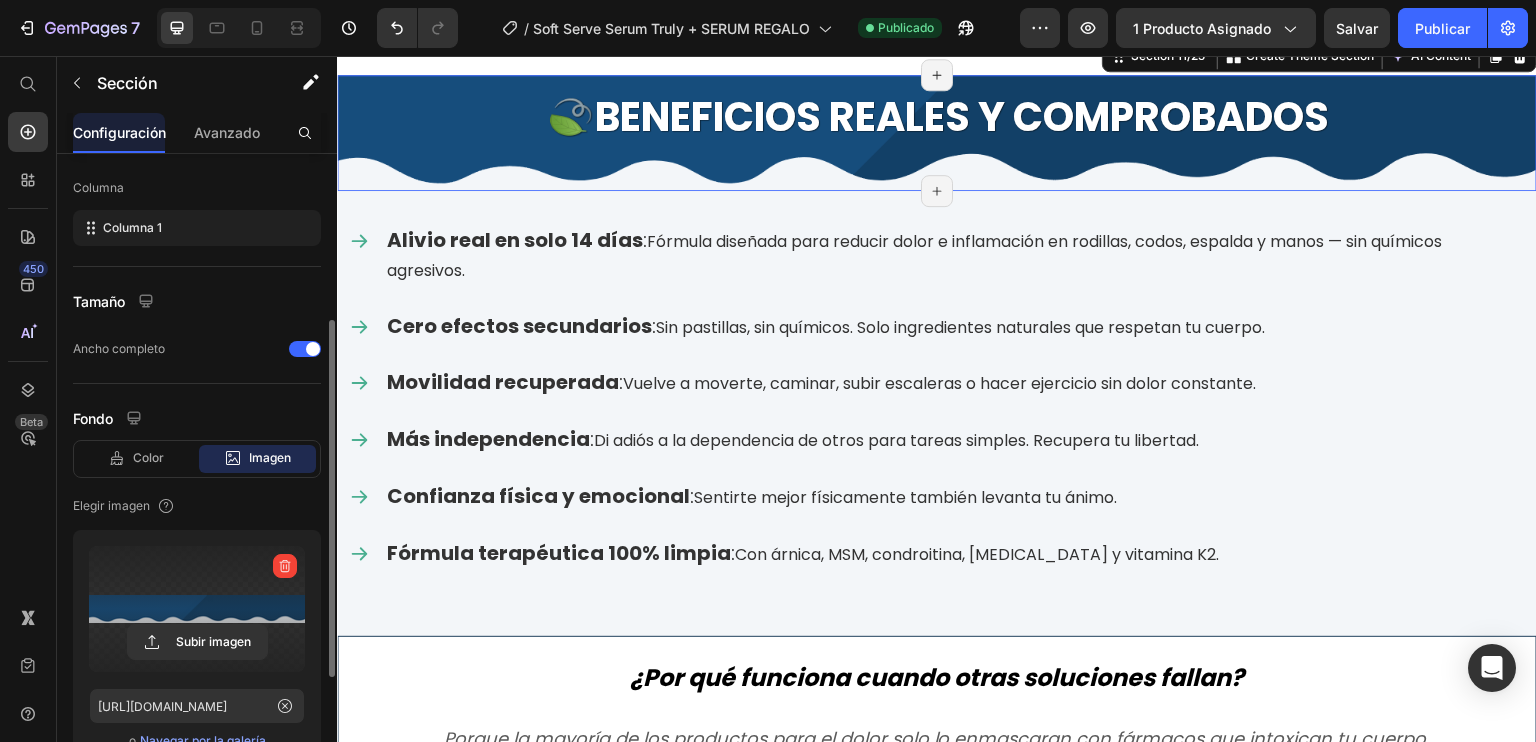 click at bounding box center (197, 609) 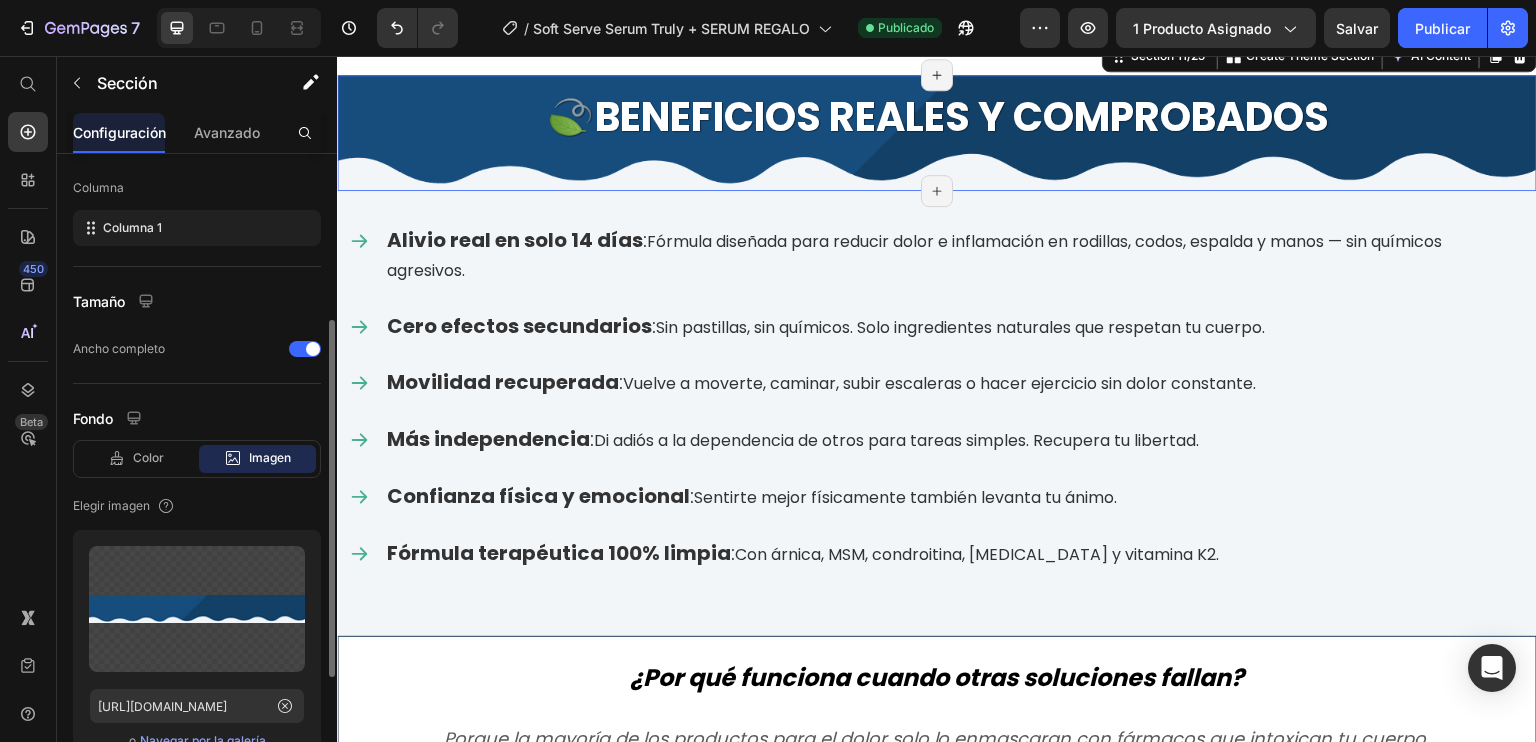 click on "Navegar por la galería" at bounding box center [203, 741] 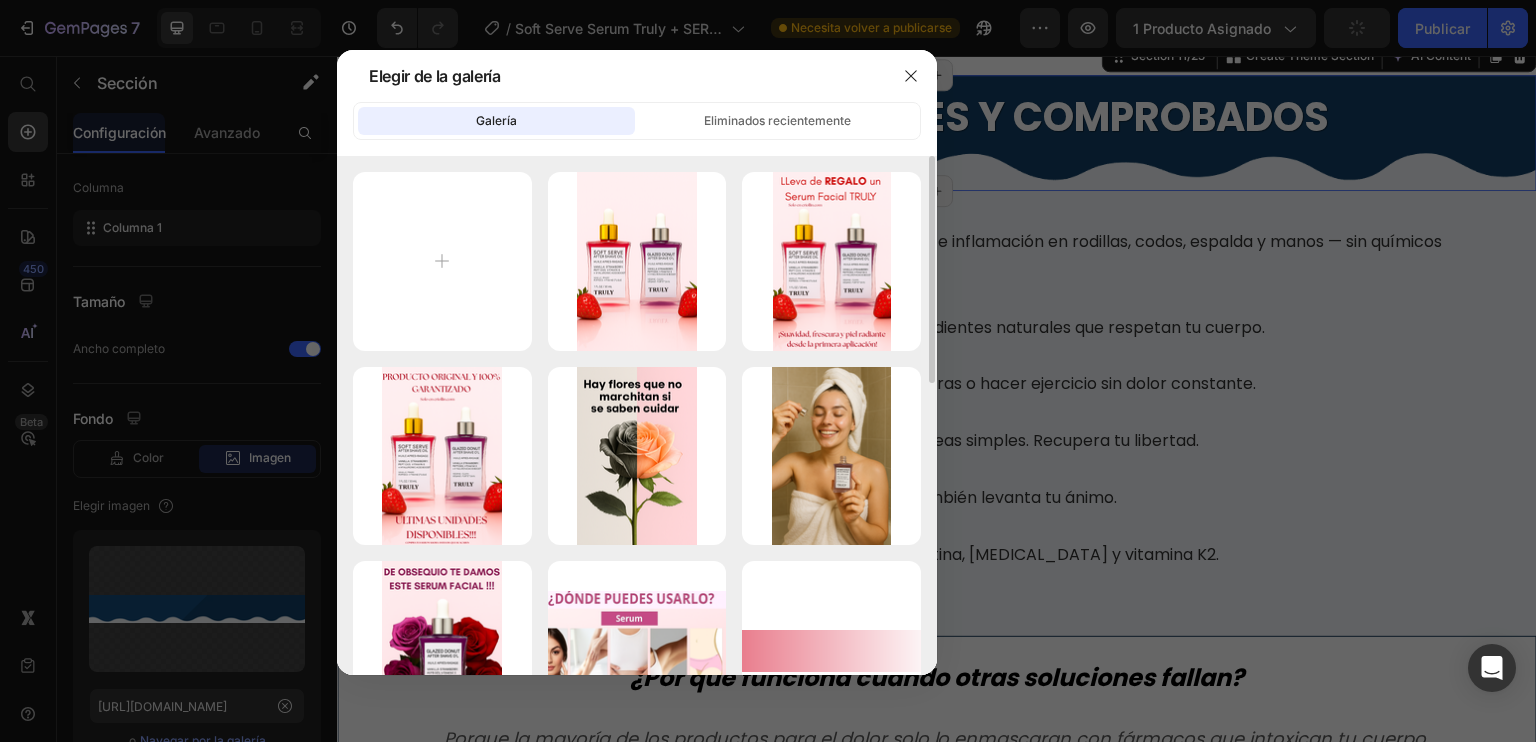 scroll, scrollTop: 400, scrollLeft: 0, axis: vertical 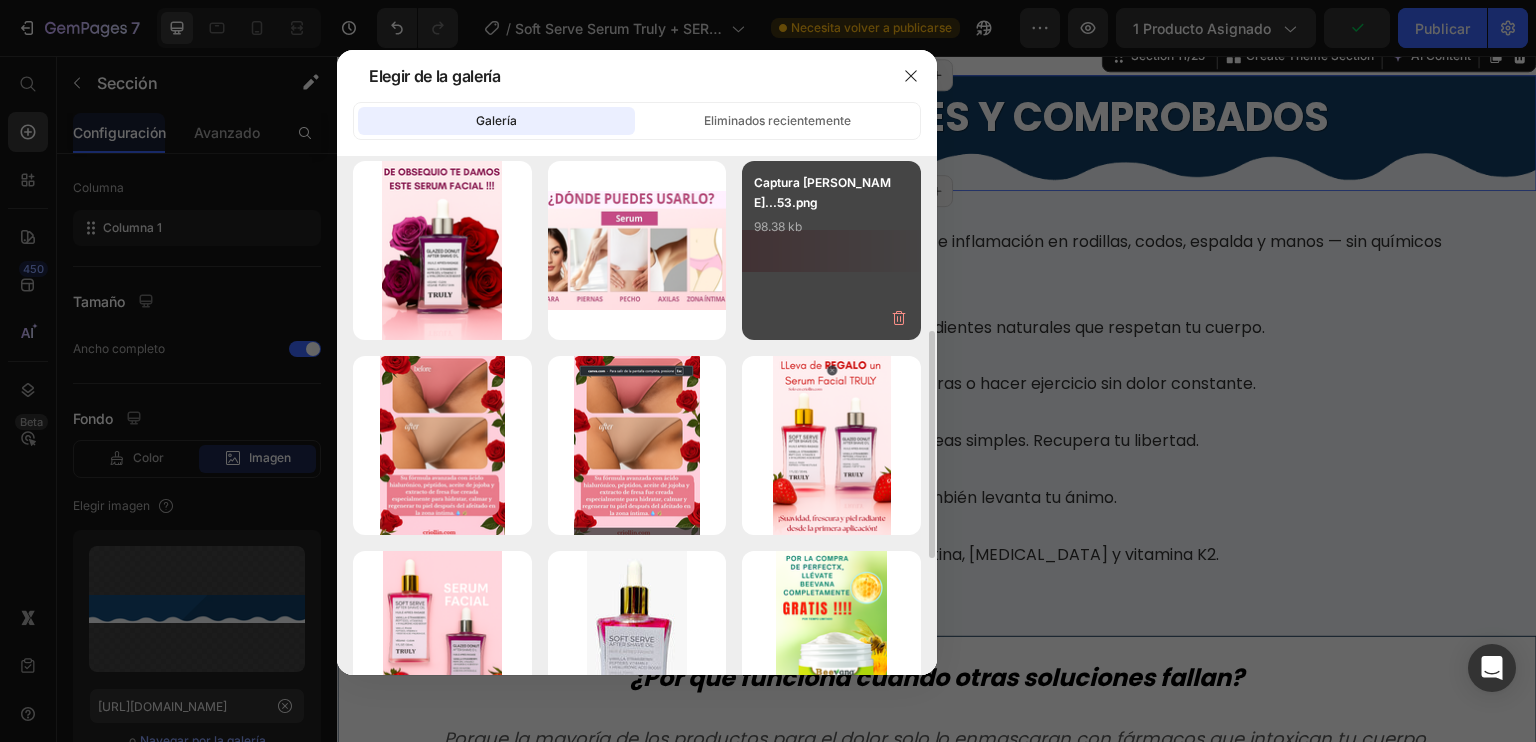 click on "Captura [PERSON_NAME]...53.png 98.38 kb" at bounding box center [831, 250] 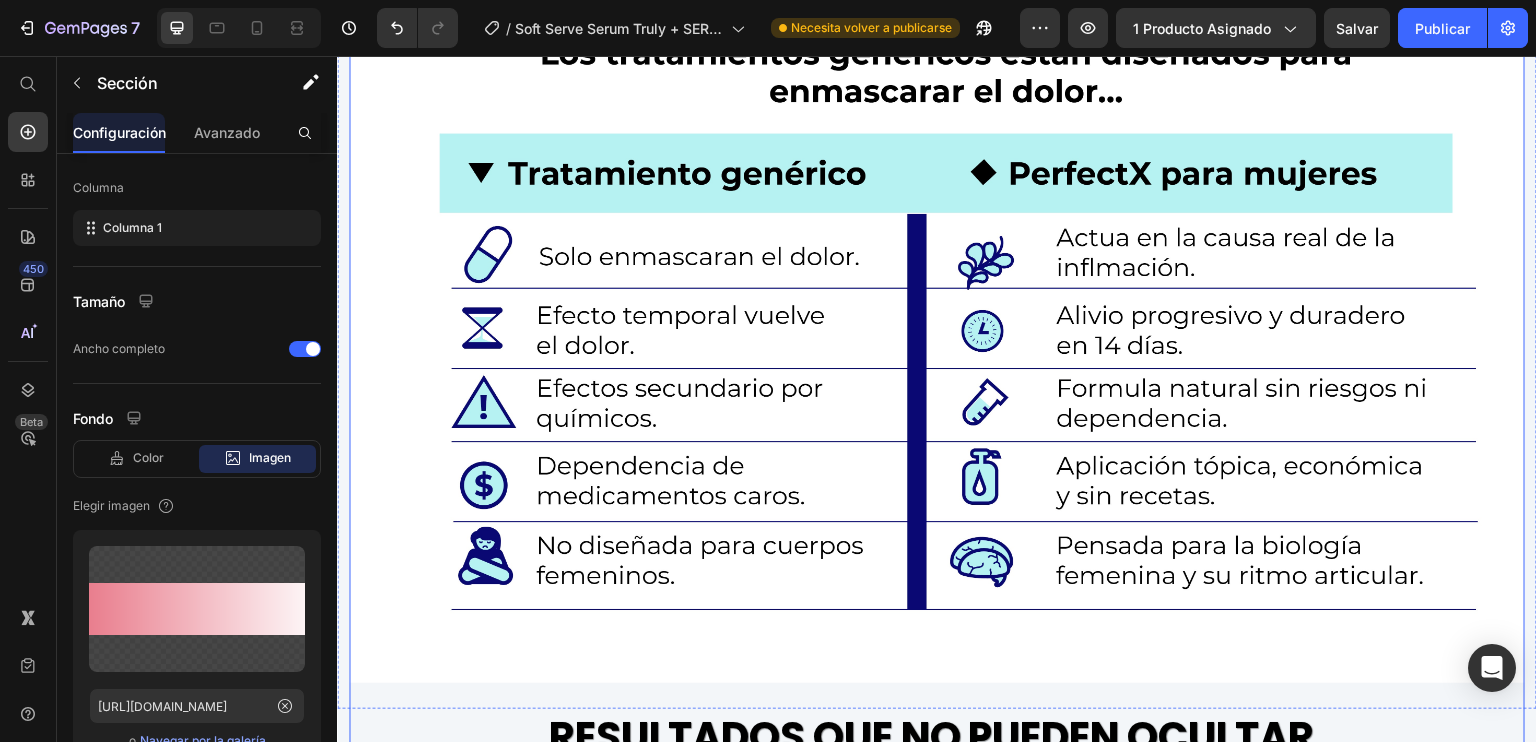 scroll, scrollTop: 6265, scrollLeft: 0, axis: vertical 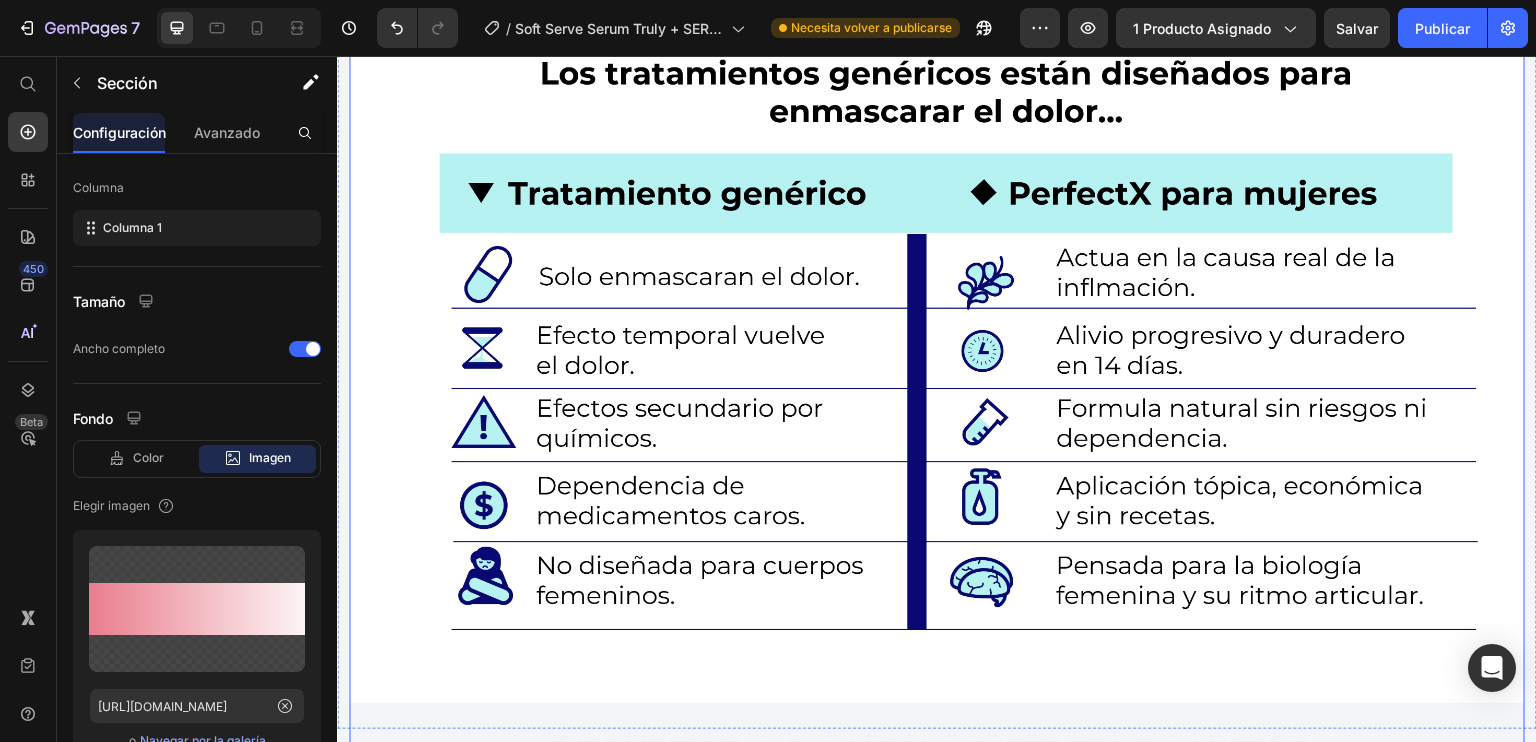 click at bounding box center [937, 348] 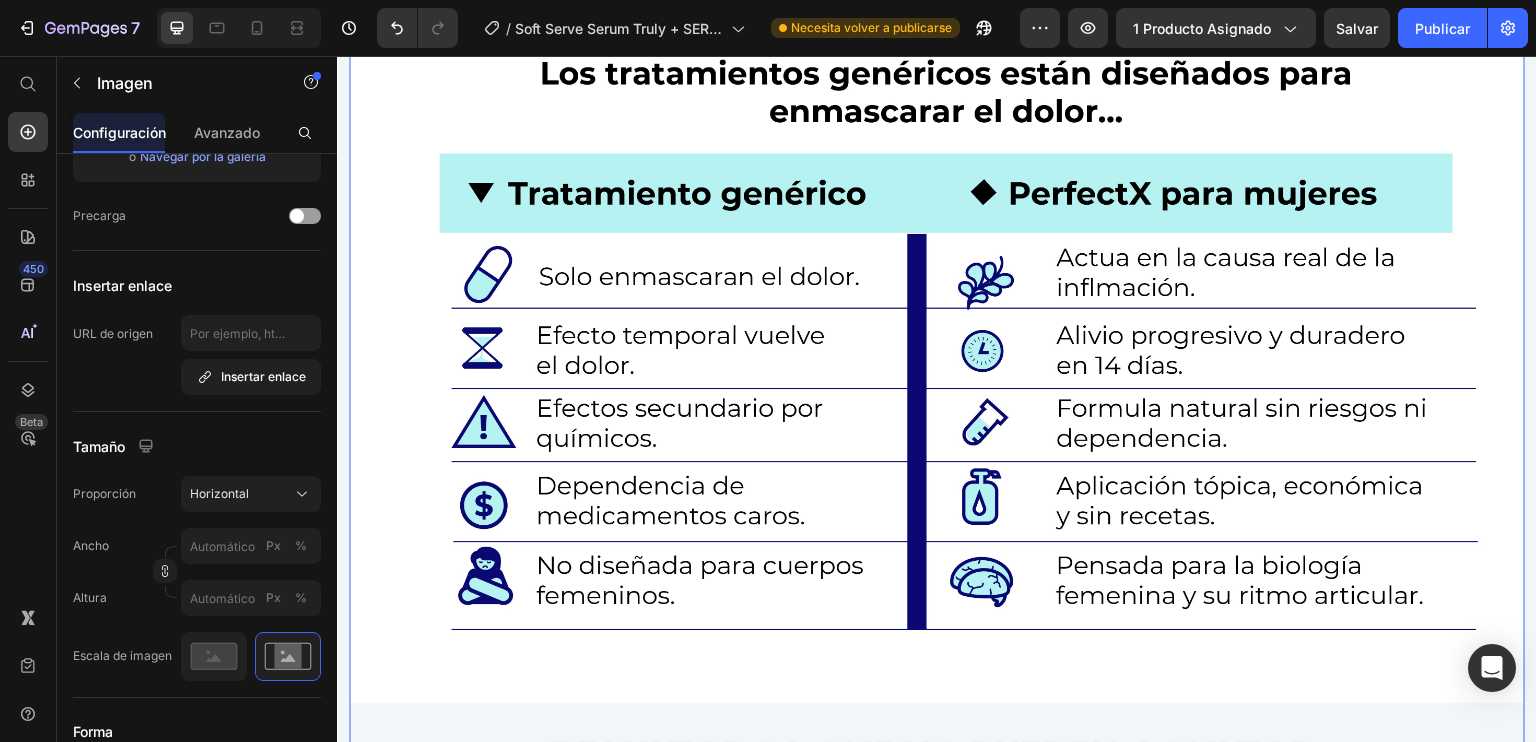 scroll, scrollTop: 0, scrollLeft: 0, axis: both 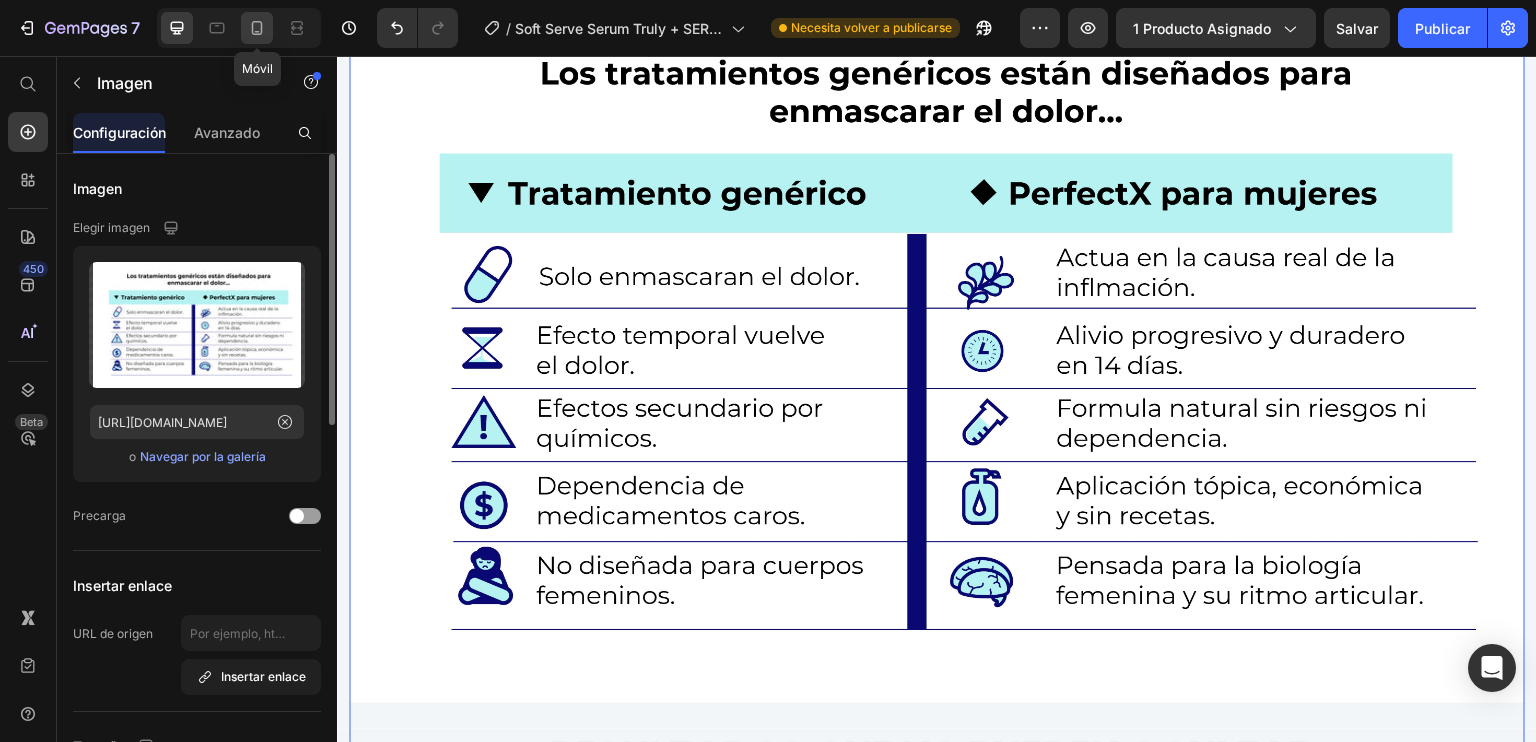 click 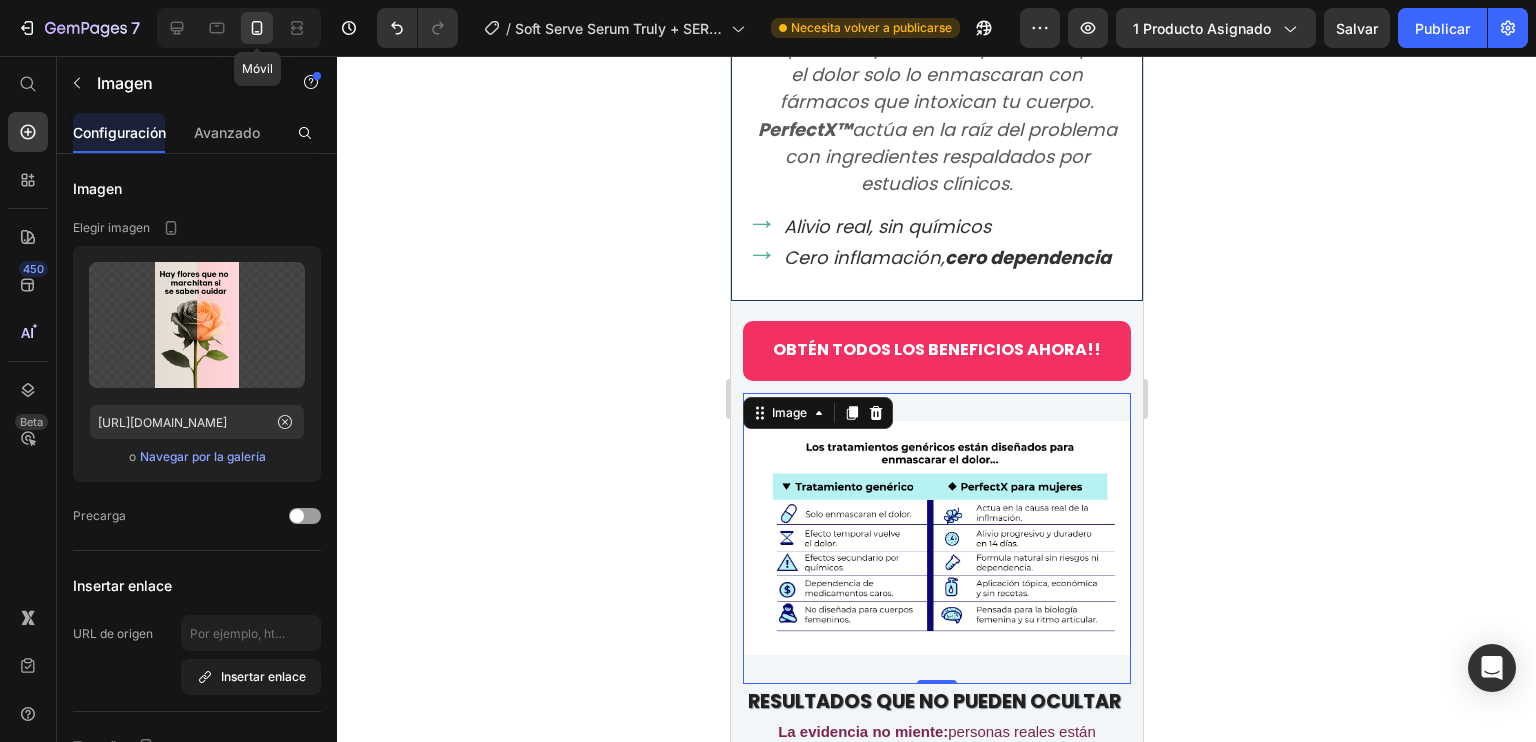 scroll, scrollTop: 6135, scrollLeft: 0, axis: vertical 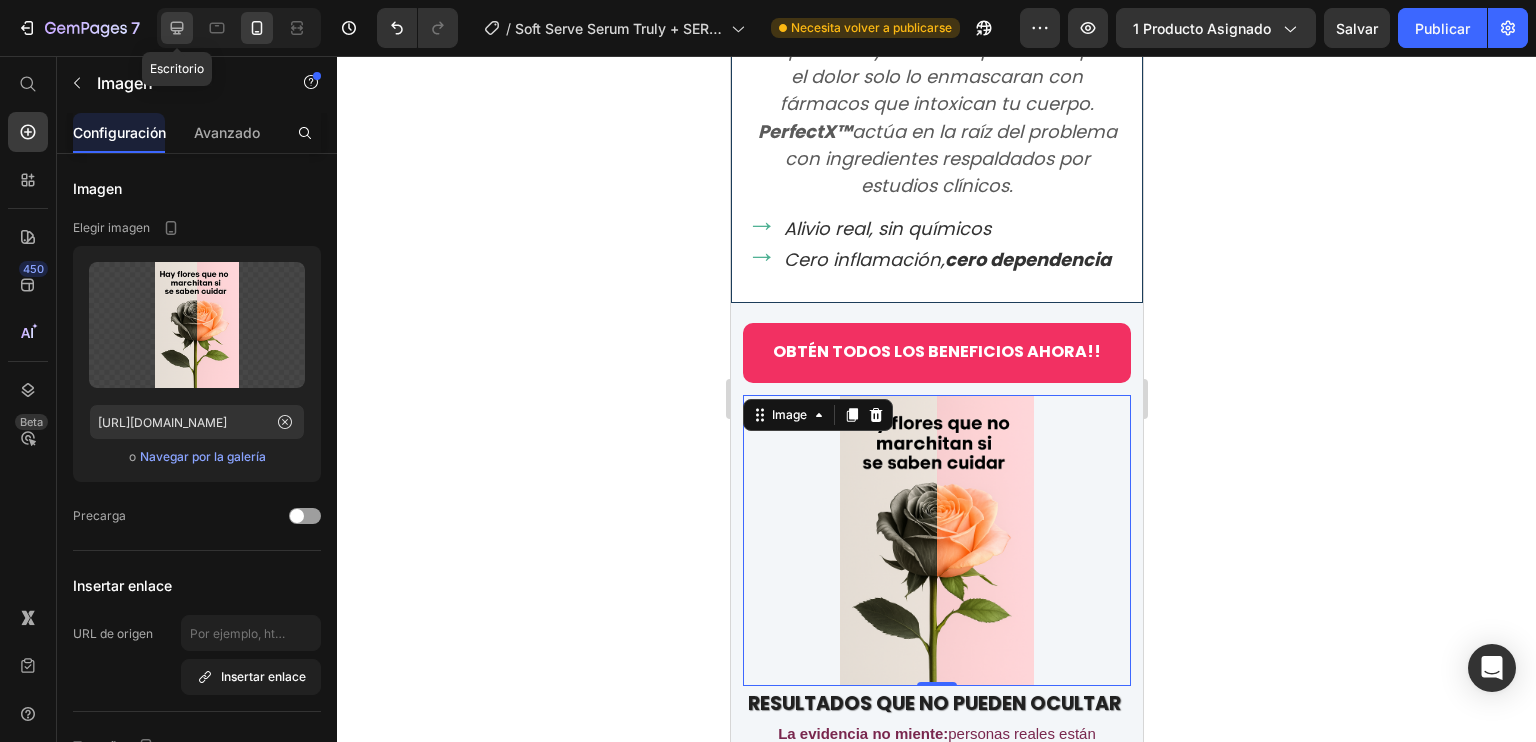 click 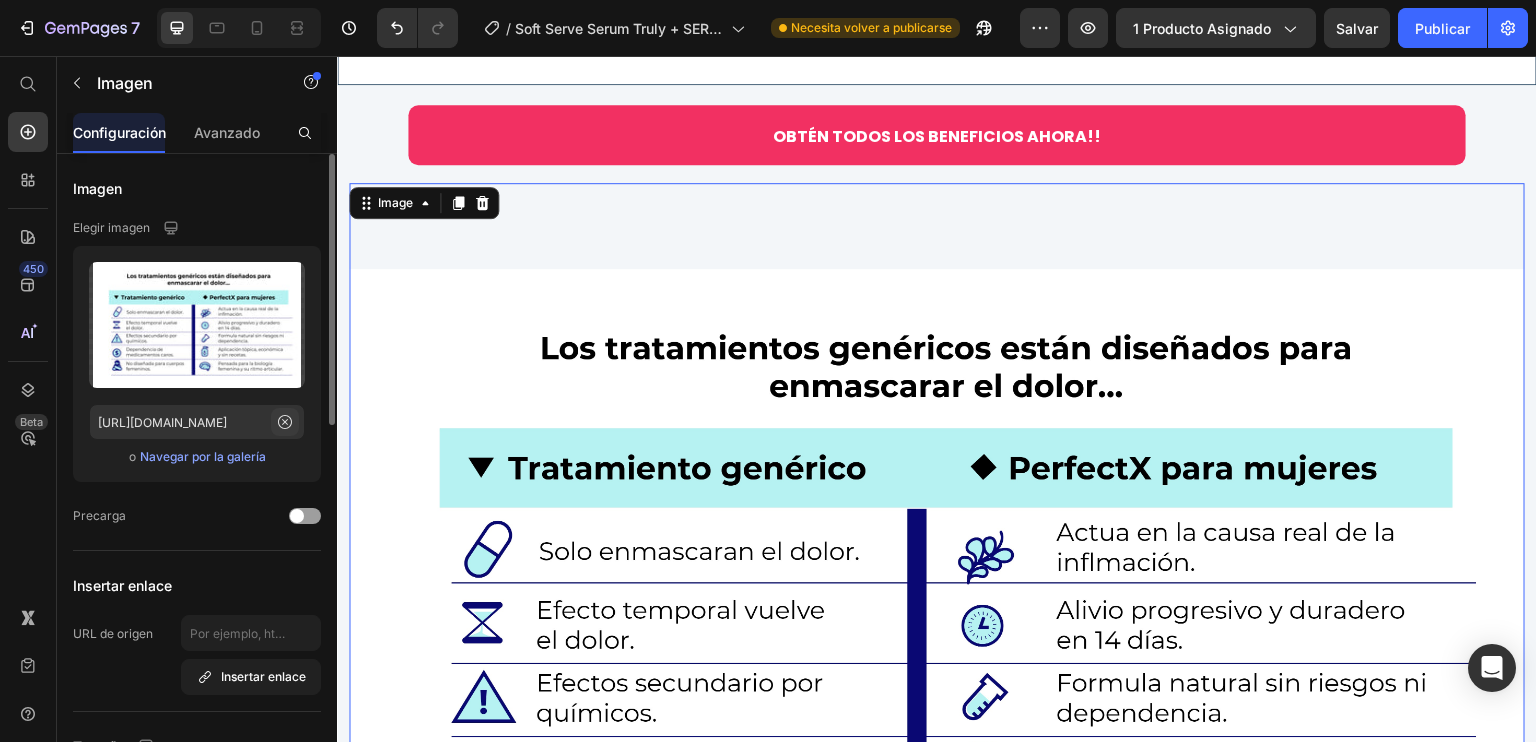 scroll, scrollTop: 6043, scrollLeft: 0, axis: vertical 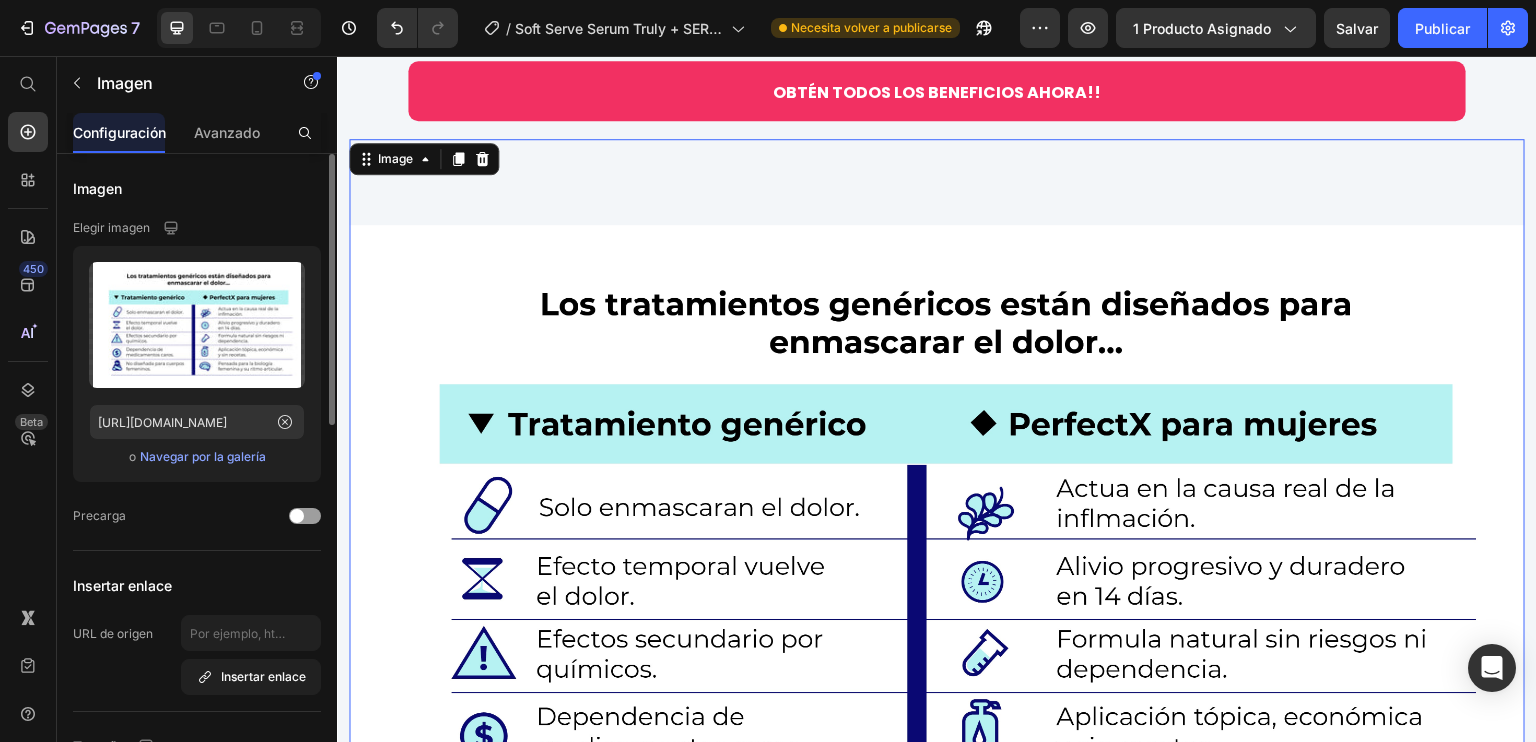 click on "Navegar por la galería" at bounding box center [203, 457] 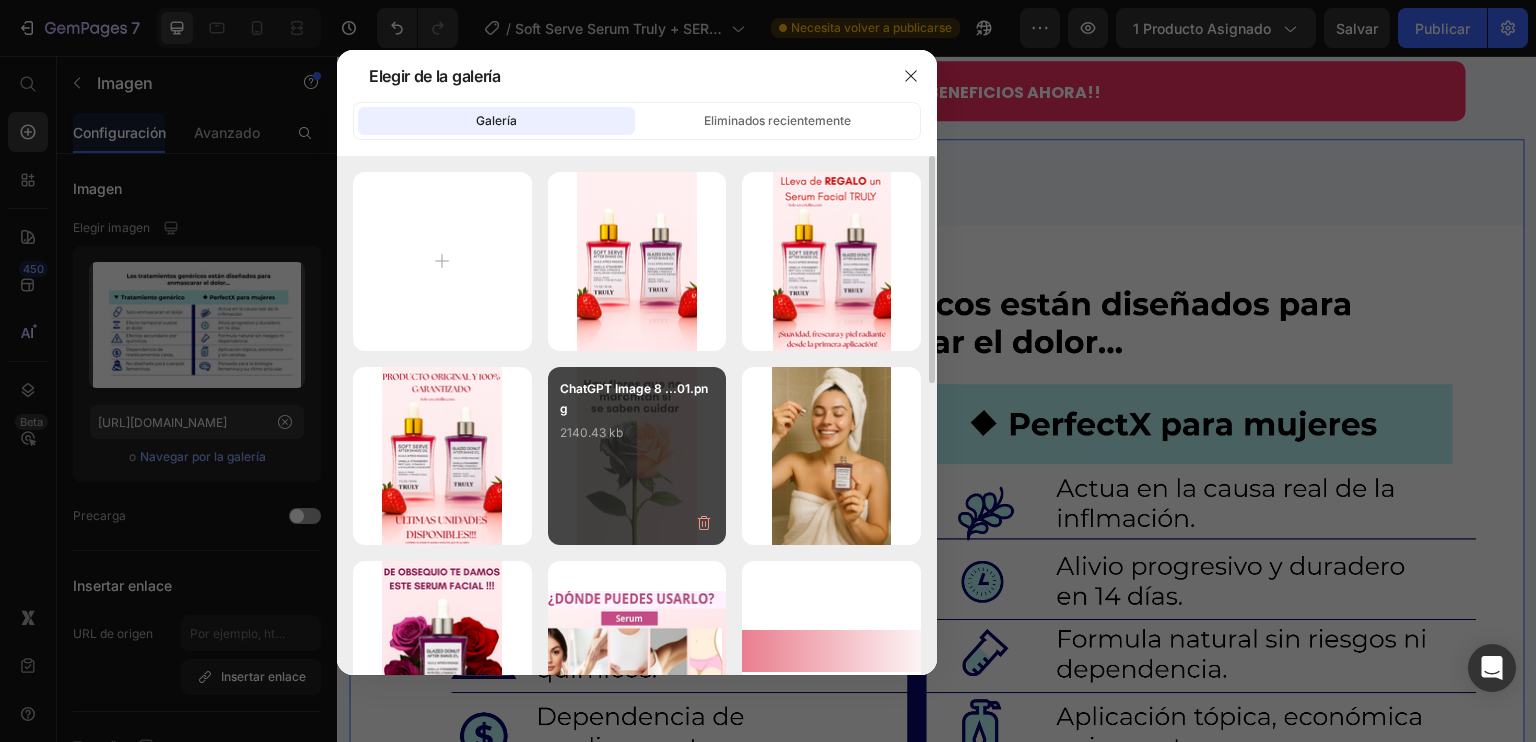 scroll, scrollTop: 100, scrollLeft: 0, axis: vertical 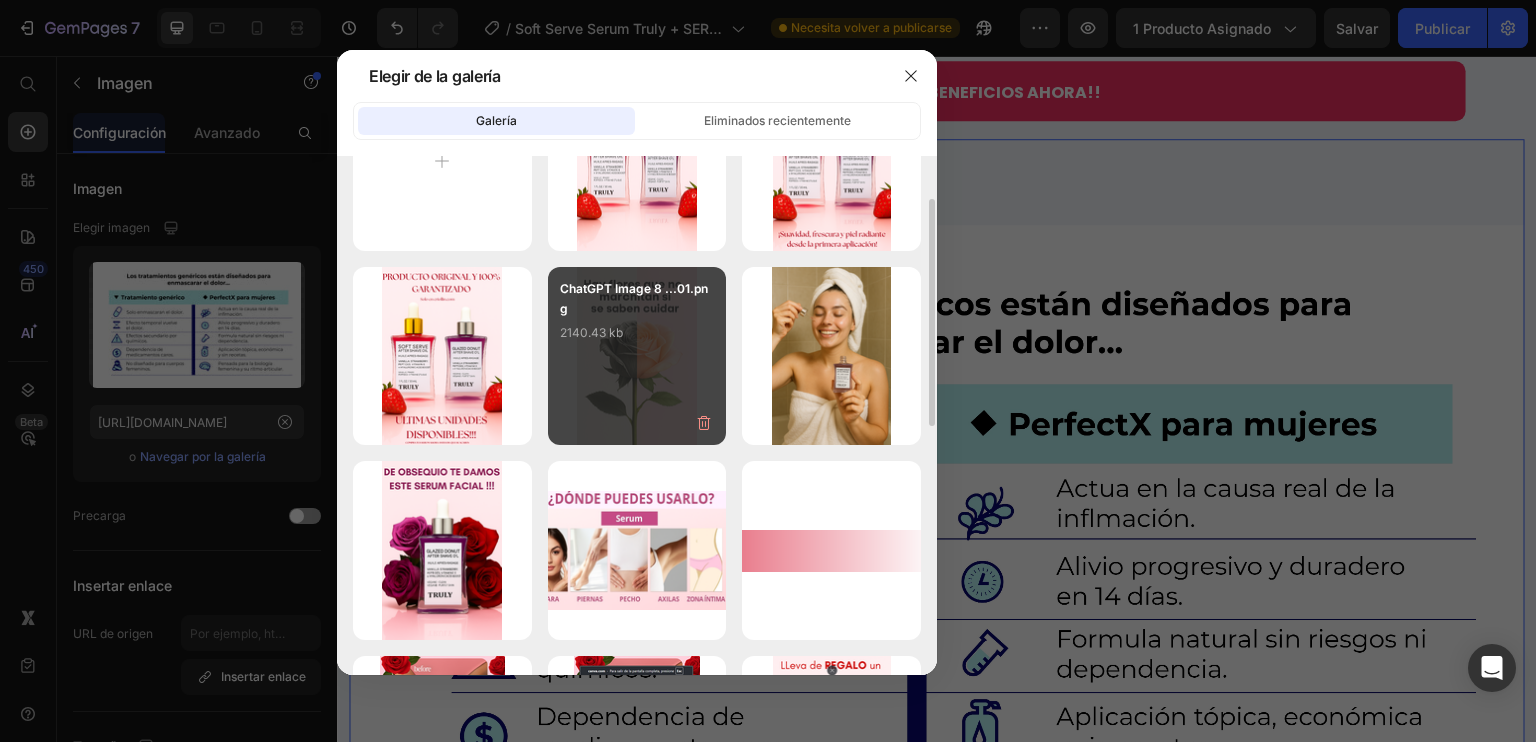 click on "ChatGPT Image 8 ...01.png 2140.43 kb" at bounding box center [637, 319] 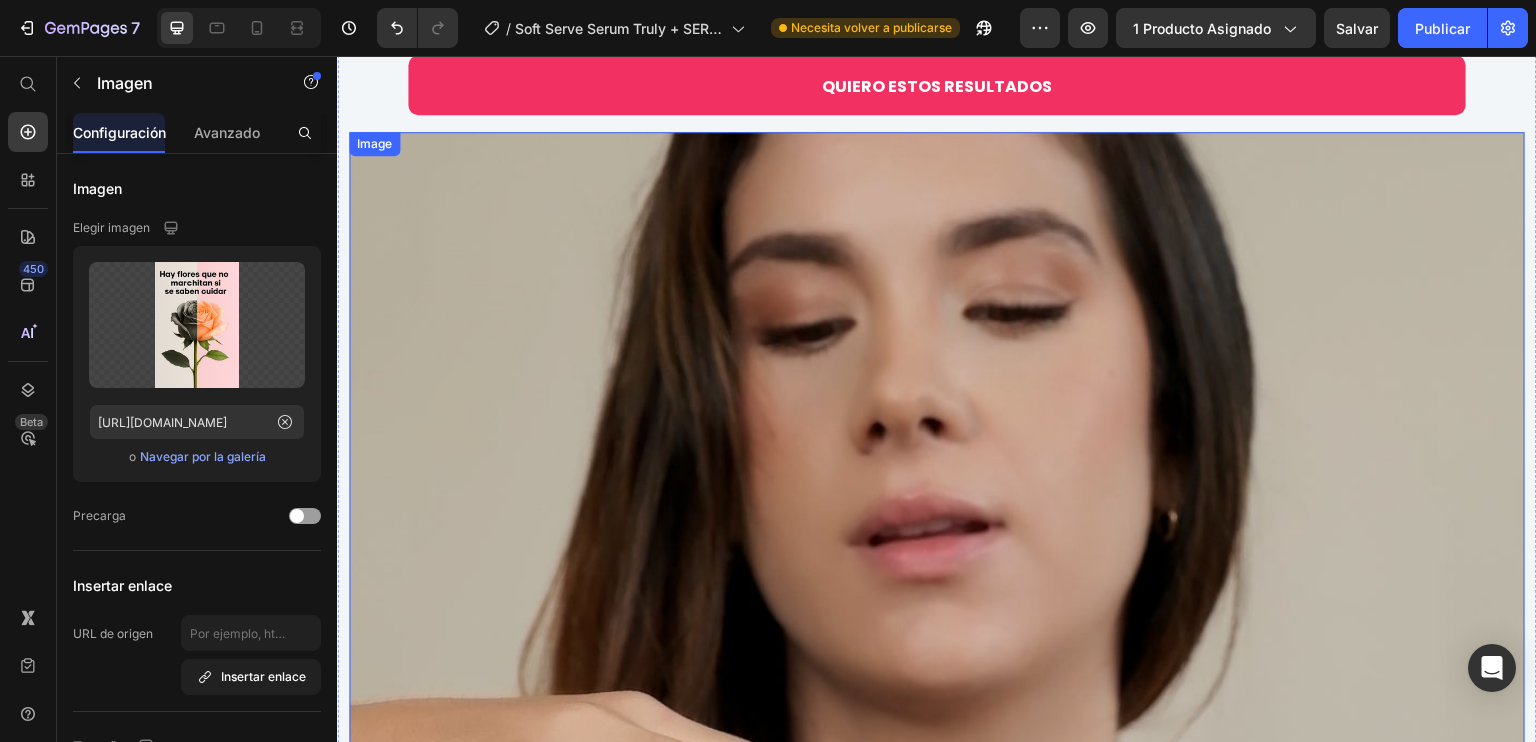 scroll, scrollTop: 7344, scrollLeft: 0, axis: vertical 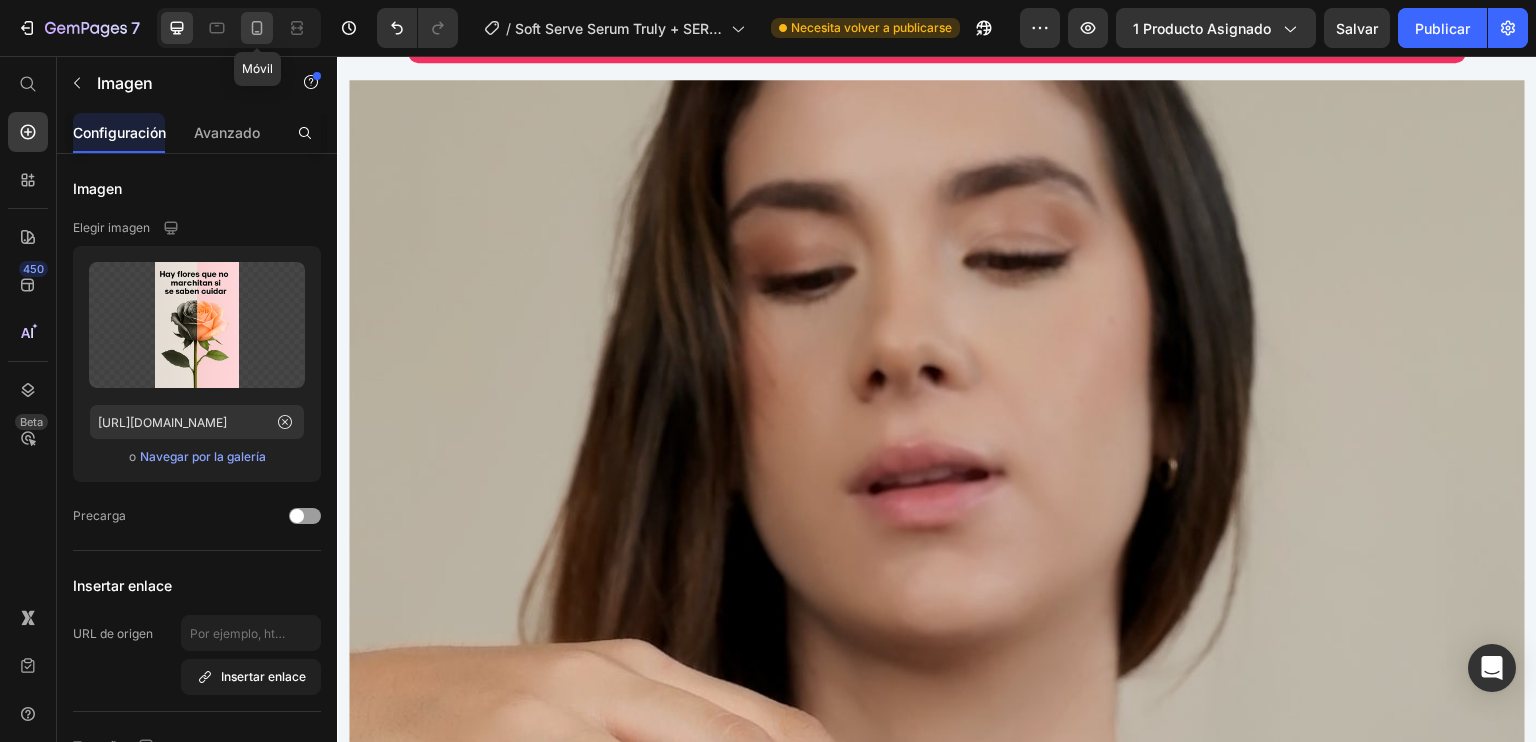 click 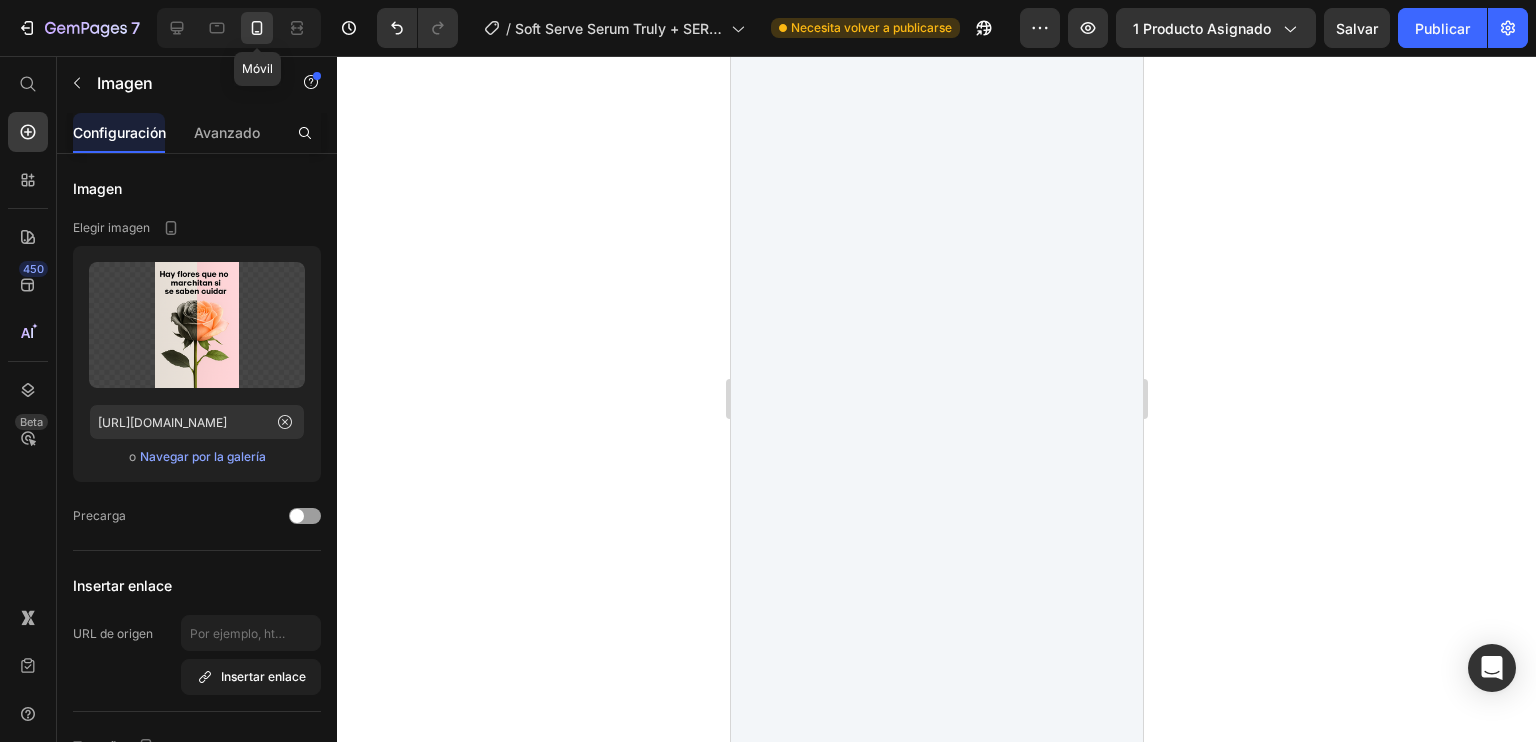 scroll, scrollTop: 6946, scrollLeft: 0, axis: vertical 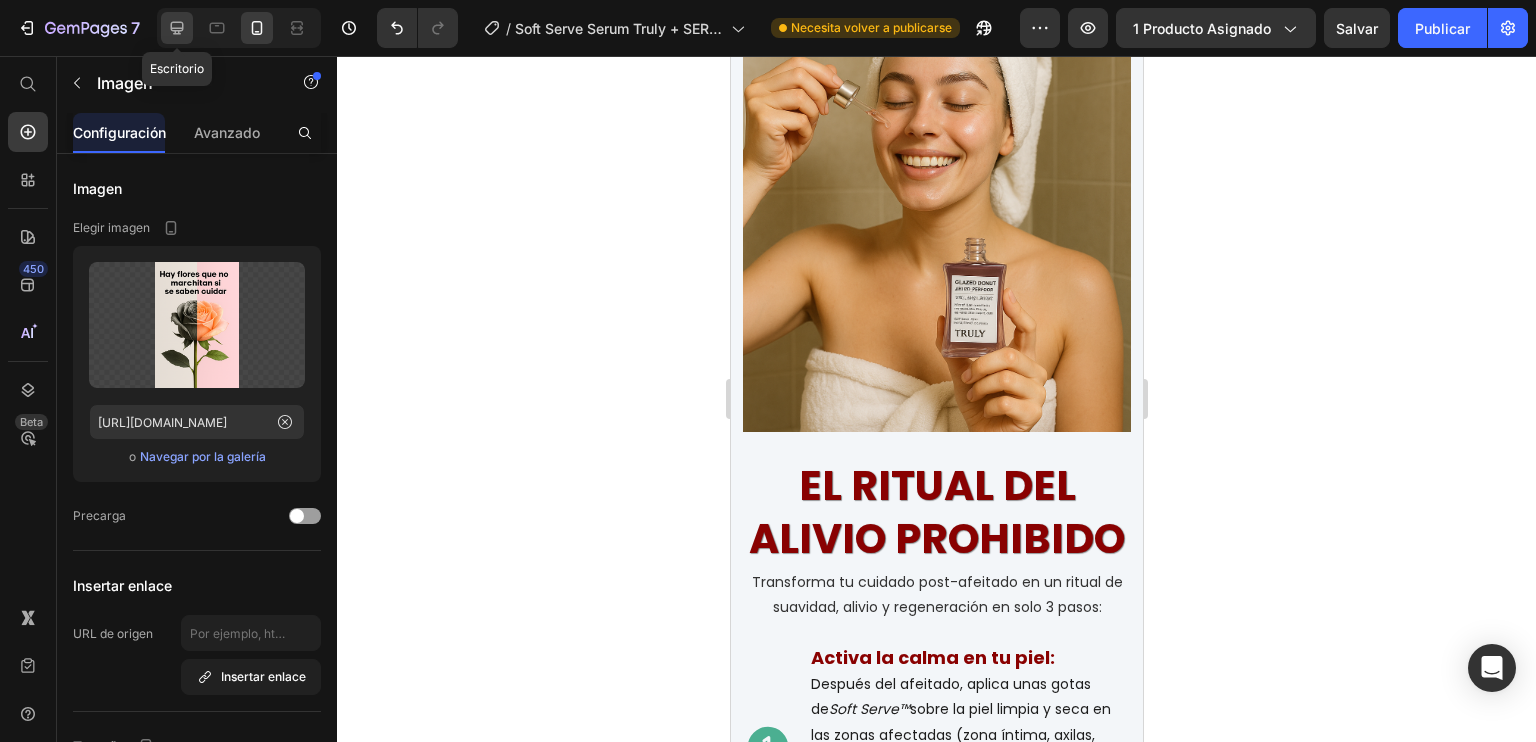 click 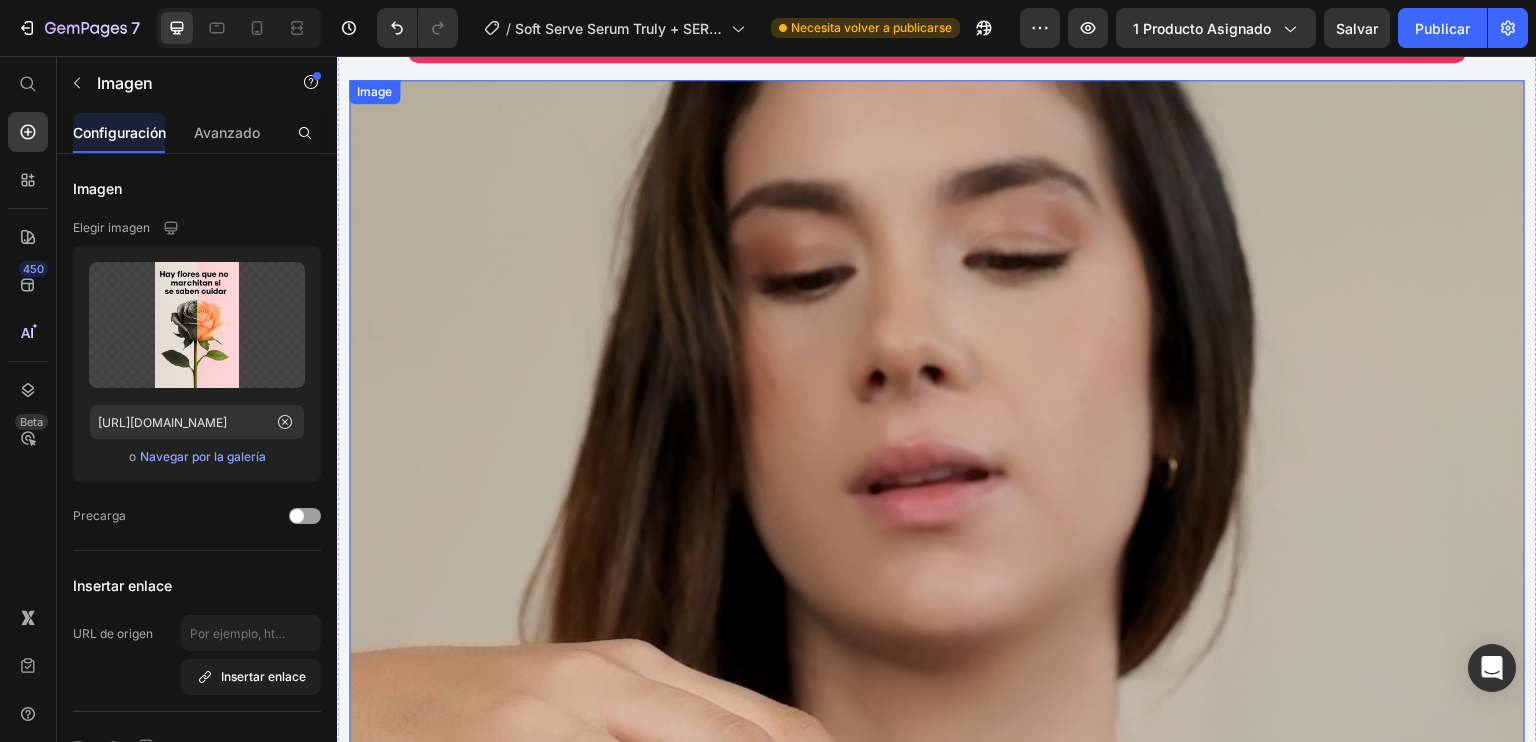 click at bounding box center (937, 668) 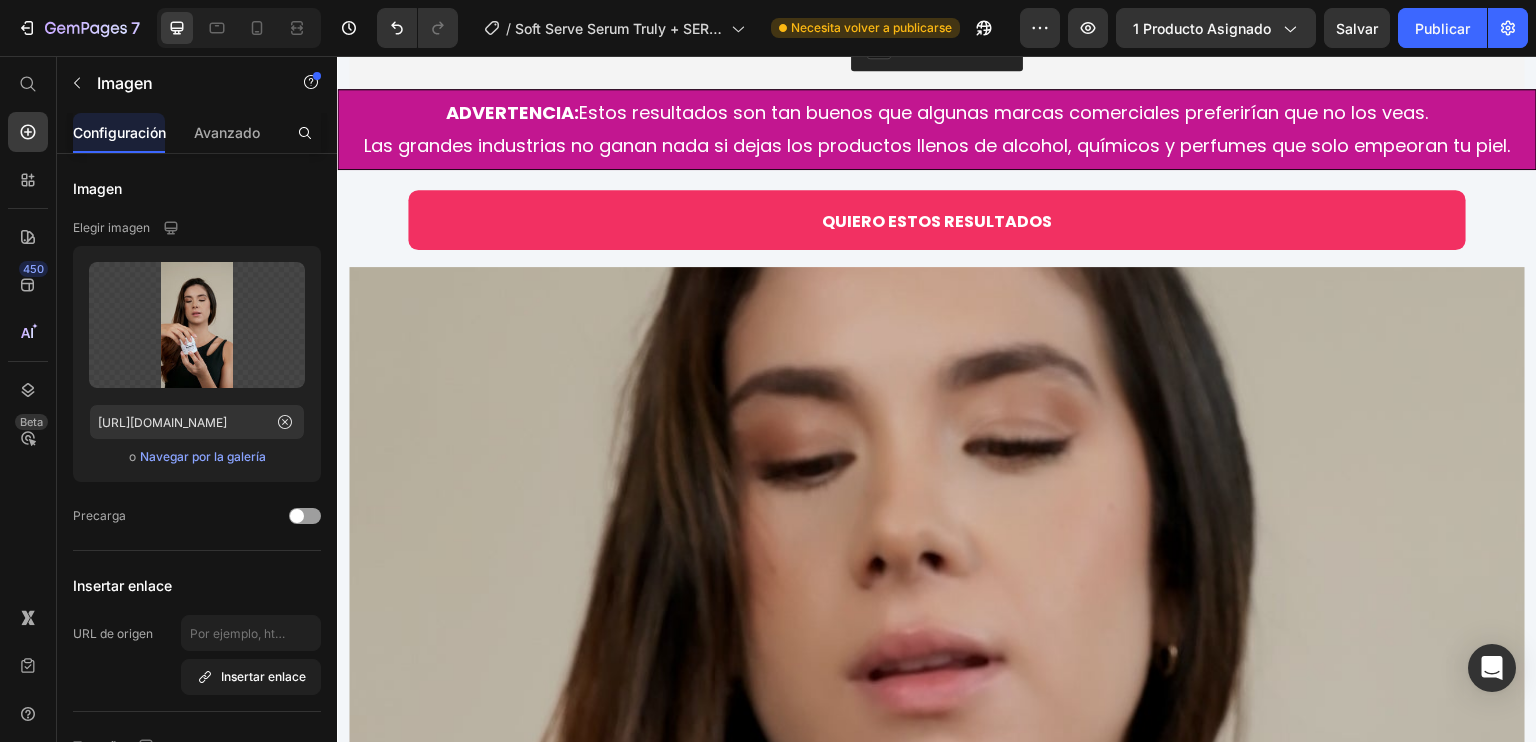 scroll, scrollTop: 7746, scrollLeft: 0, axis: vertical 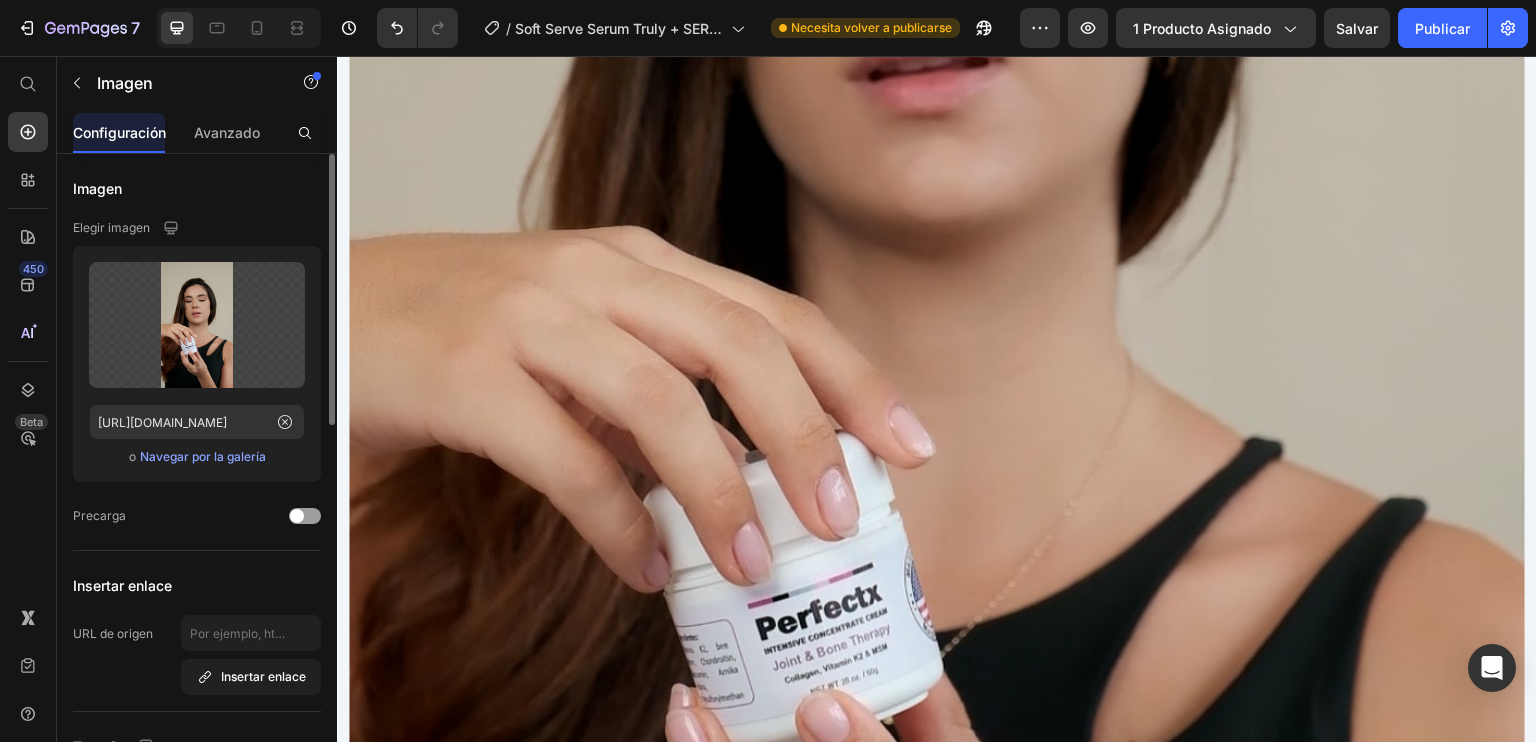 click on "Navegar por la galería" at bounding box center [203, 457] 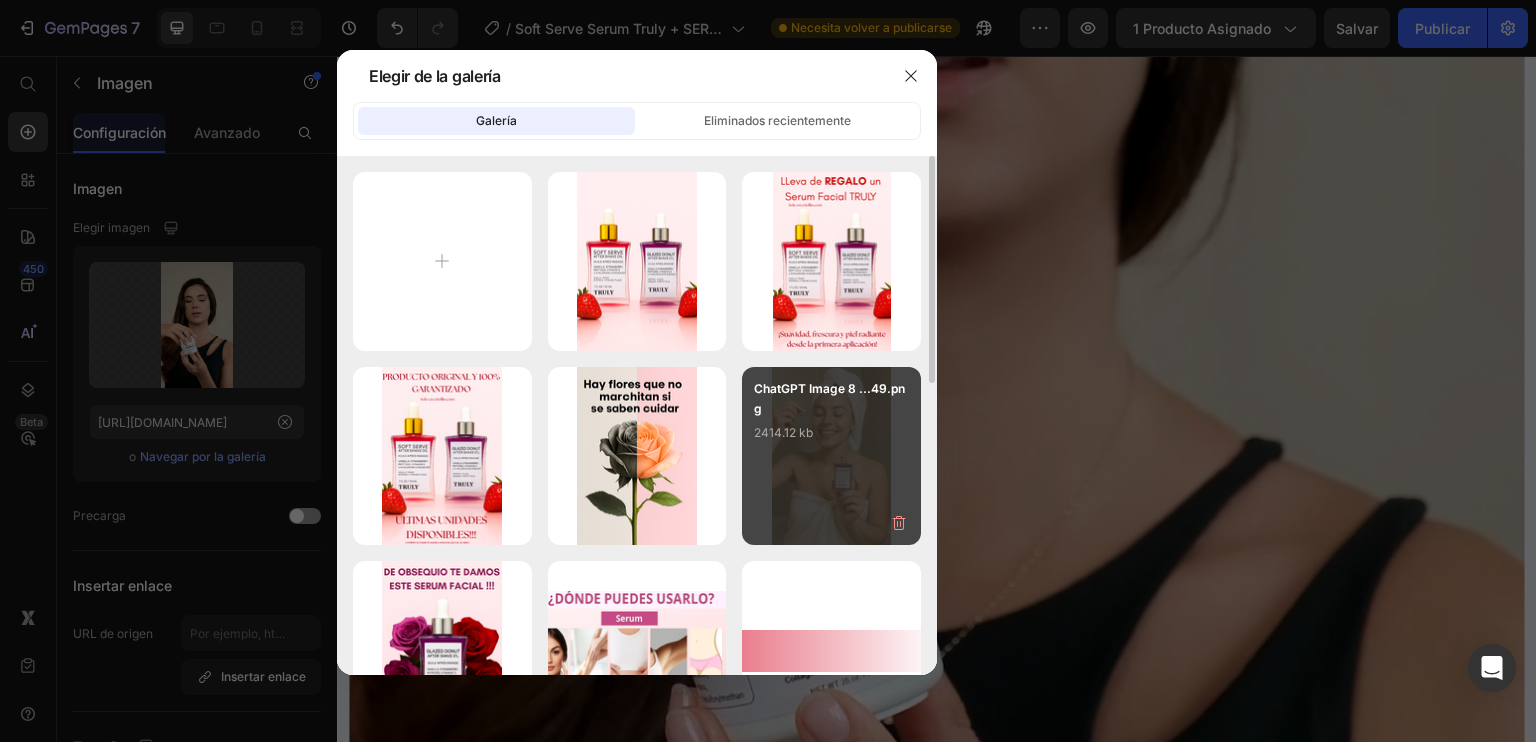 click on "ChatGPT Image 8 ...49.png" at bounding box center [831, 399] 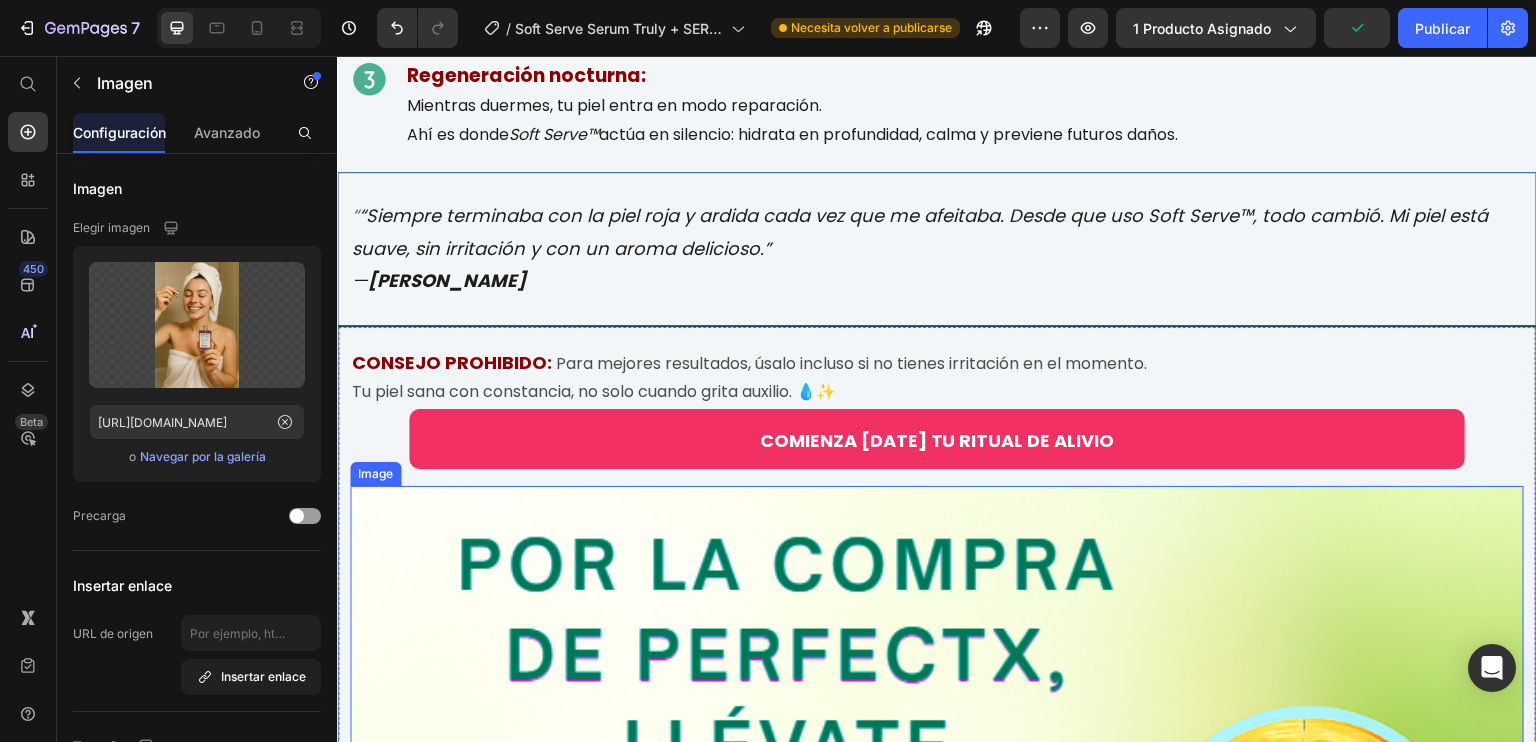 scroll, scrollTop: 9448, scrollLeft: 0, axis: vertical 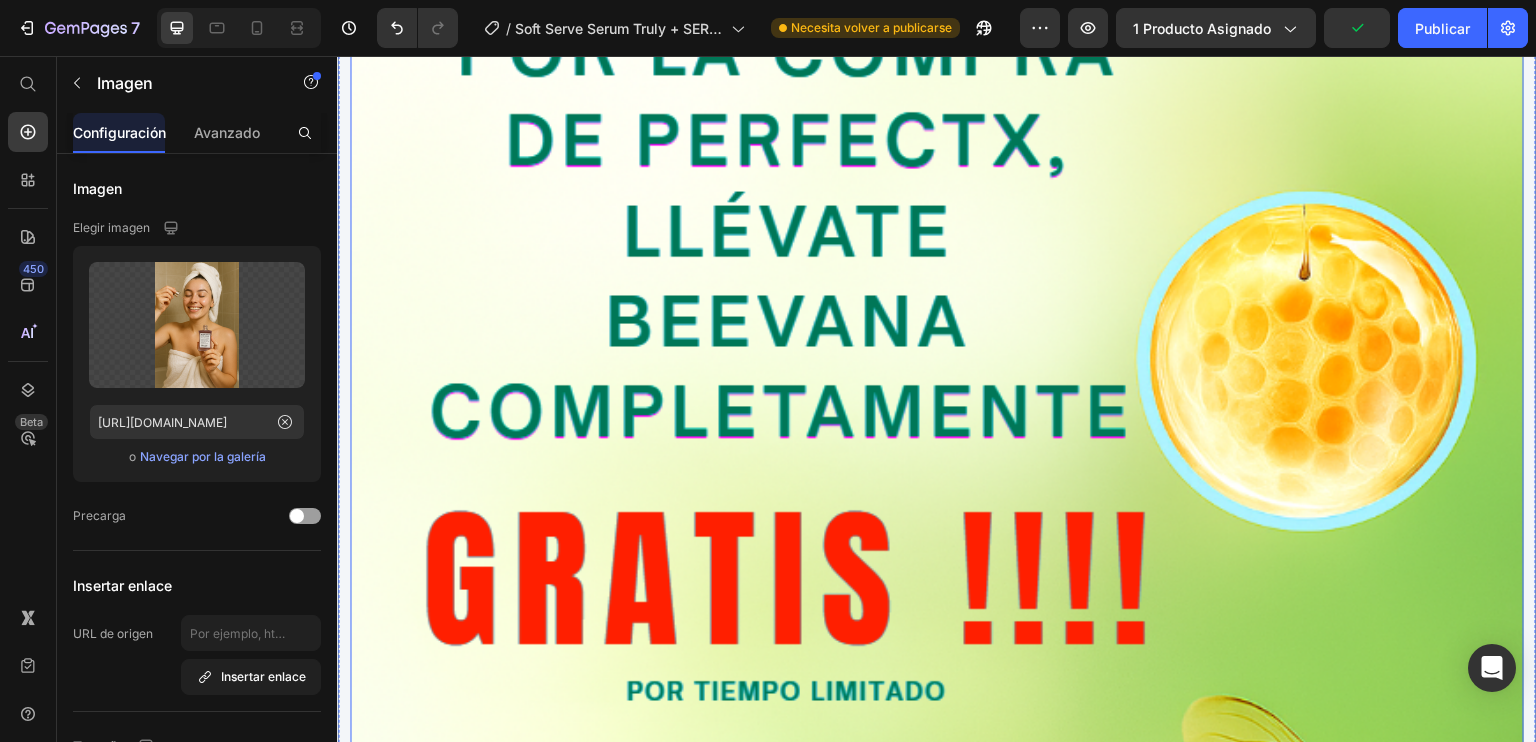 click at bounding box center [937, 914] 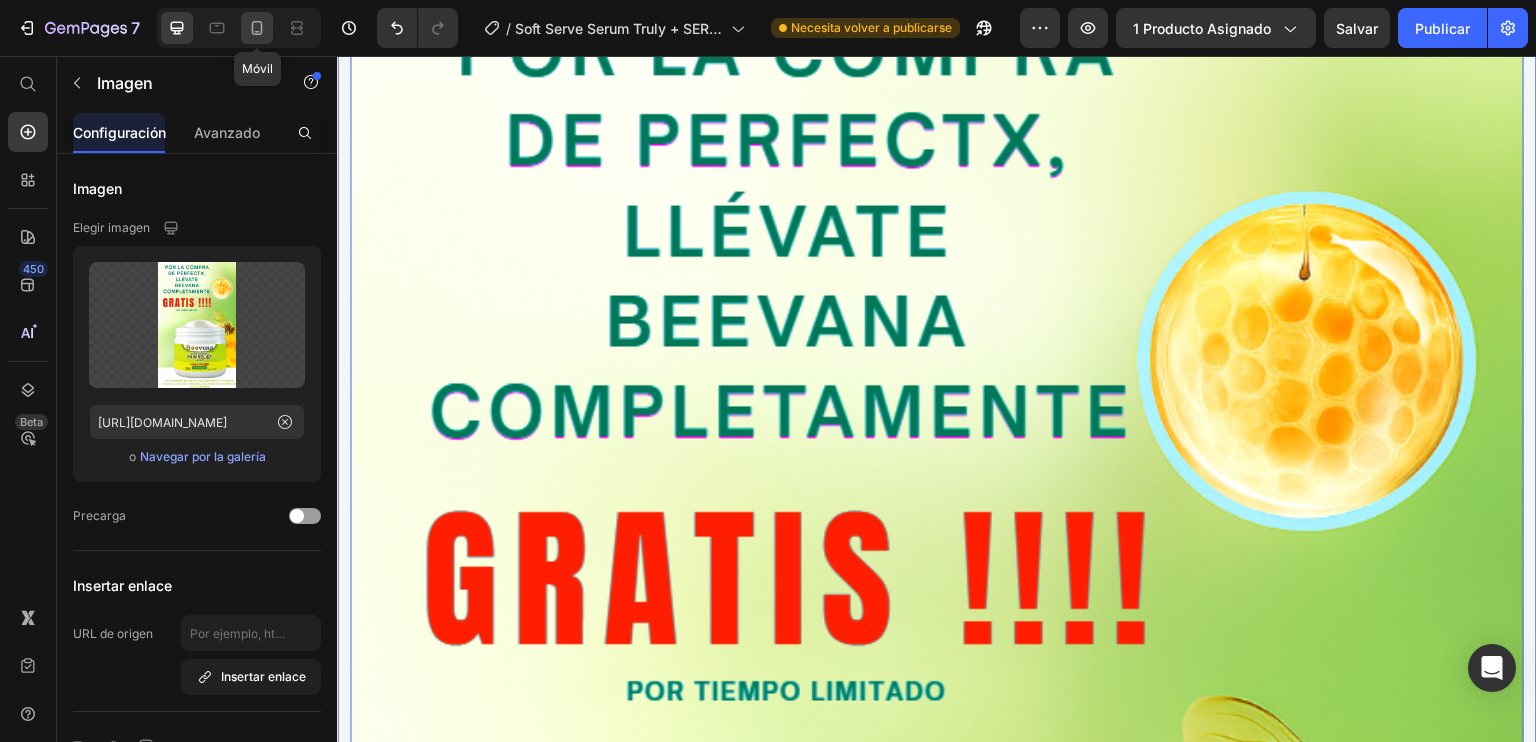 click 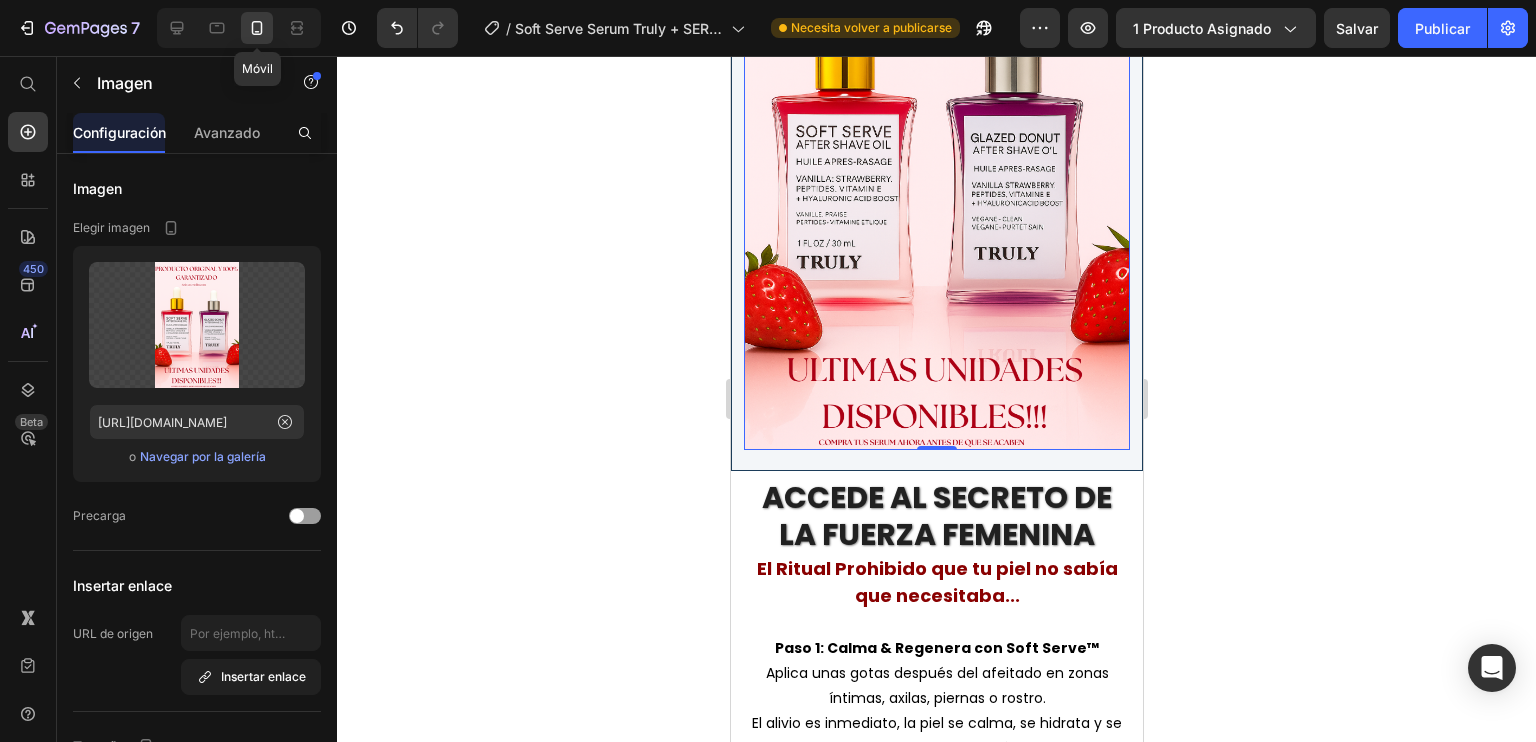 scroll, scrollTop: 9748, scrollLeft: 0, axis: vertical 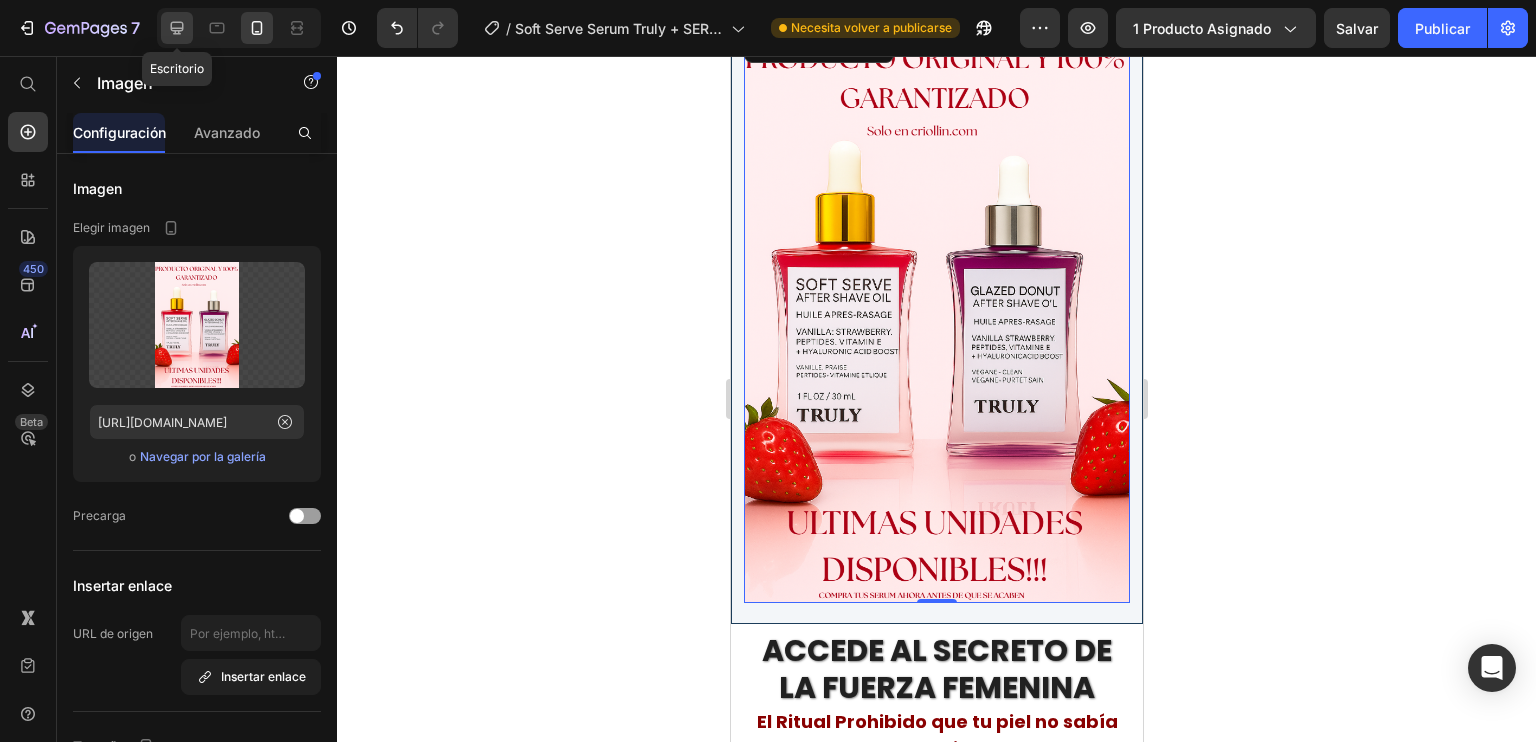 click 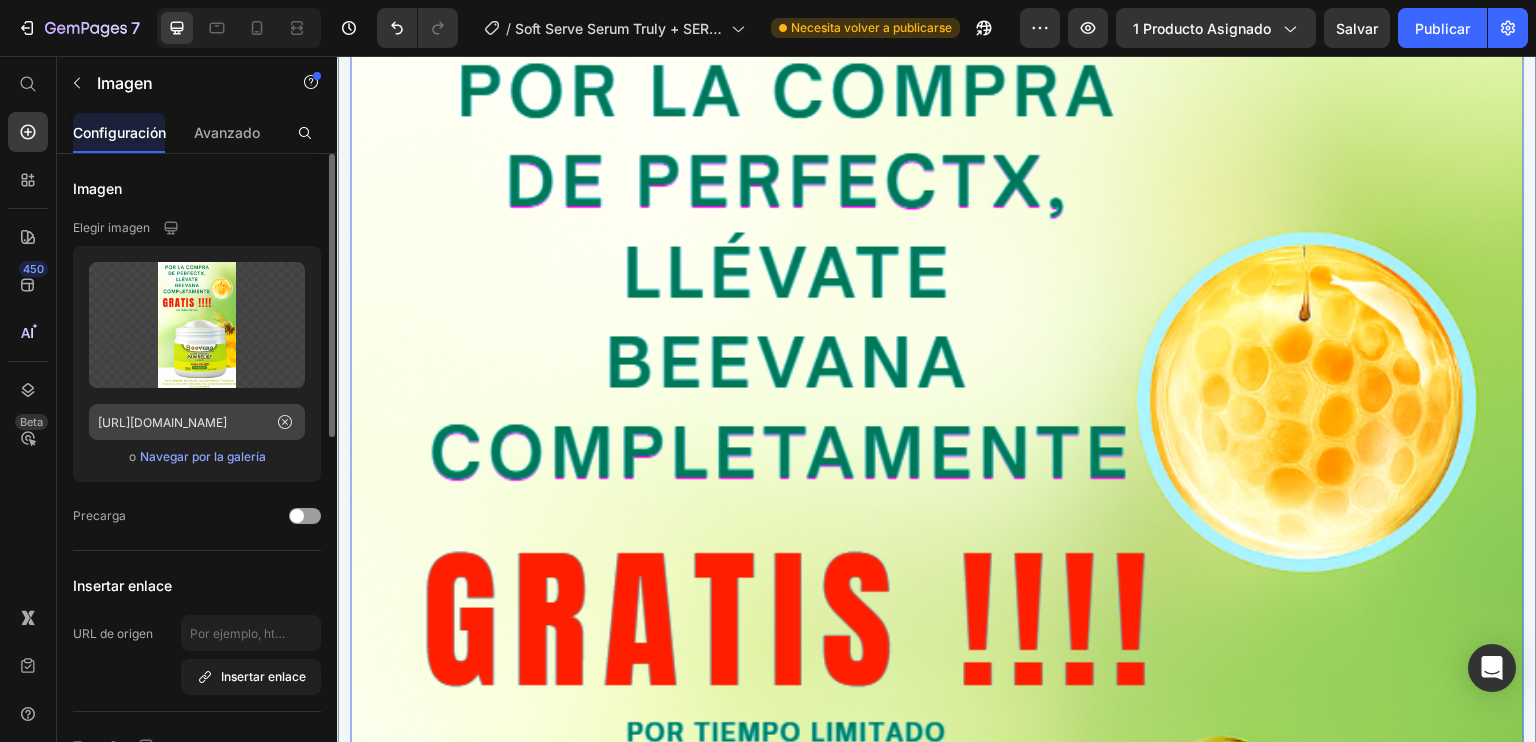 scroll, scrollTop: 9288, scrollLeft: 0, axis: vertical 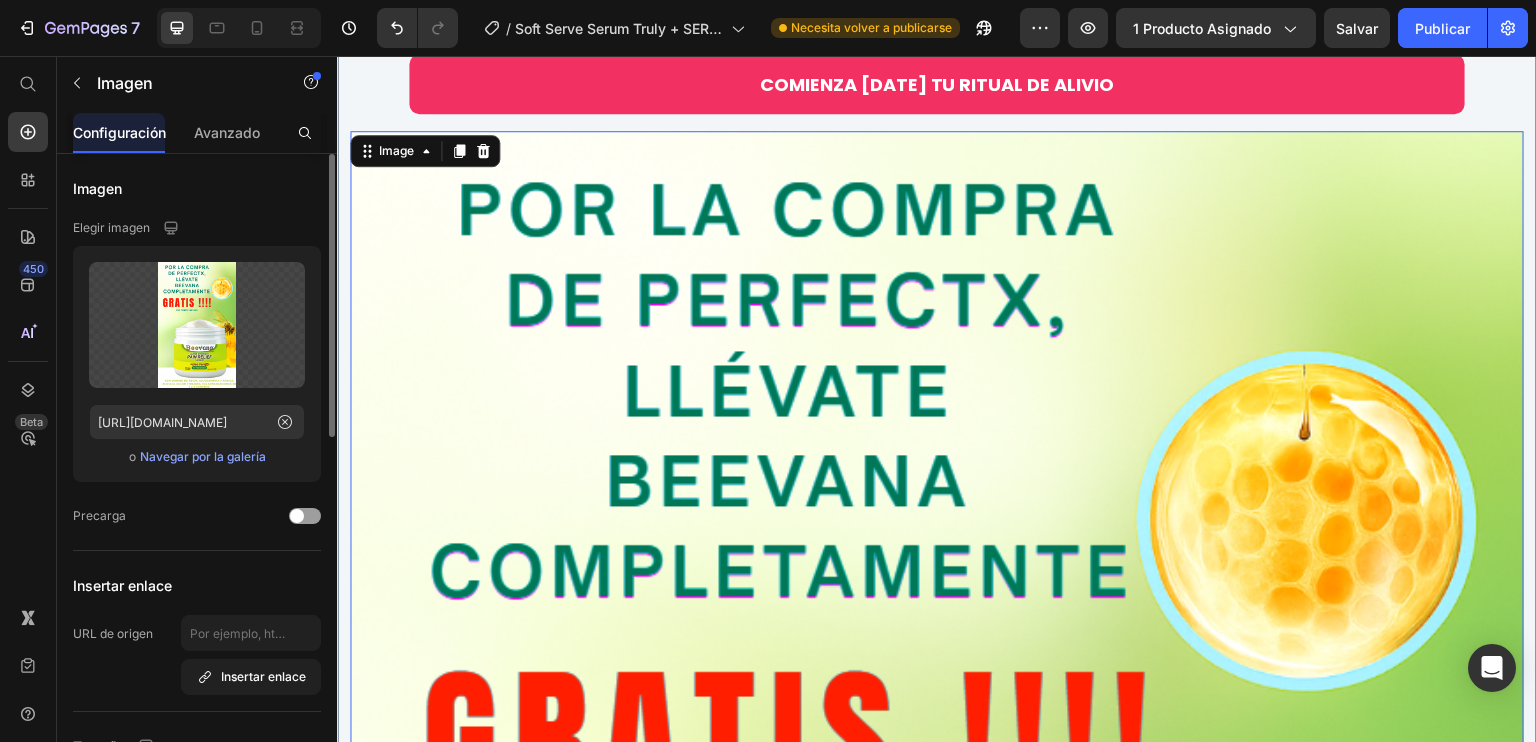 click on "Navegar por la galería" at bounding box center [203, 457] 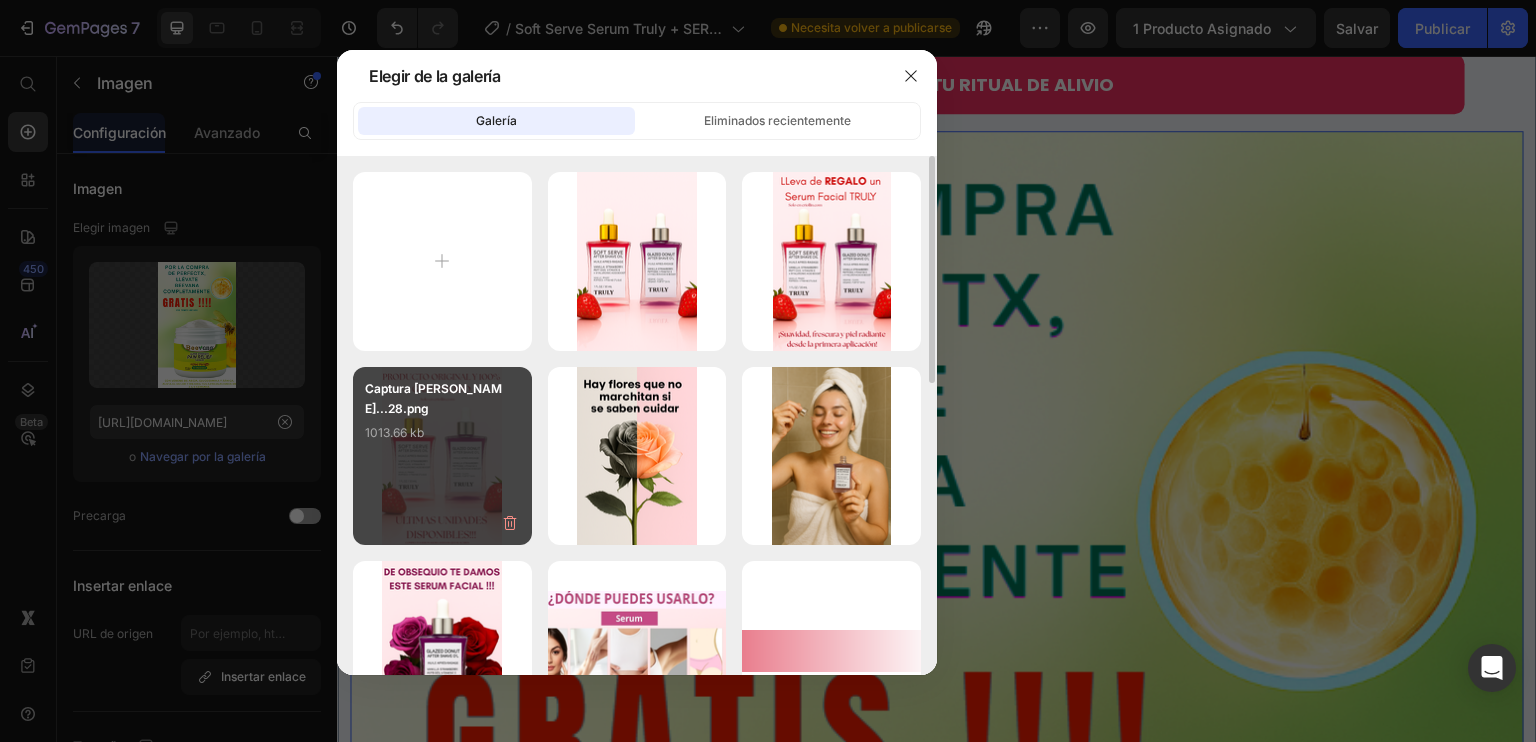 click on "Captura [PERSON_NAME]...28.png 1013.66 kb" at bounding box center [442, 456] 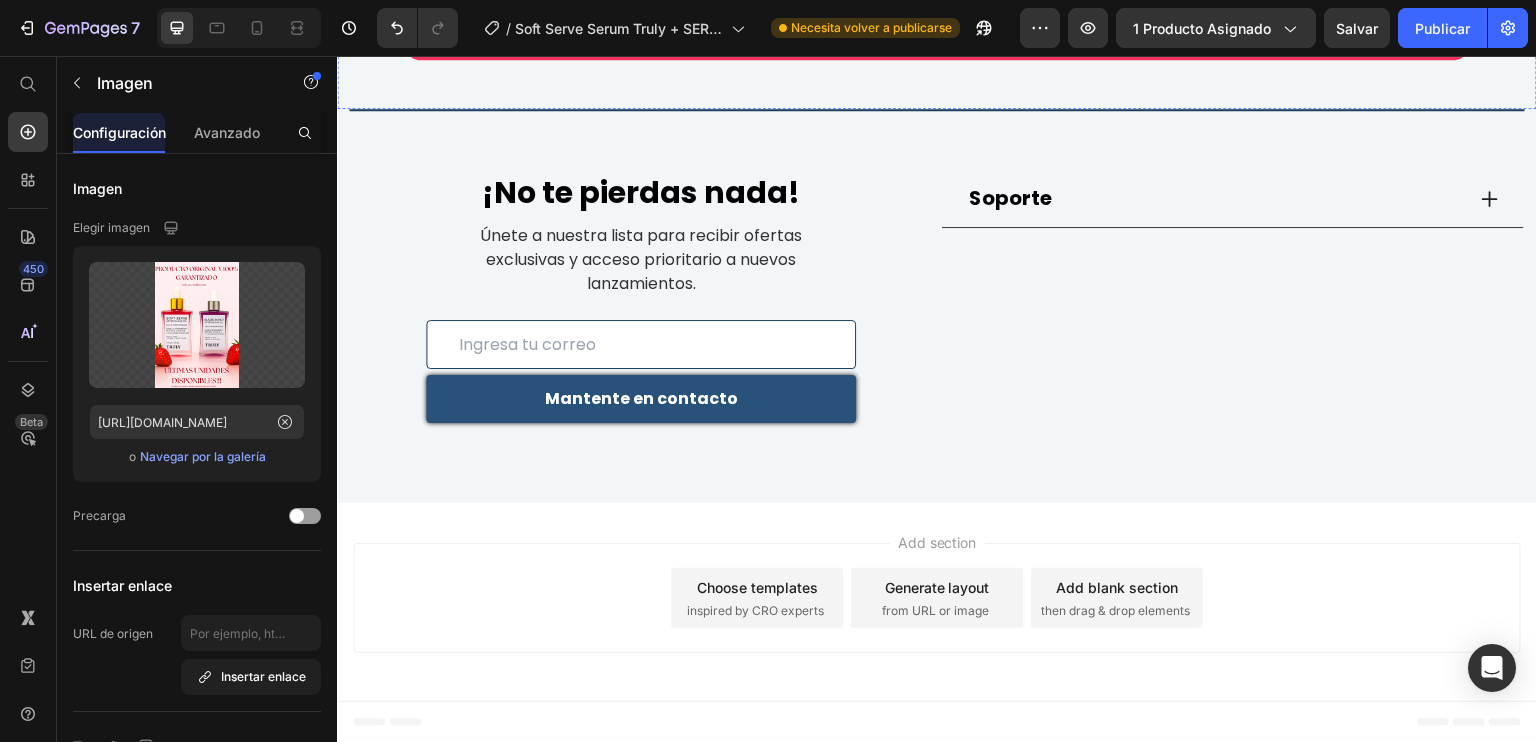scroll, scrollTop: 13493, scrollLeft: 0, axis: vertical 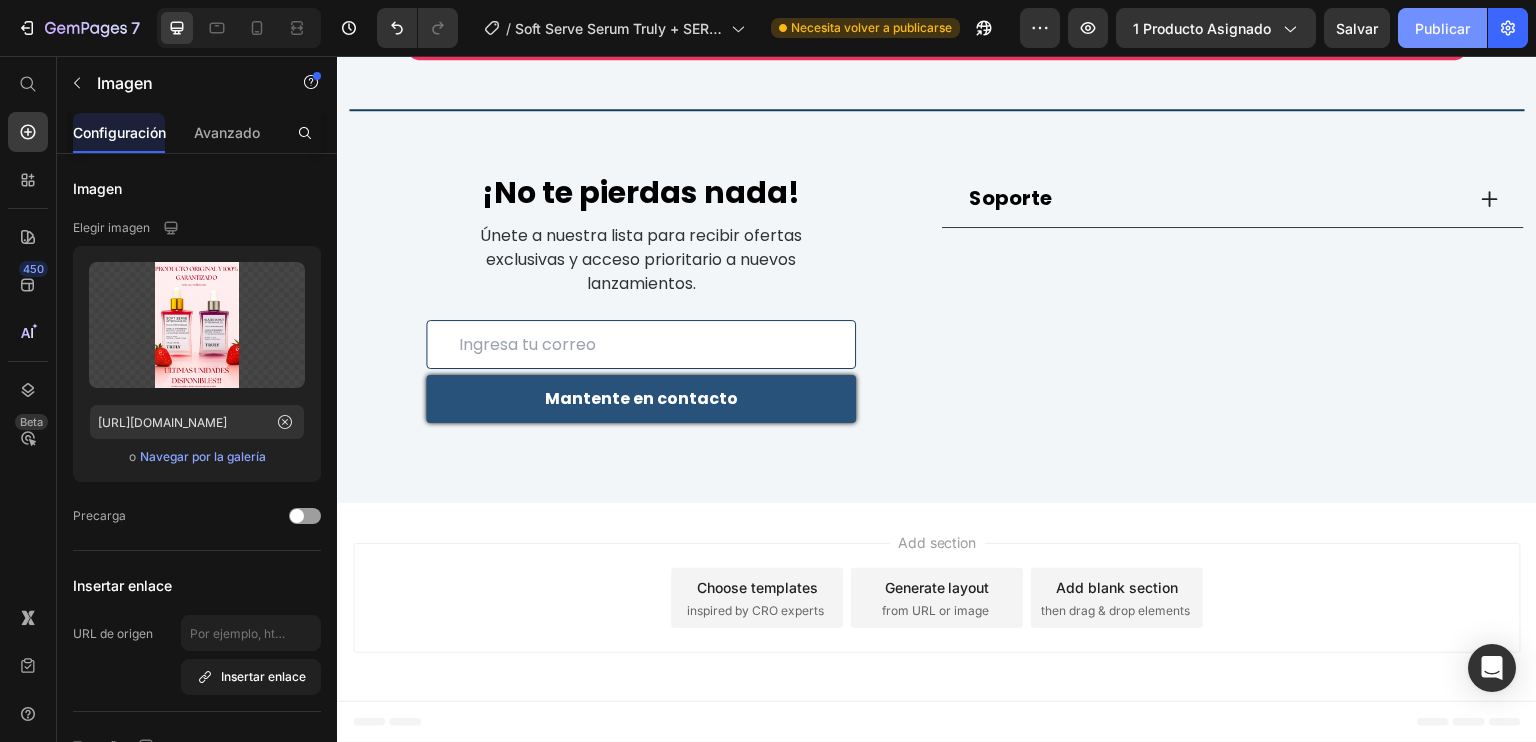 click on "Publicar" 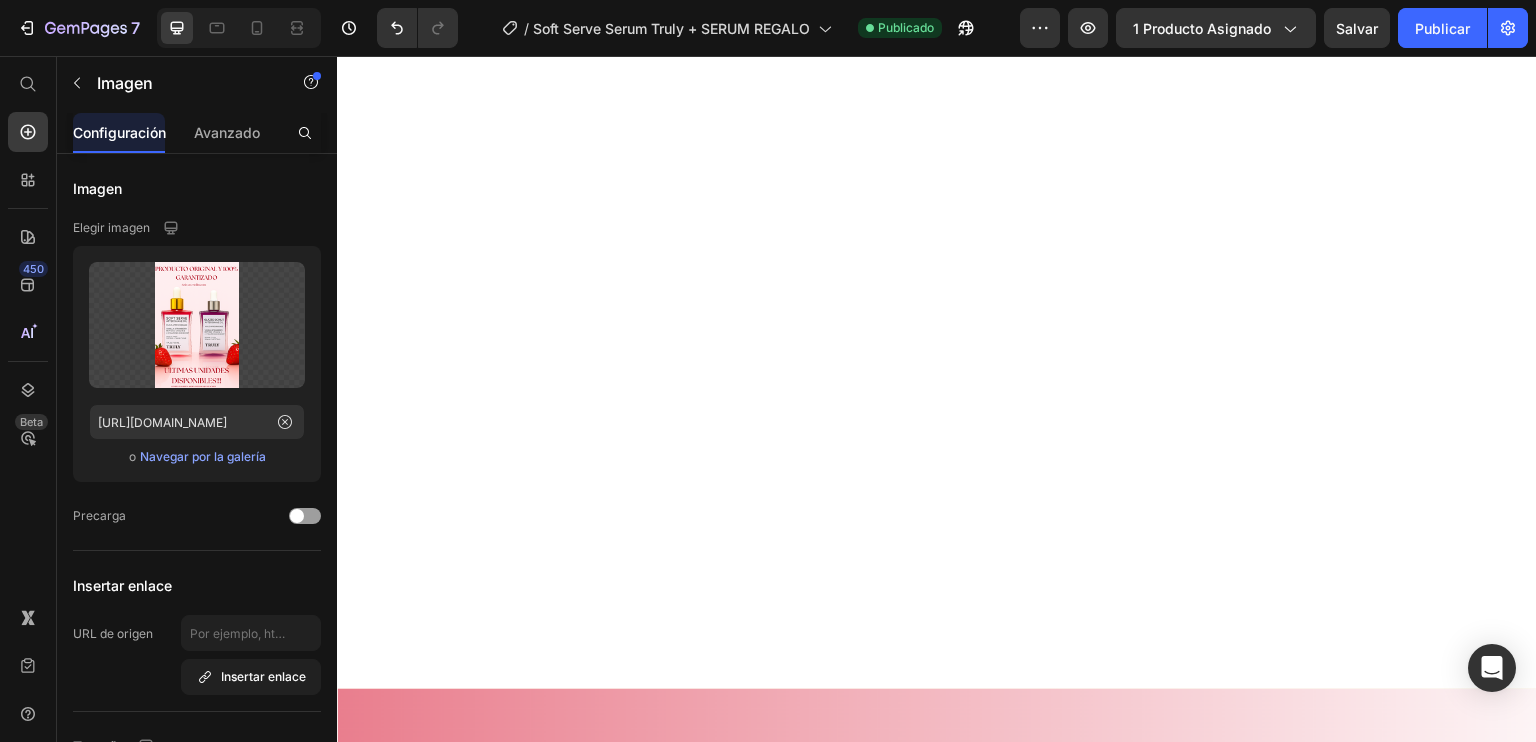 scroll, scrollTop: 2163, scrollLeft: 0, axis: vertical 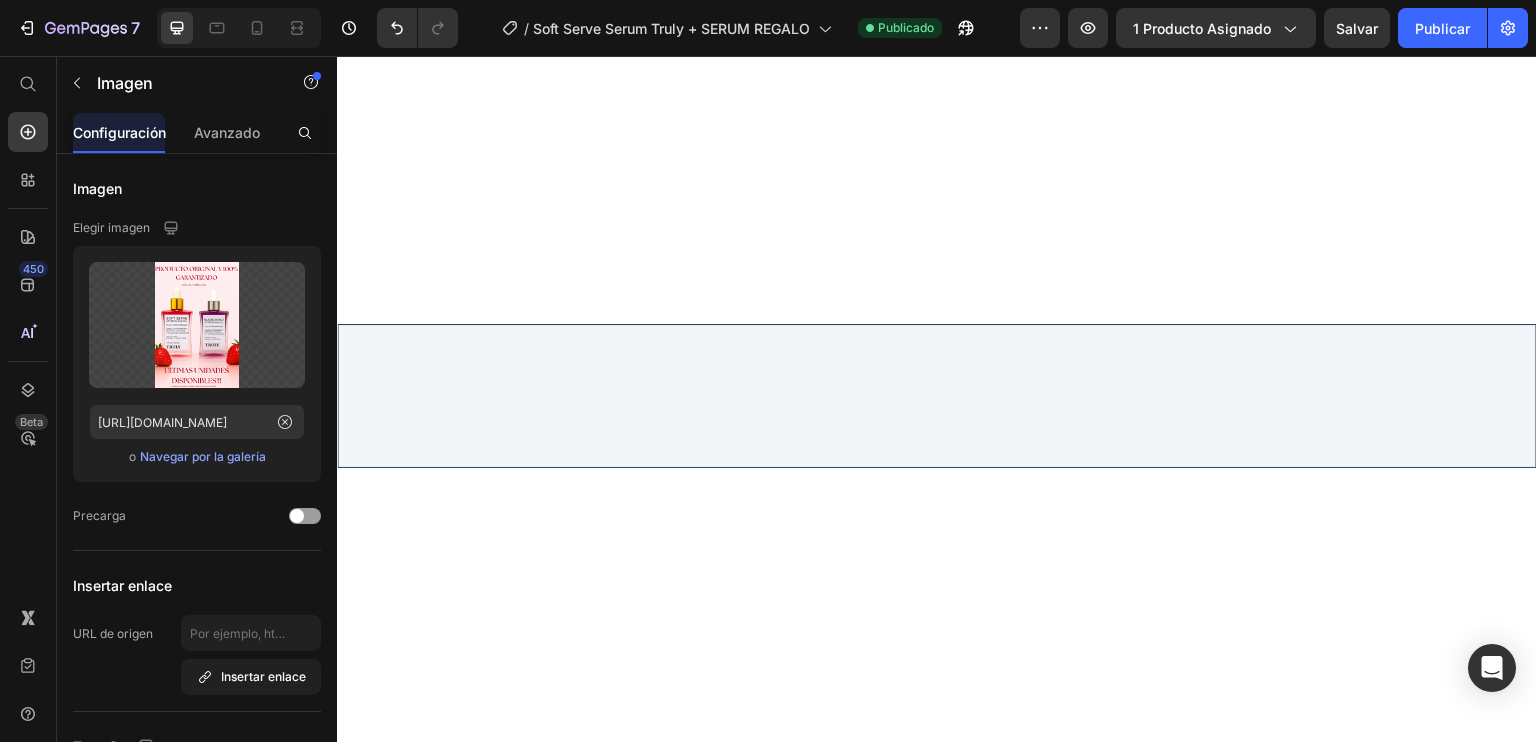 drag, startPoint x: 984, startPoint y: 333, endPoint x: 879, endPoint y: 314, distance: 106.7052 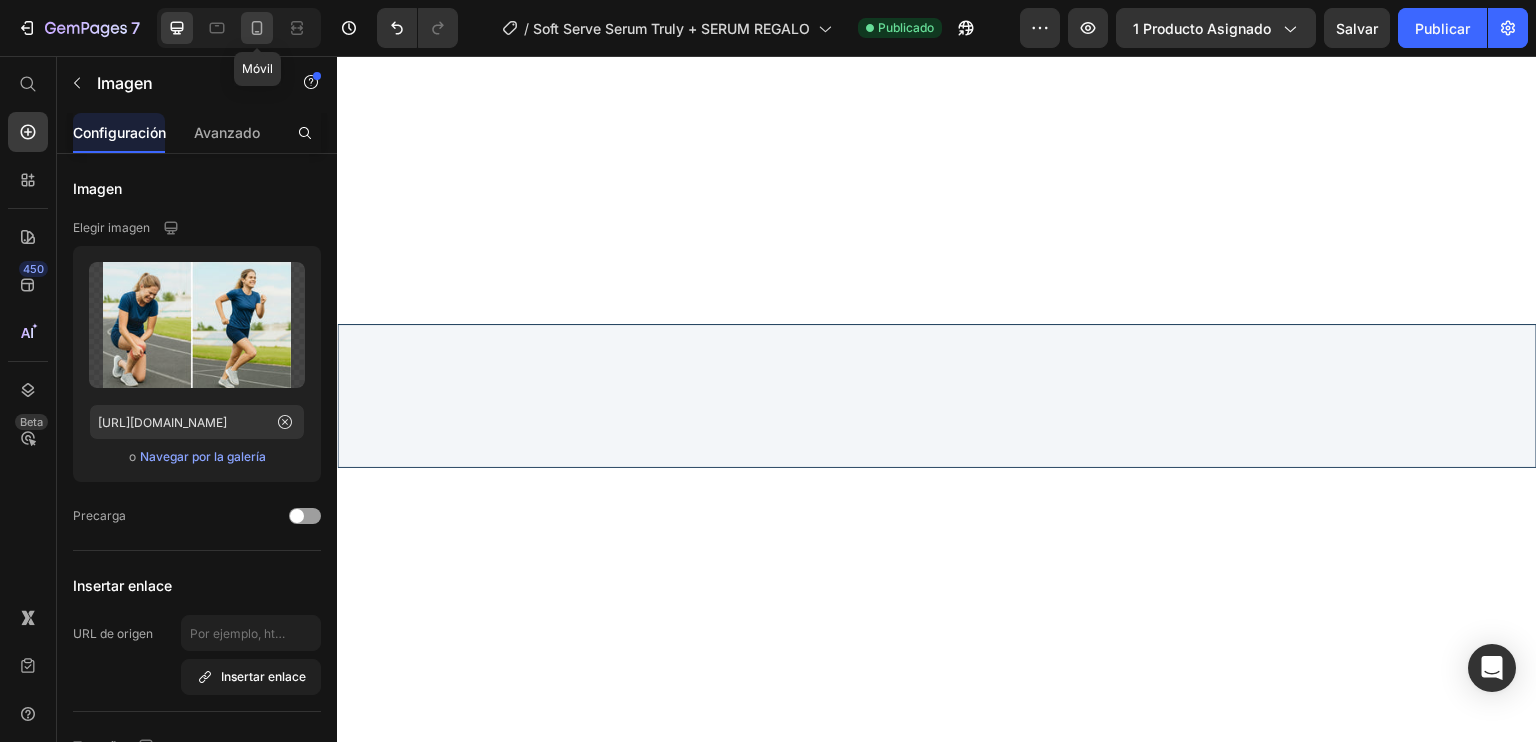 click 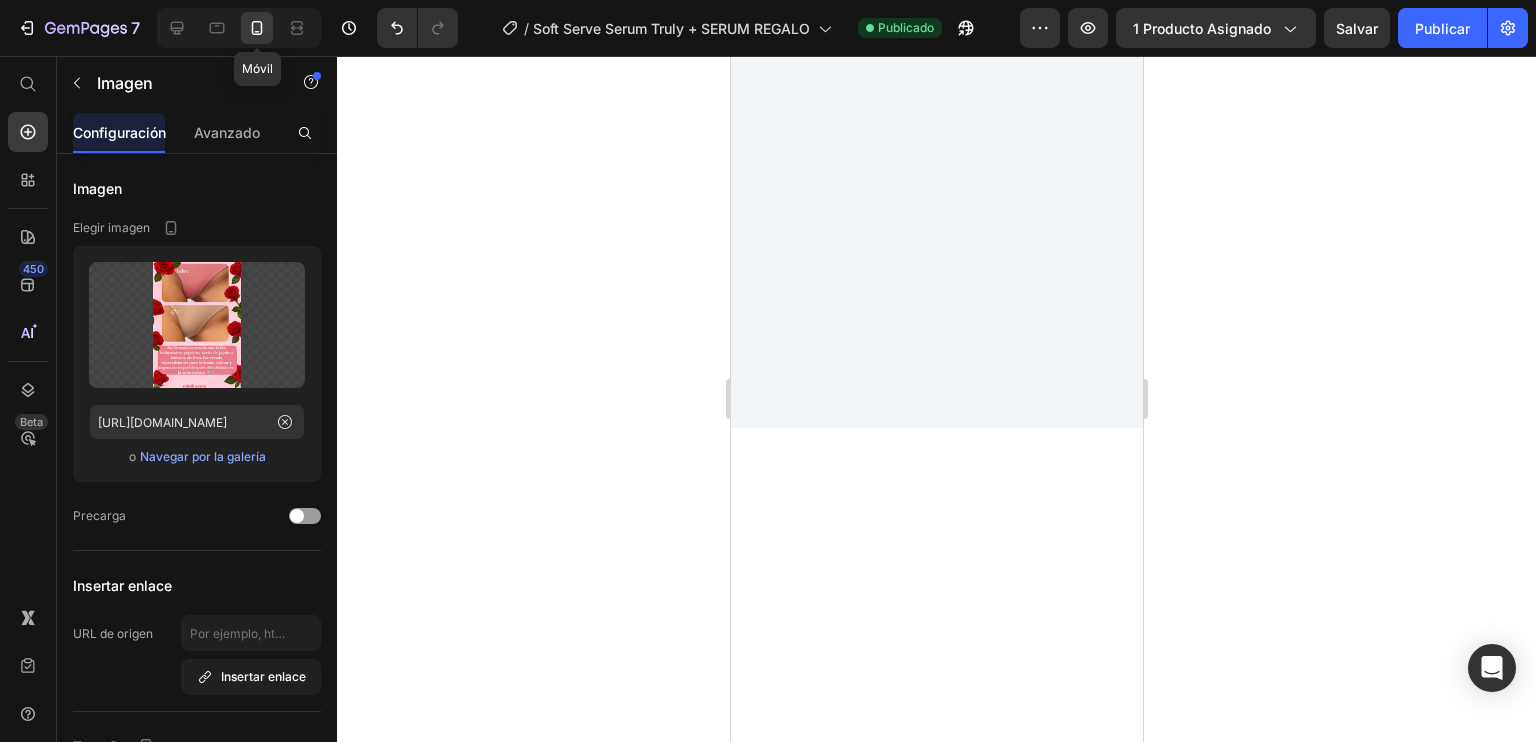 scroll, scrollTop: 850, scrollLeft: 0, axis: vertical 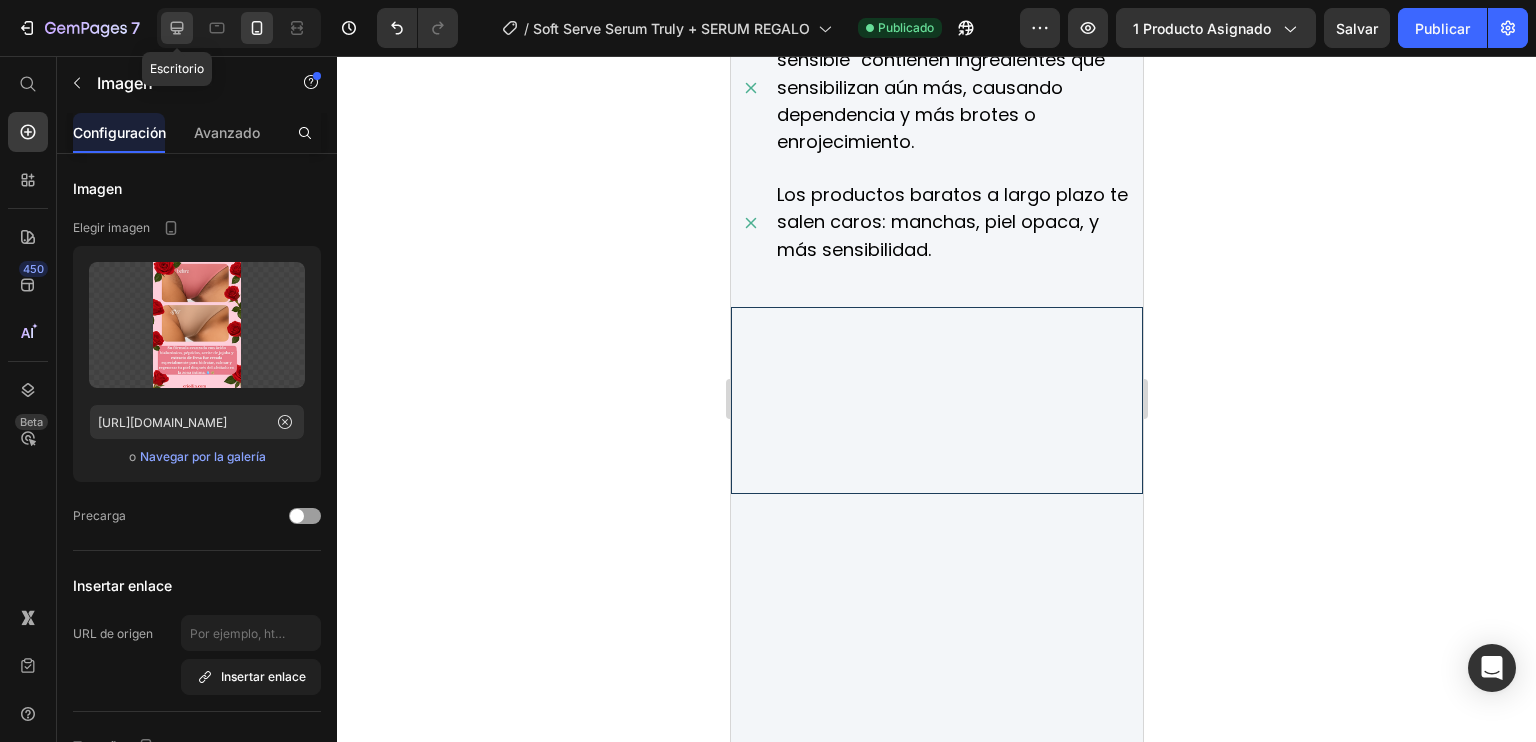 click 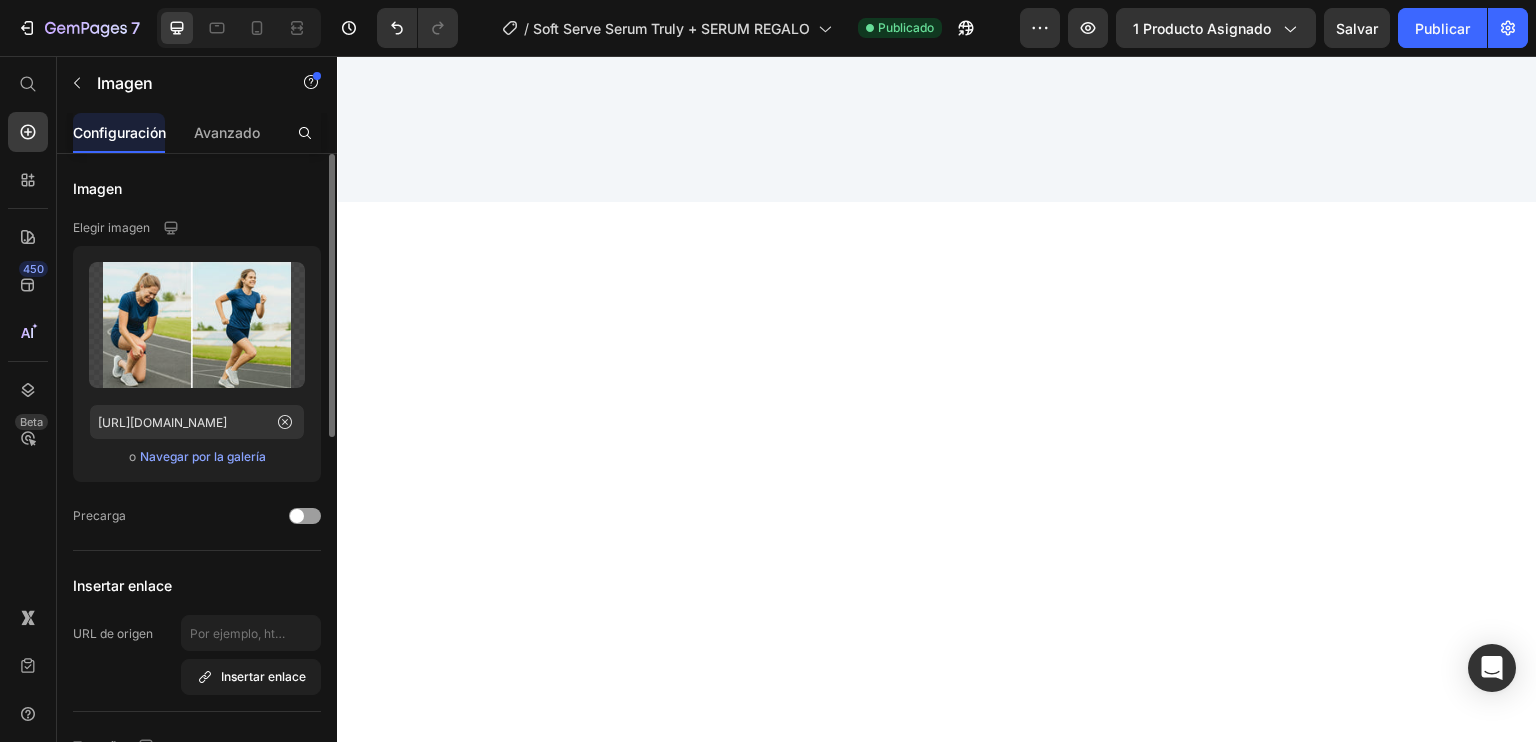 click on "Navegar por la galería" at bounding box center [203, 457] 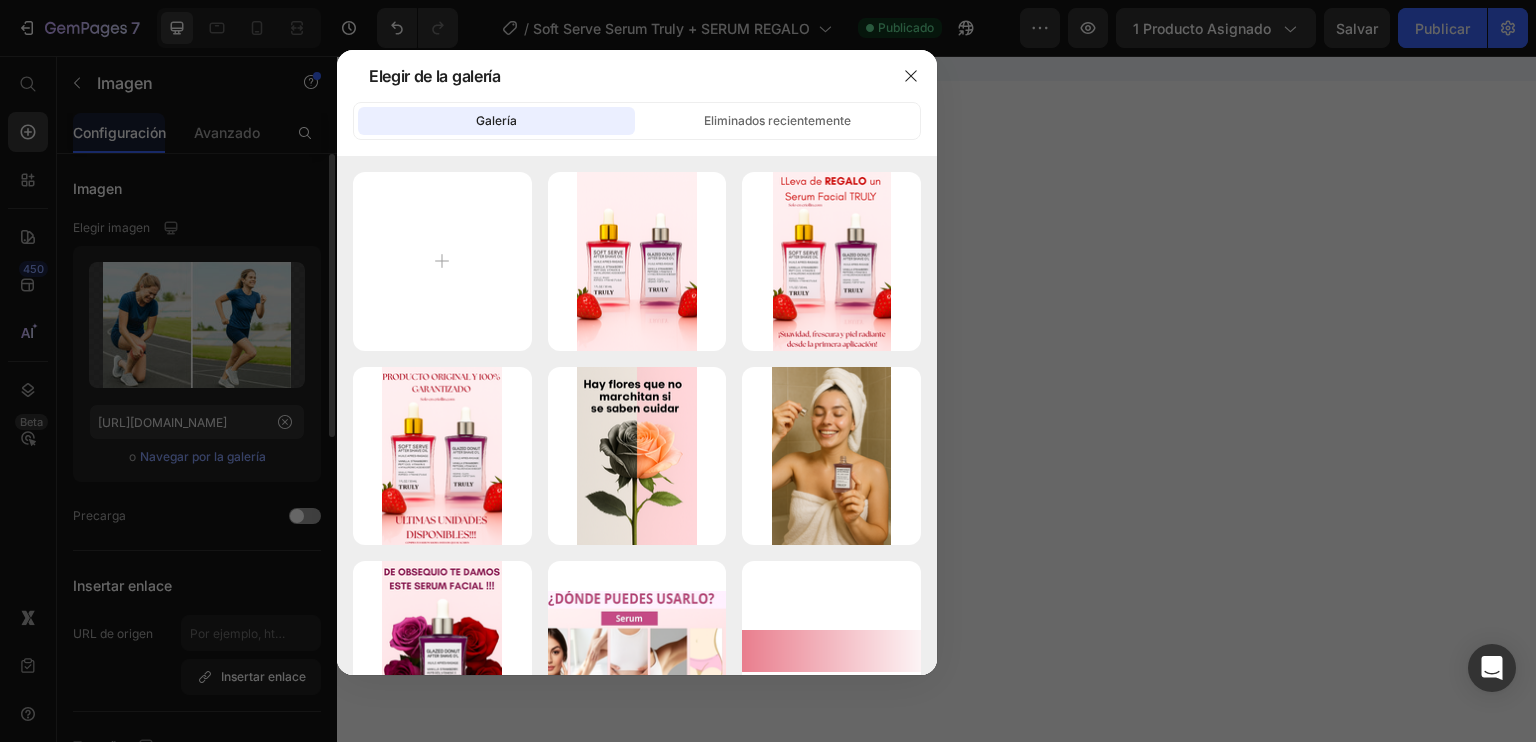 scroll, scrollTop: 2088, scrollLeft: 0, axis: vertical 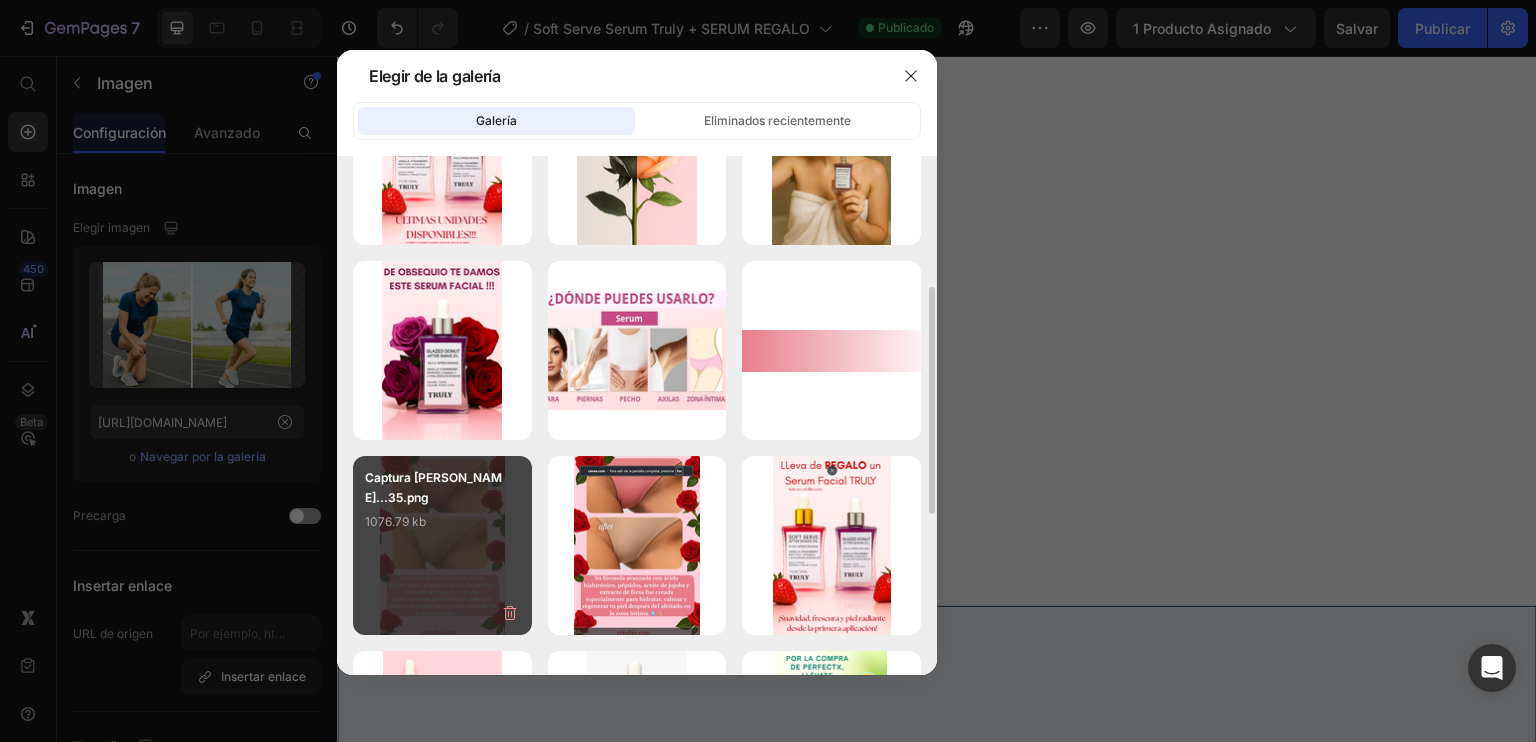 click on "Captura [PERSON_NAME]...35.png 1076.79 kb" at bounding box center (442, 508) 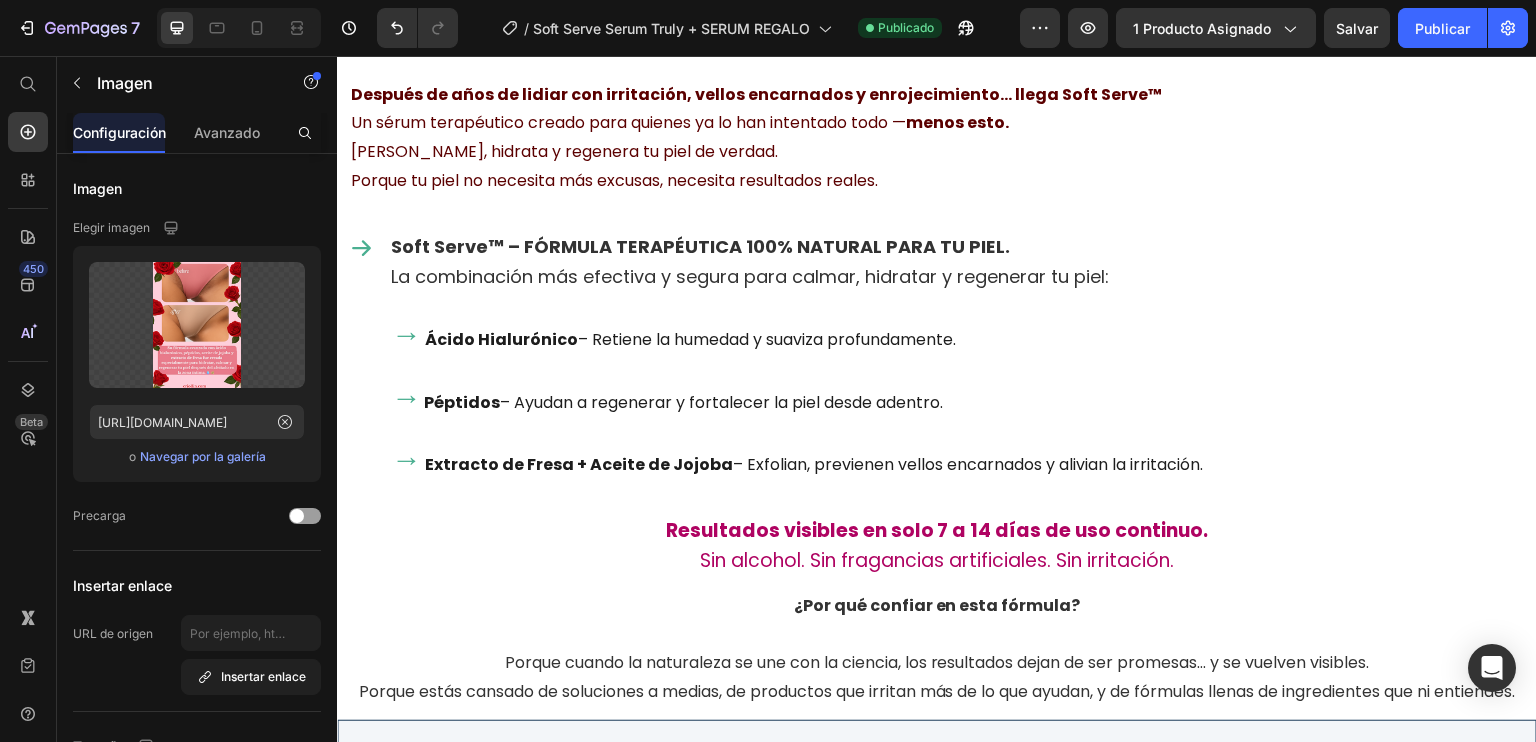 scroll, scrollTop: 4700, scrollLeft: 0, axis: vertical 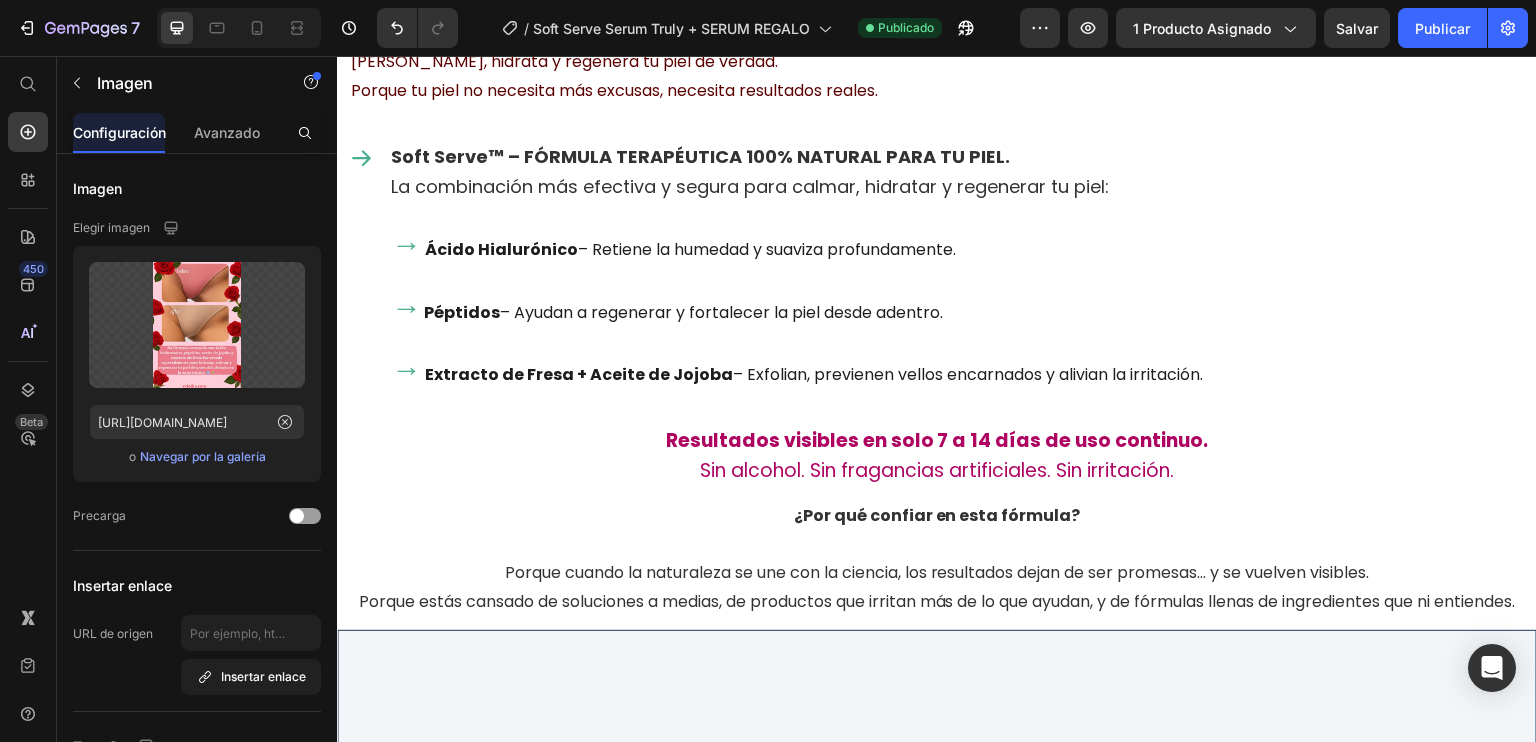 drag, startPoint x: 970, startPoint y: 319, endPoint x: 910, endPoint y: 330, distance: 61 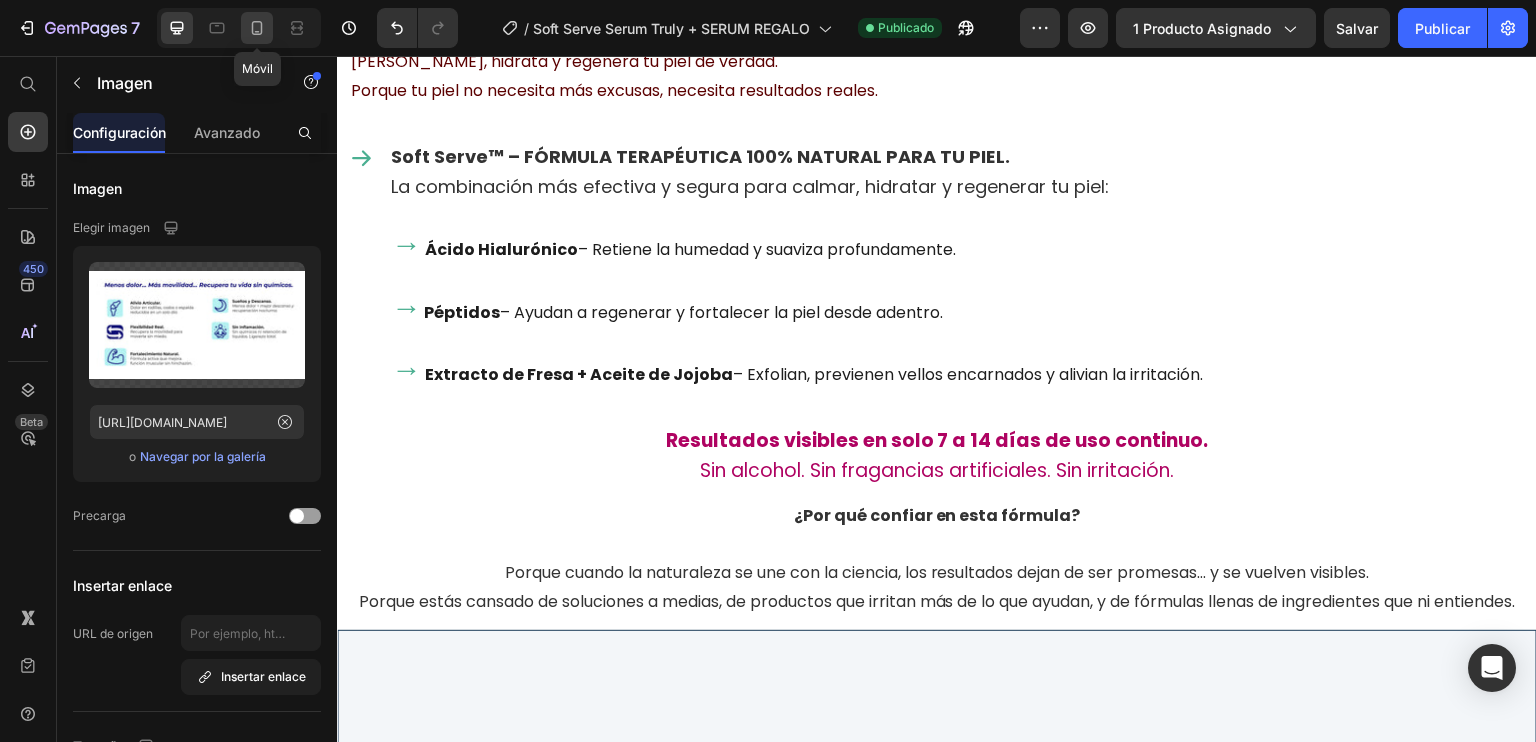 click 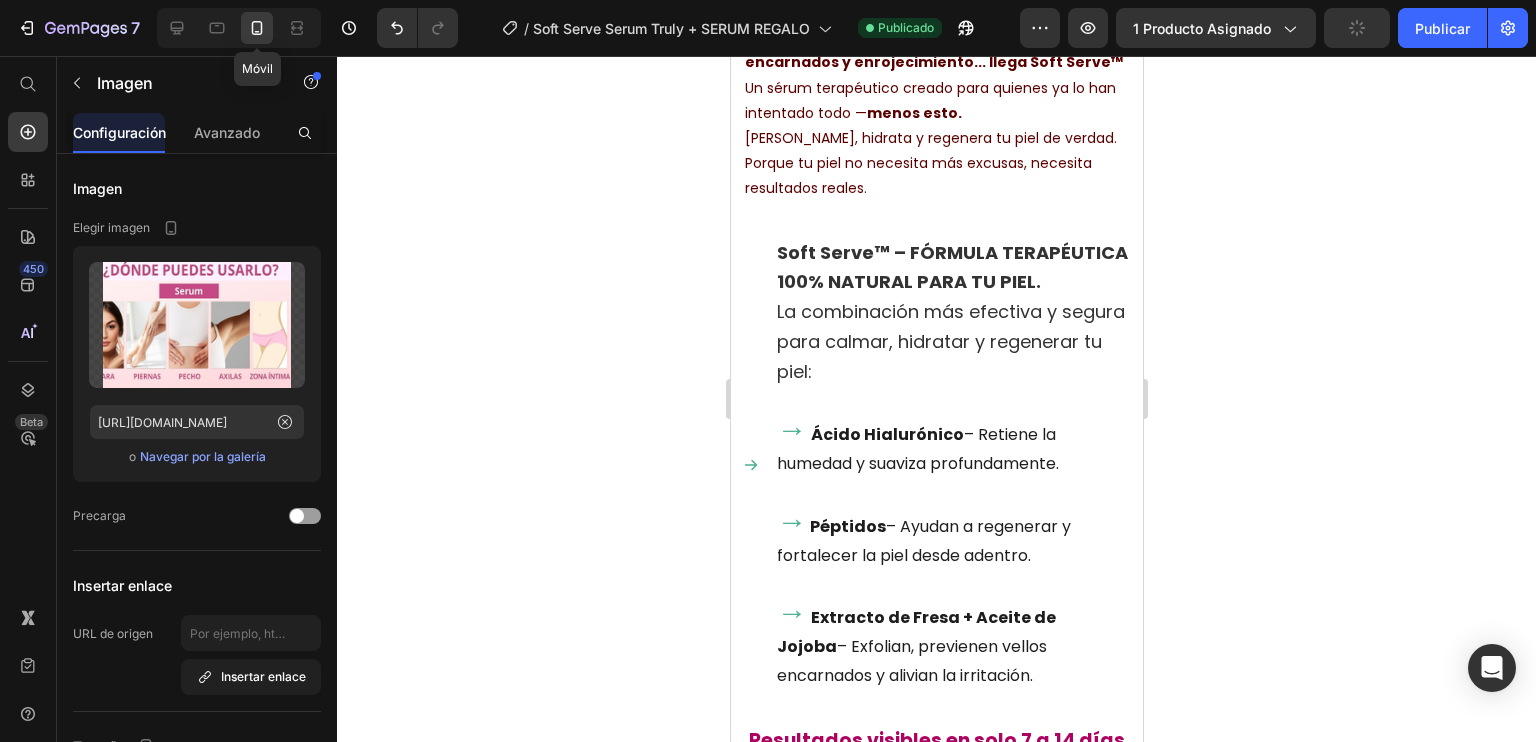 scroll, scrollTop: 4862, scrollLeft: 0, axis: vertical 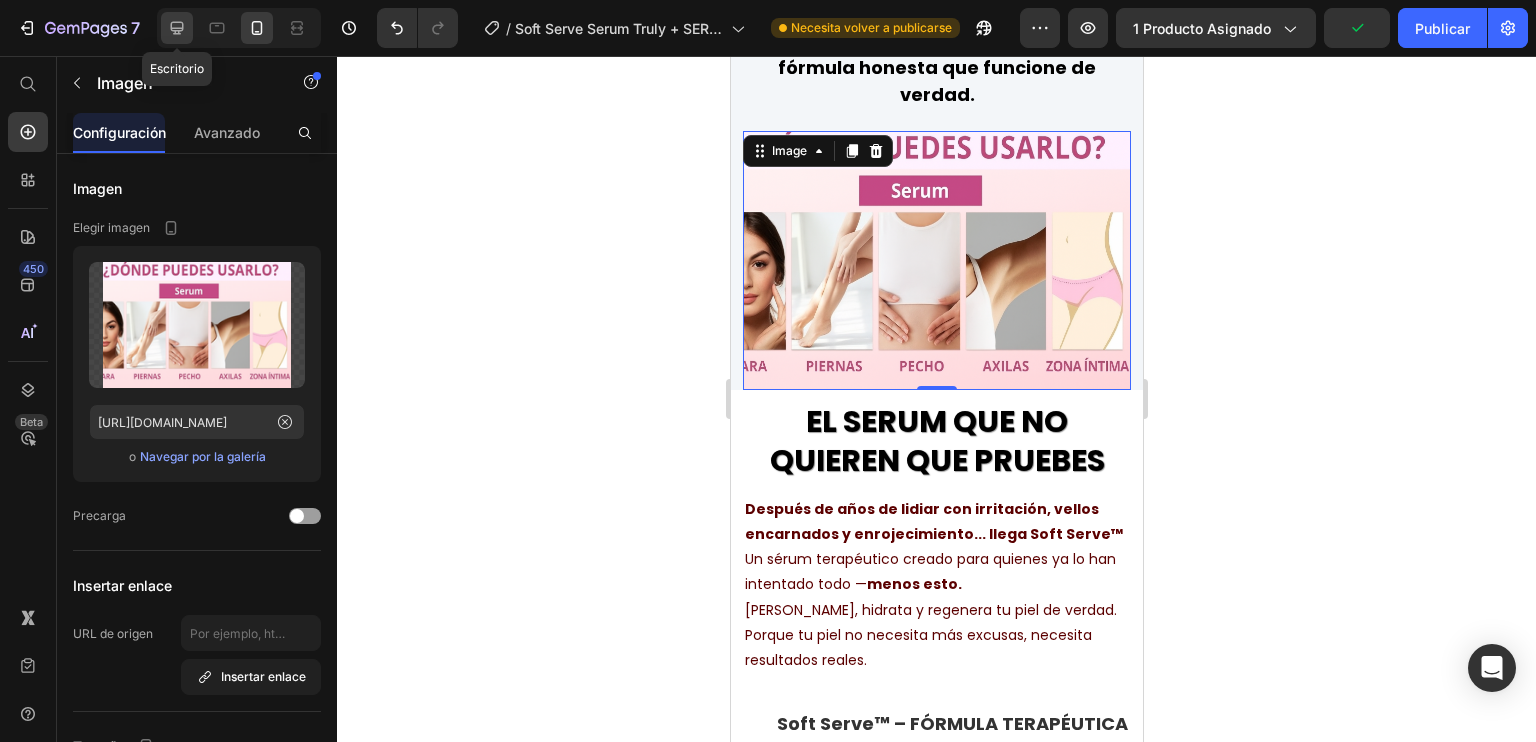 click 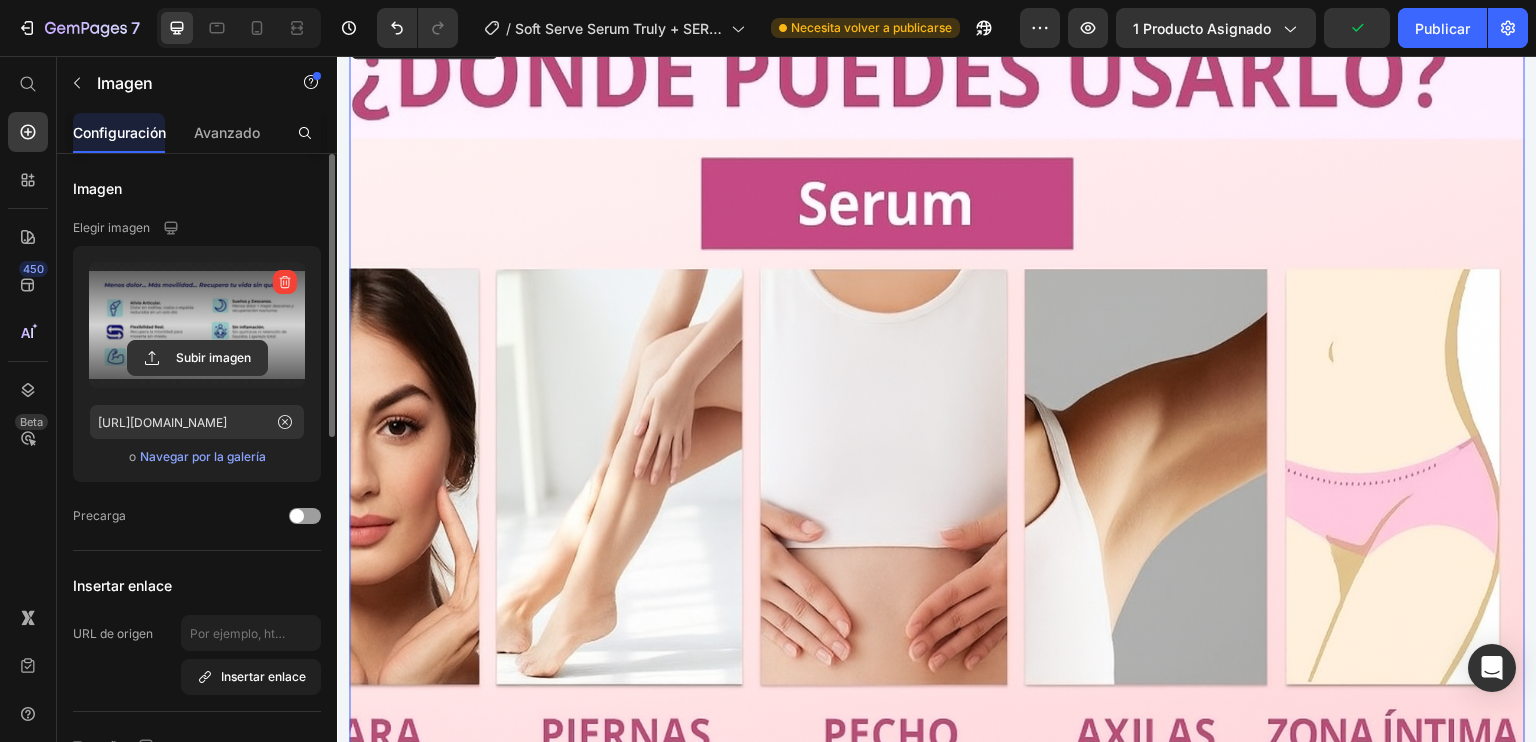 scroll, scrollTop: 4488, scrollLeft: 0, axis: vertical 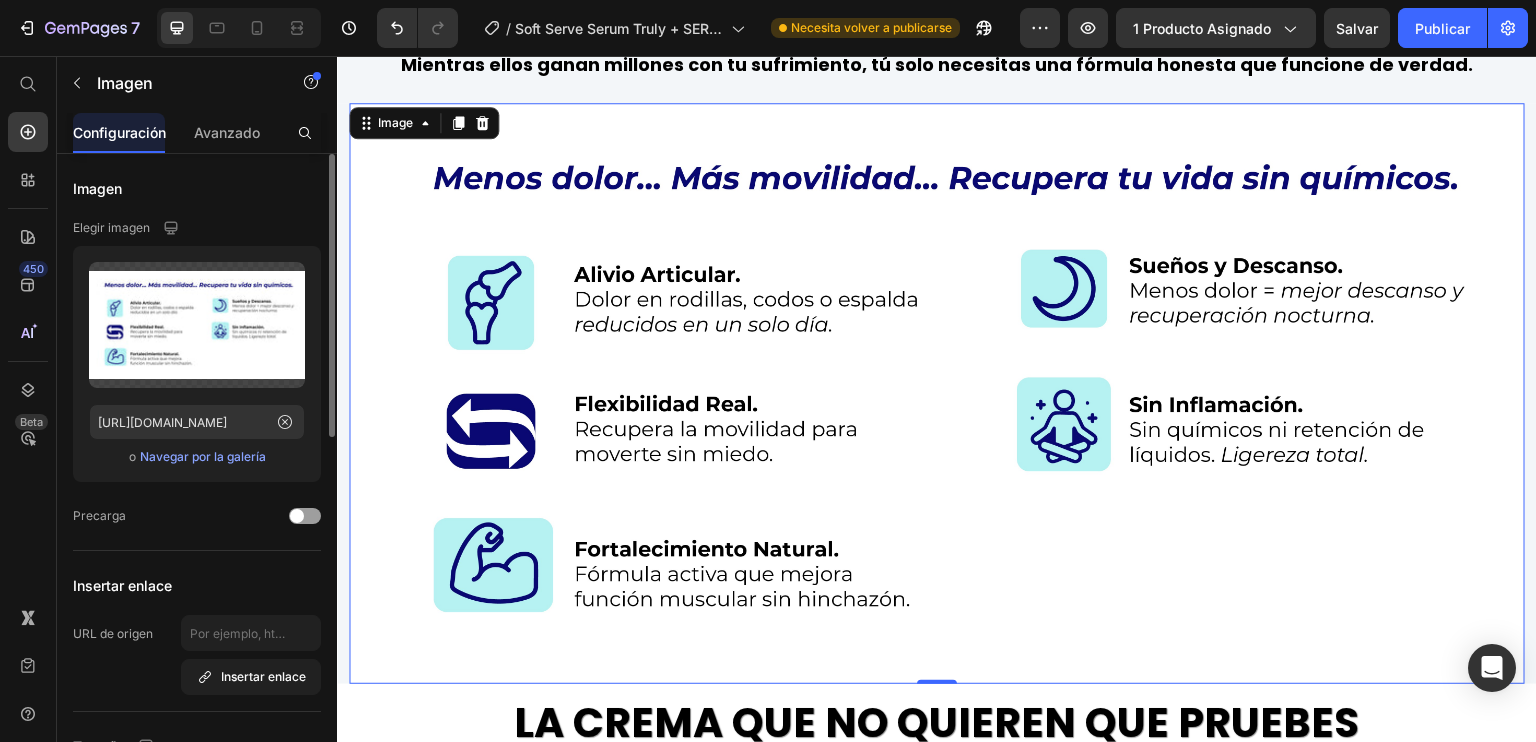 click on "Navegar por la galería" at bounding box center (203, 457) 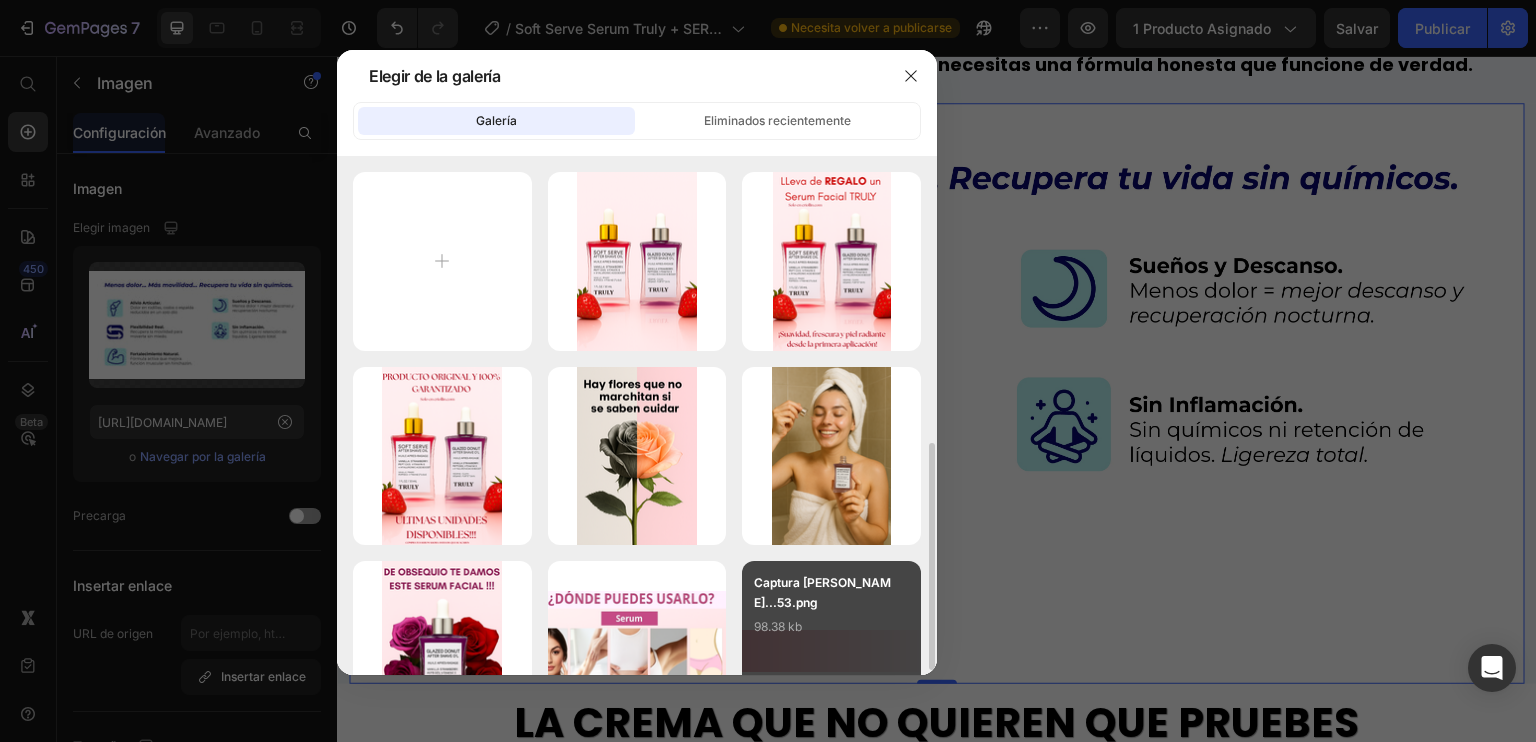 scroll, scrollTop: 300, scrollLeft: 0, axis: vertical 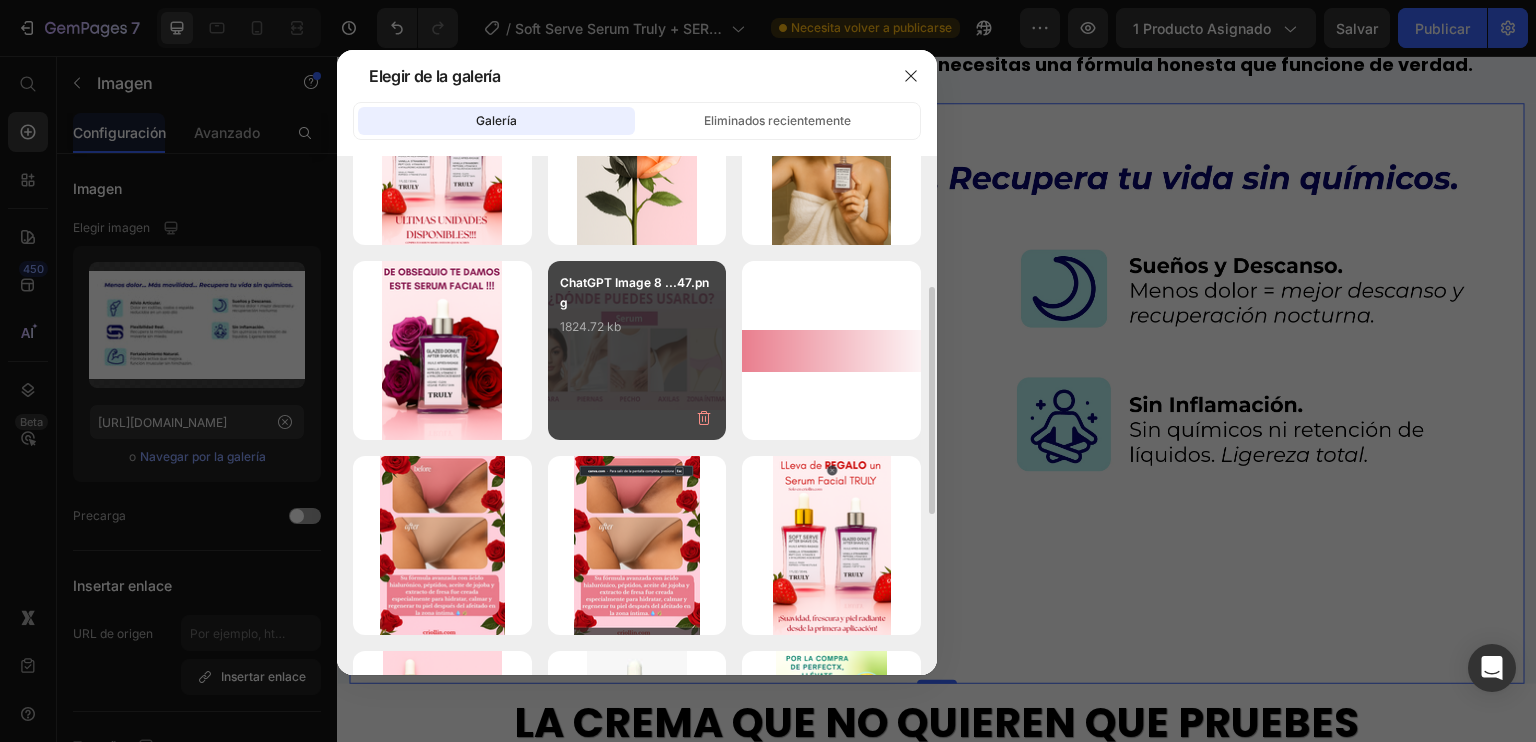 click on "ChatGPT Image 8 ...47.png 1824.72 kb" at bounding box center (637, 350) 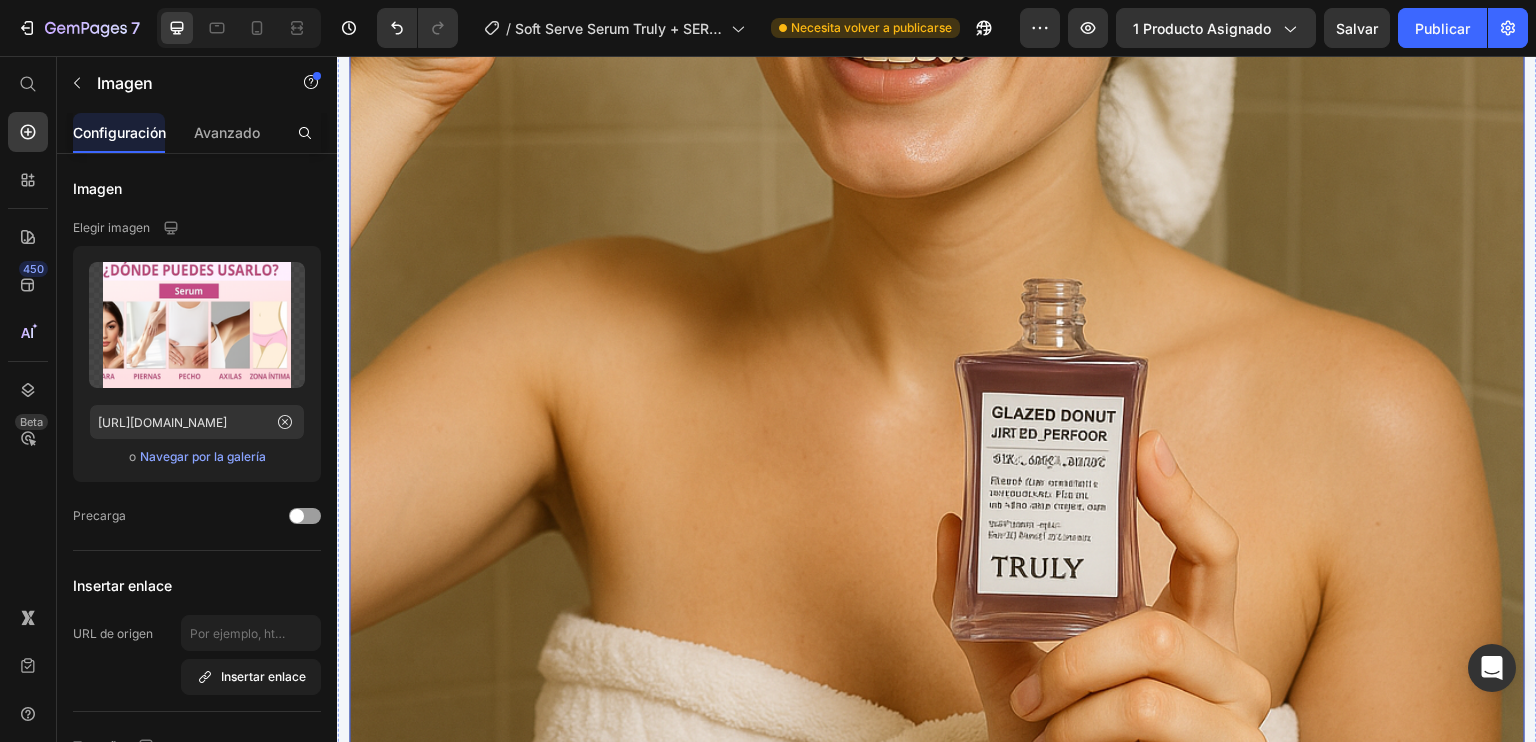 scroll, scrollTop: 10192, scrollLeft: 0, axis: vertical 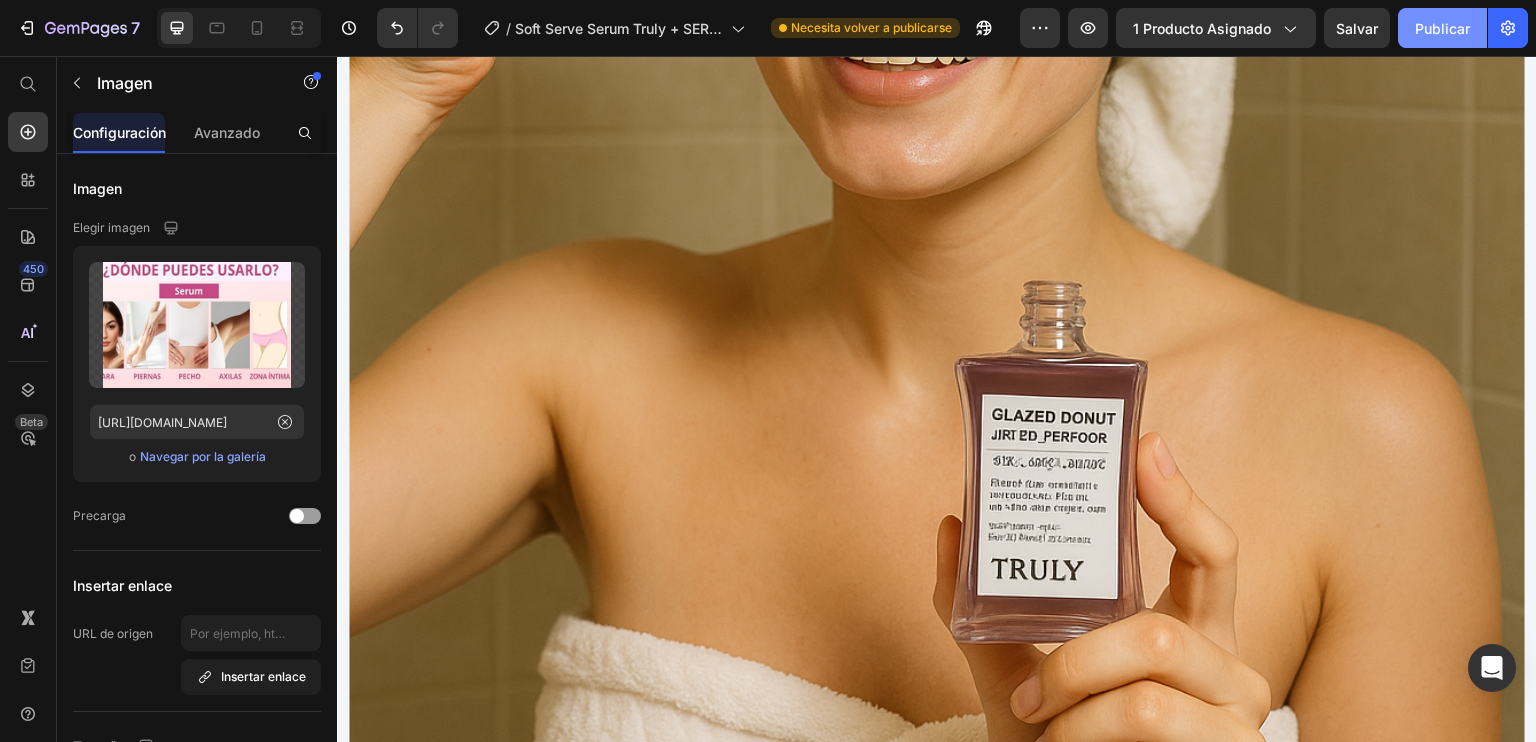 click on "Publicar" 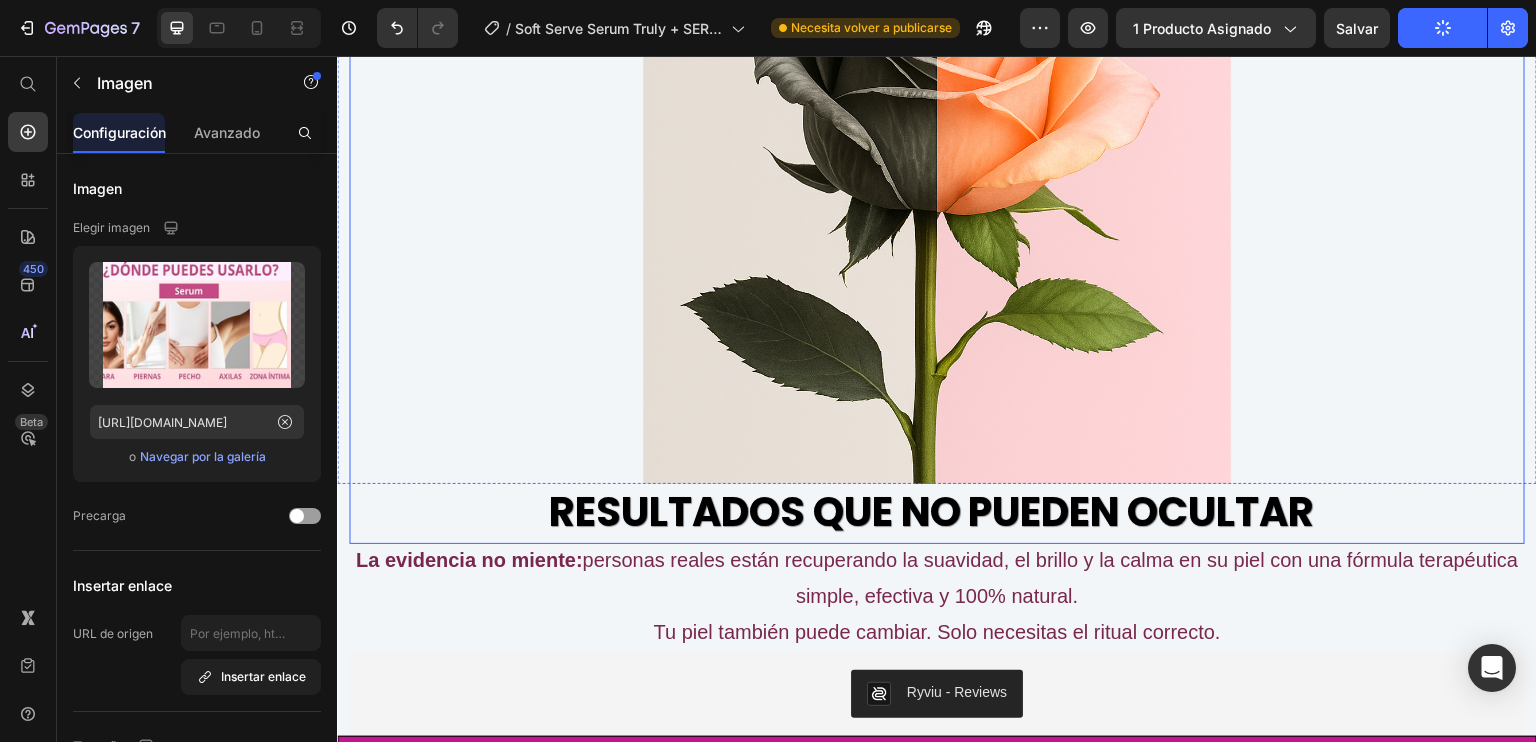 scroll, scrollTop: 8491, scrollLeft: 0, axis: vertical 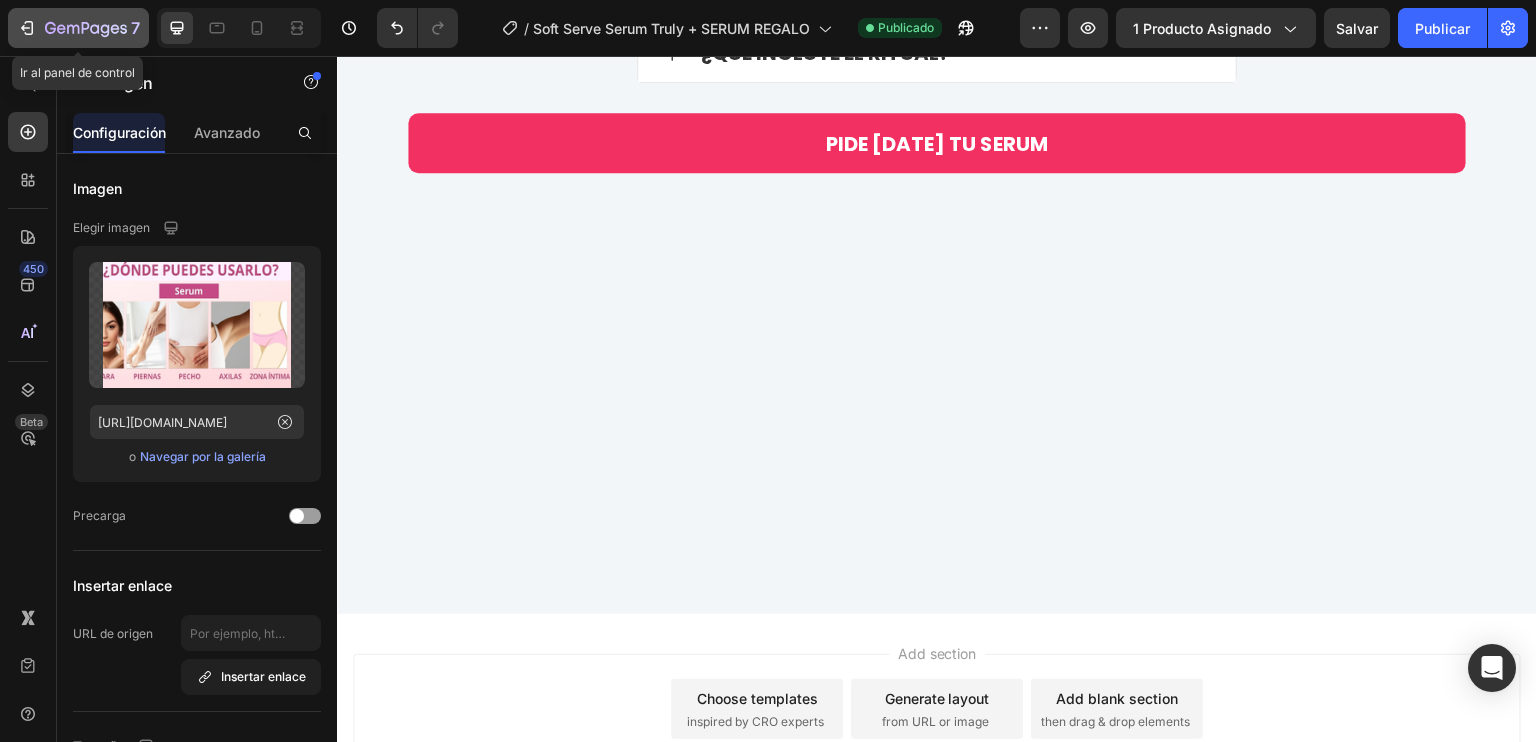 click on "7" 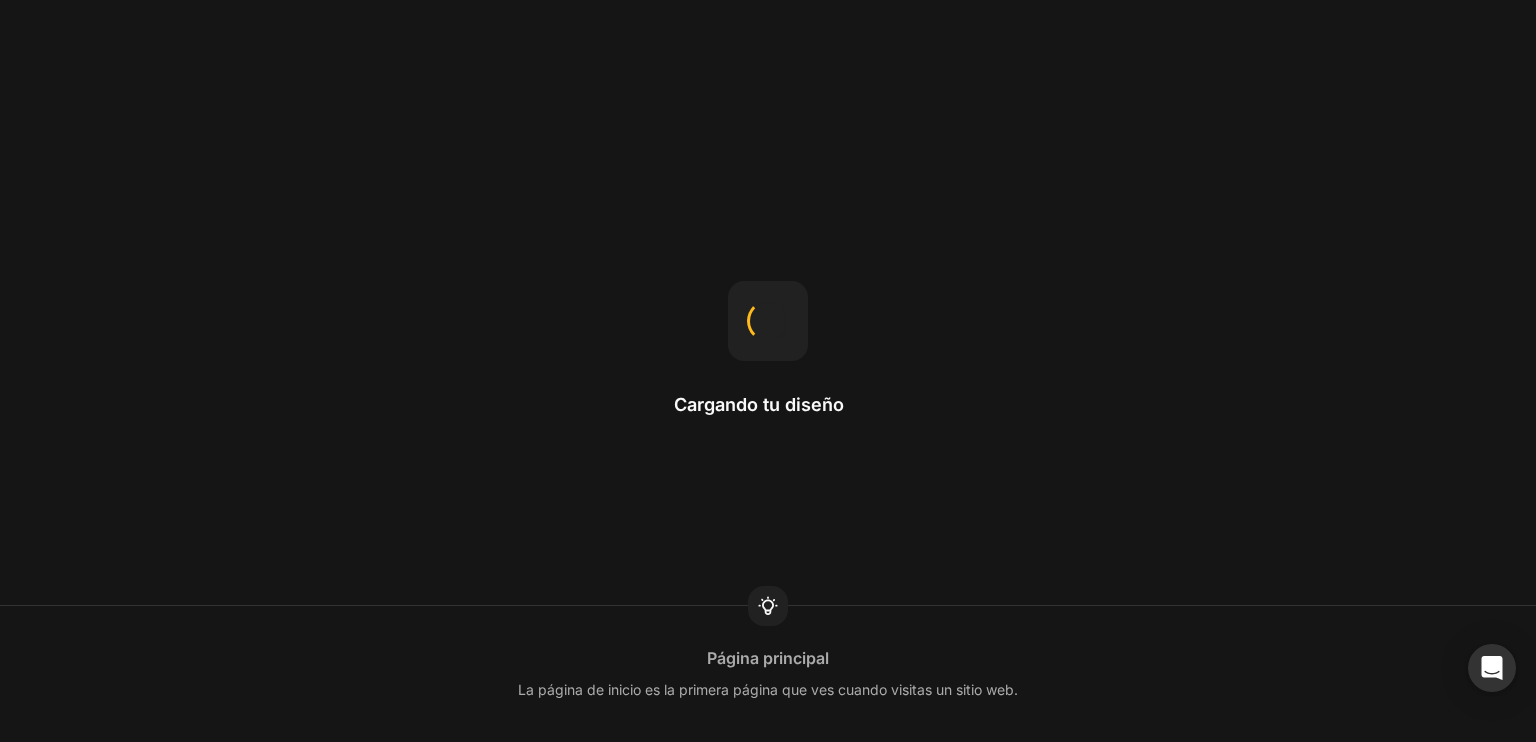 scroll, scrollTop: 0, scrollLeft: 0, axis: both 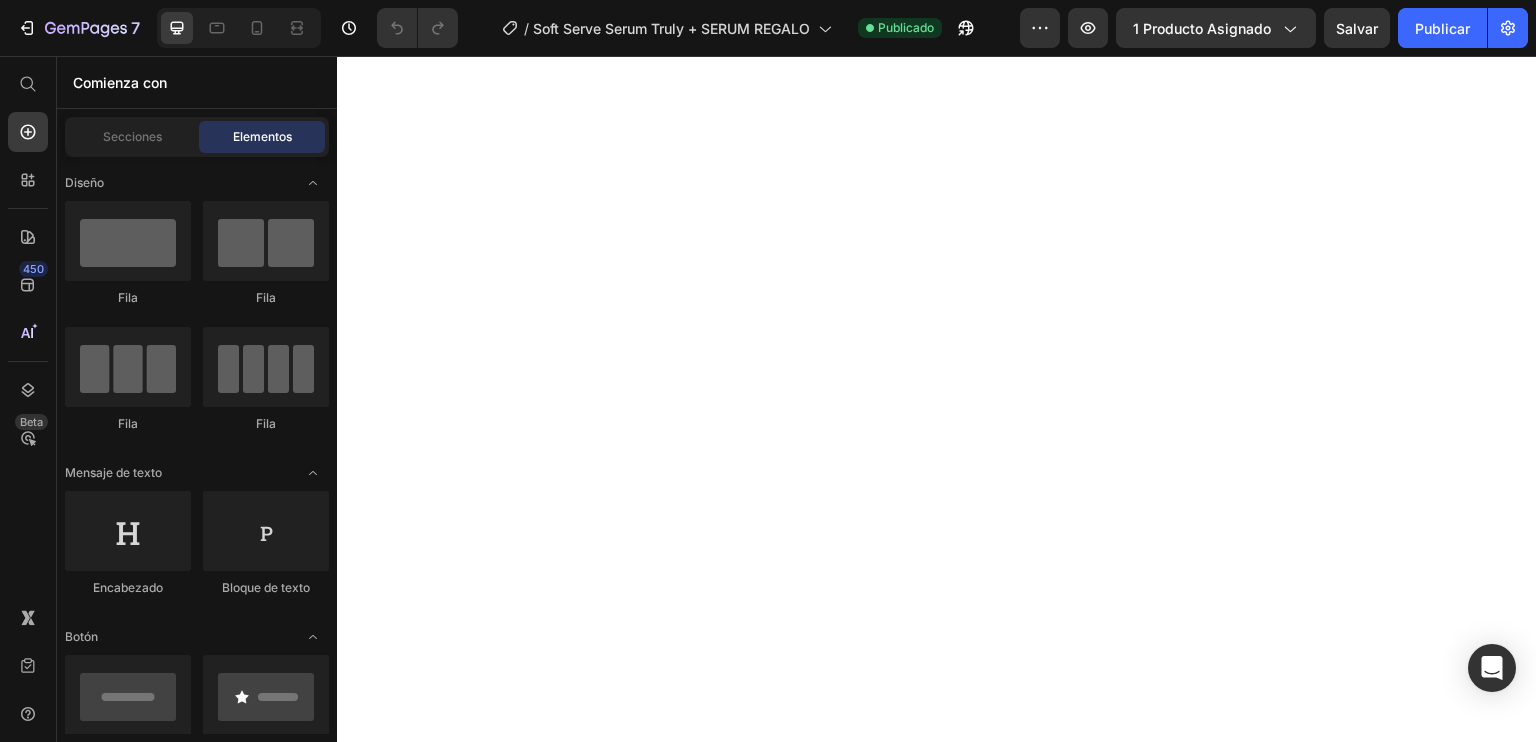click on "🍓 QUIERO MI SERUM Y MI REGALO AHORA" at bounding box center [937, -1651] 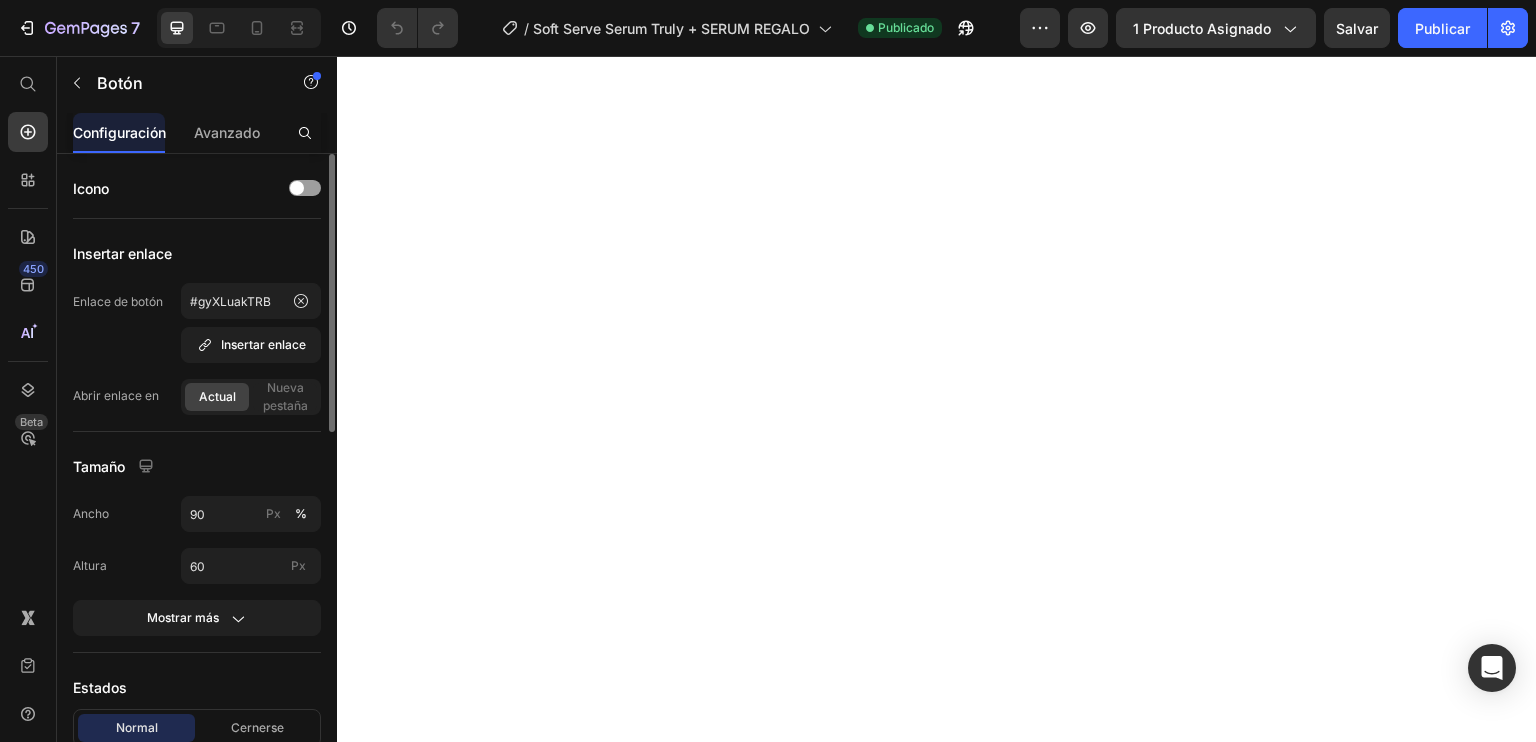 scroll, scrollTop: 200, scrollLeft: 0, axis: vertical 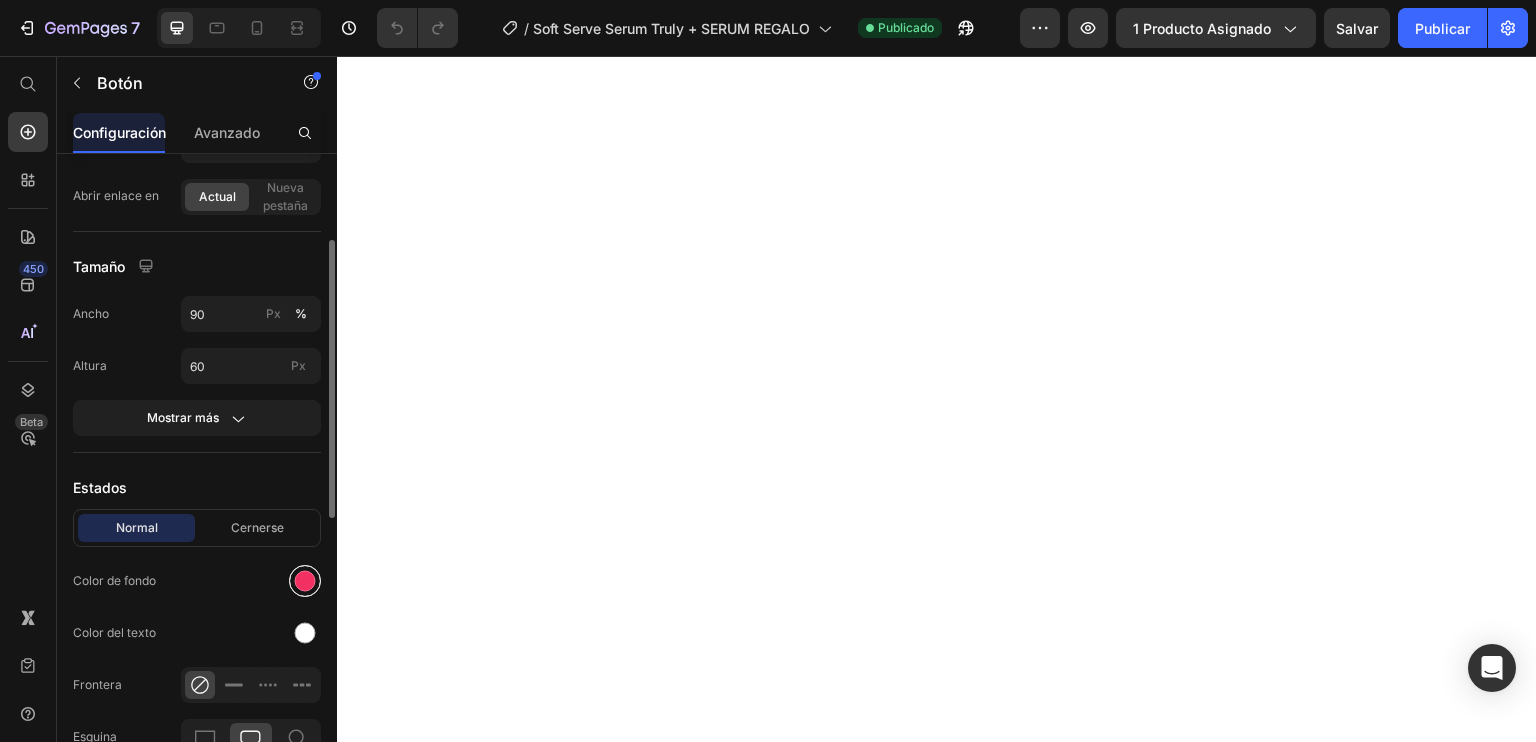 click at bounding box center [305, 581] 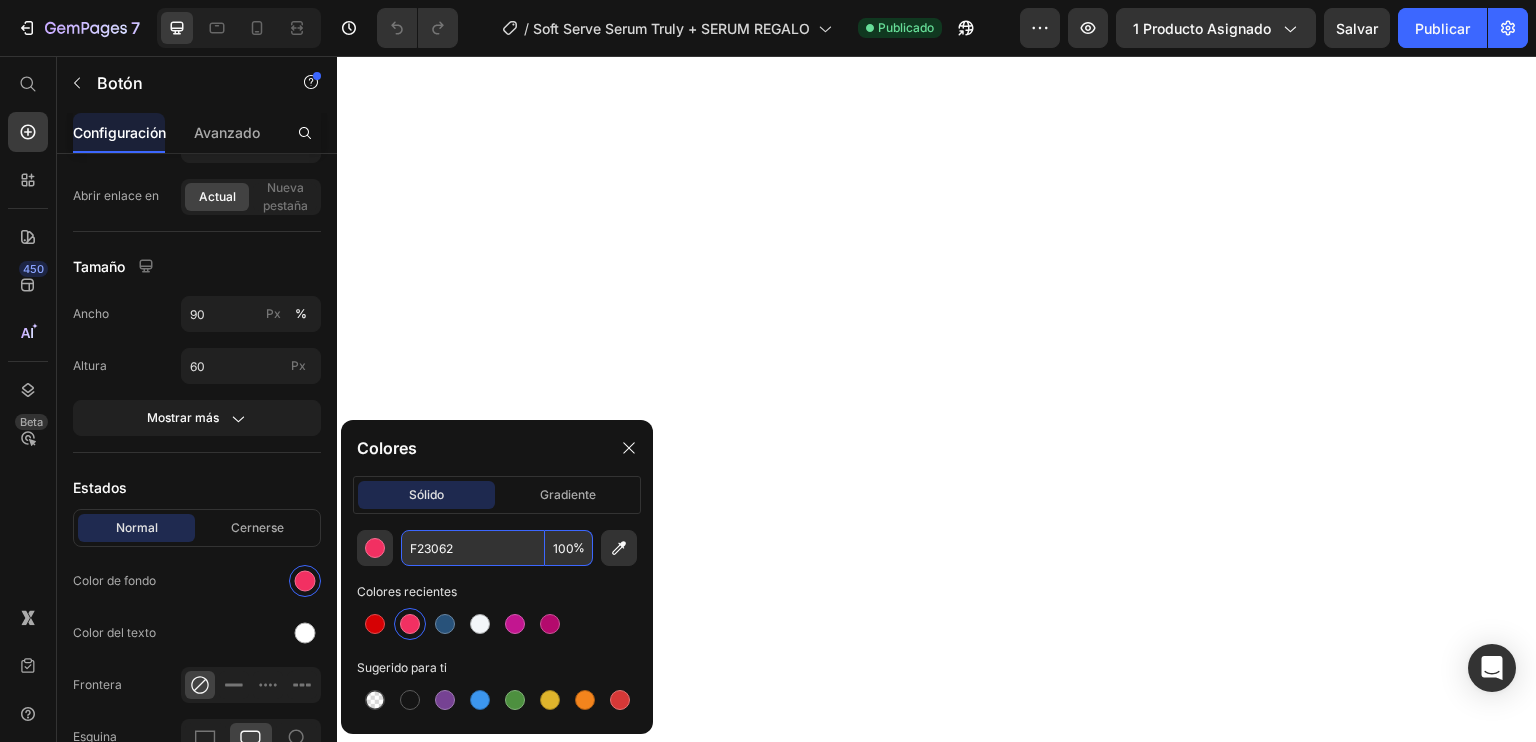 click on "F23062" at bounding box center (473, 548) 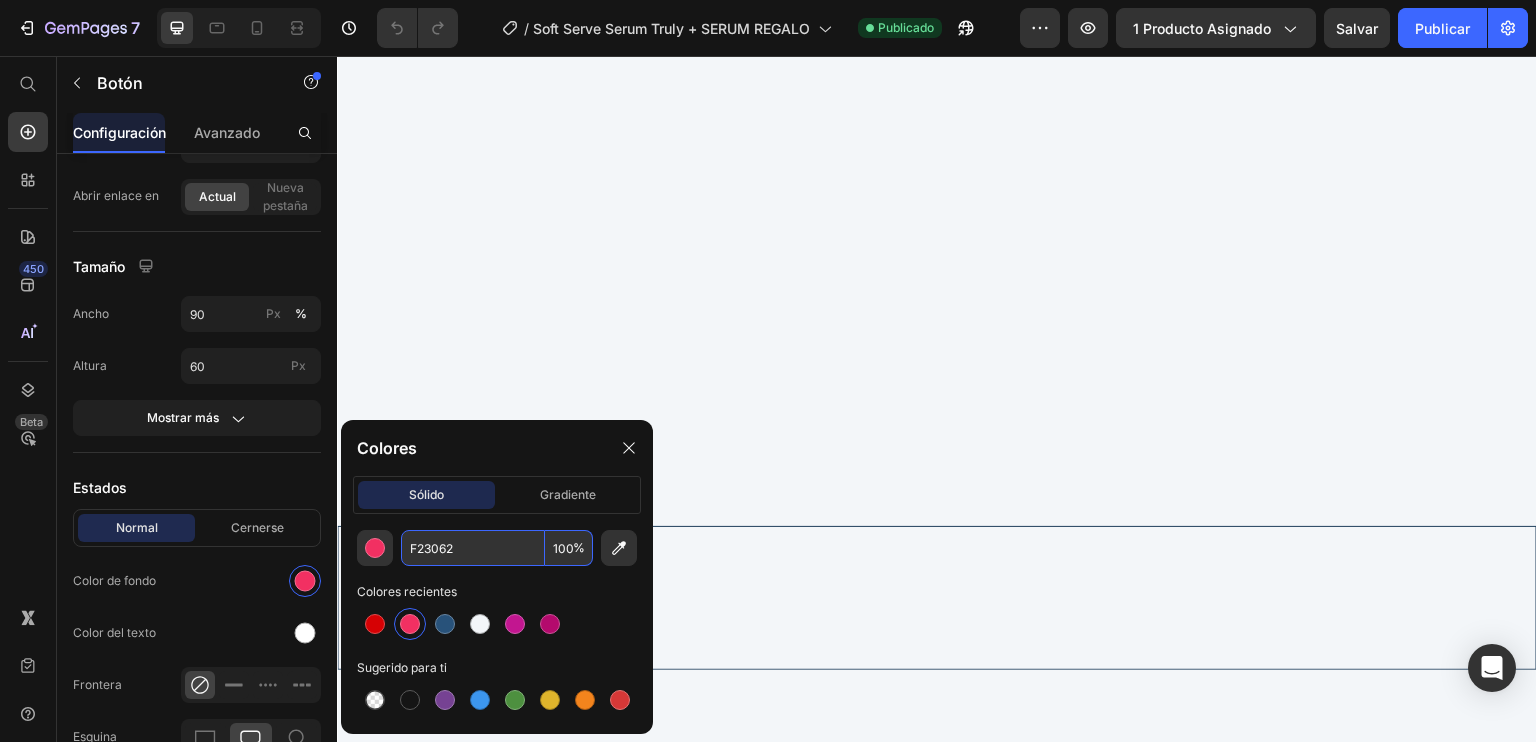 scroll, scrollTop: 500, scrollLeft: 0, axis: vertical 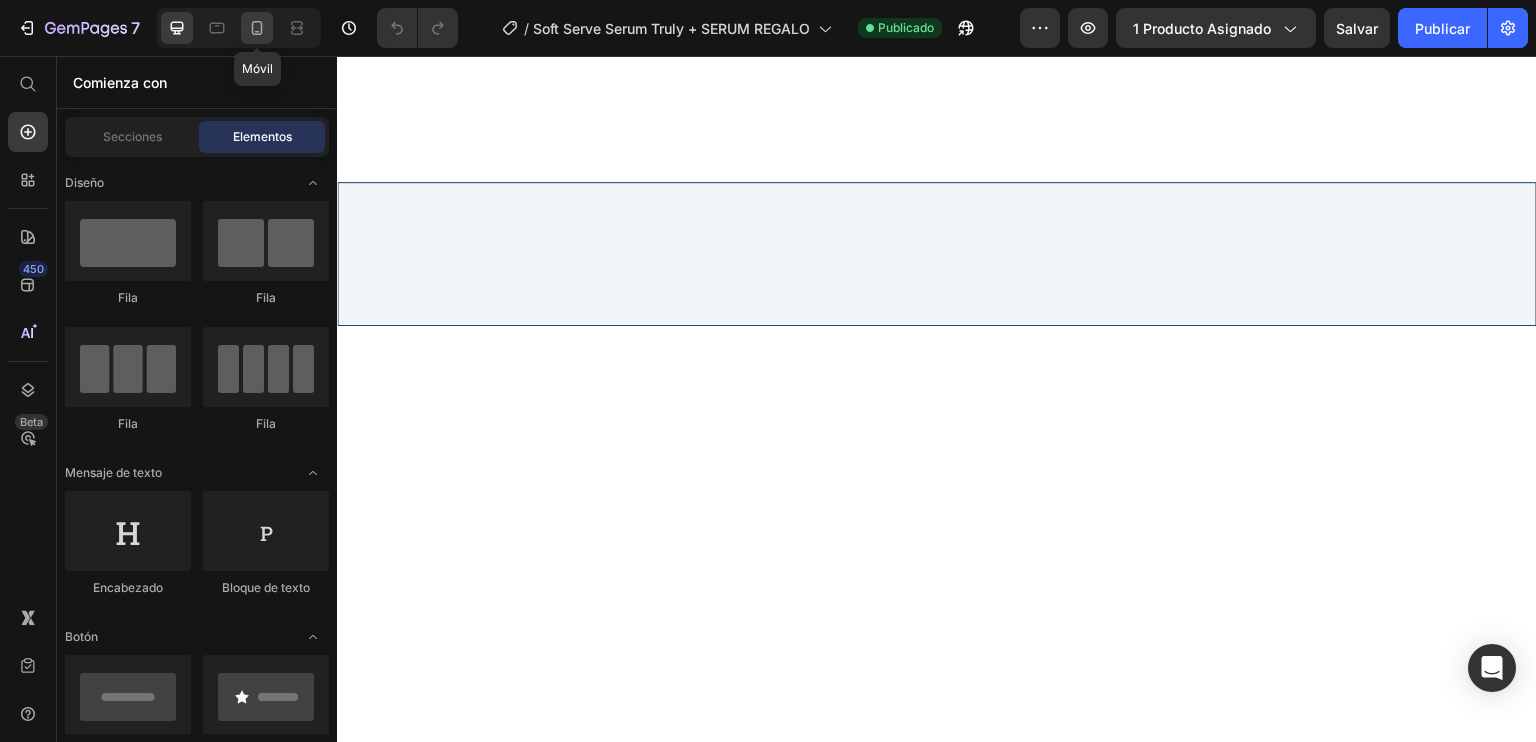 click 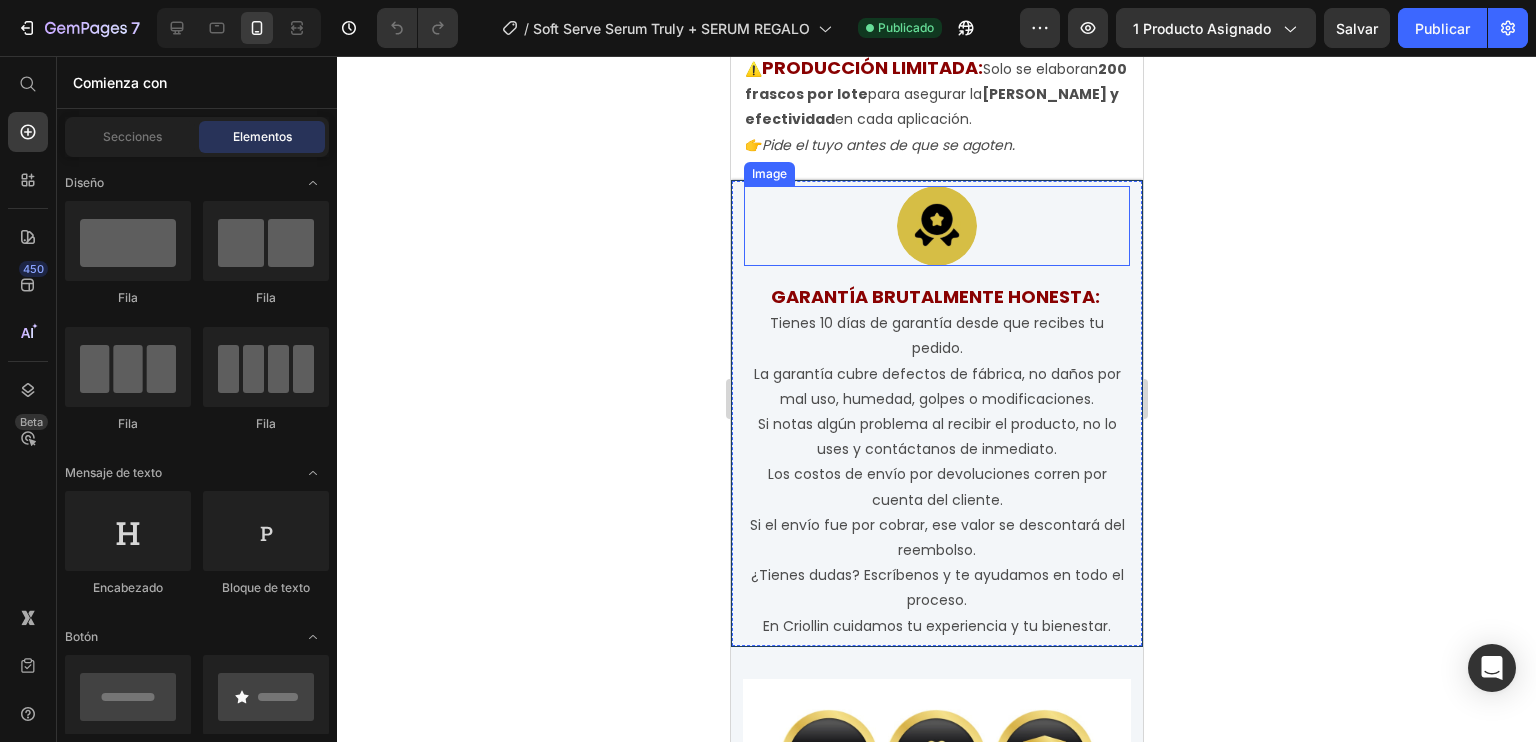 scroll, scrollTop: 10144, scrollLeft: 0, axis: vertical 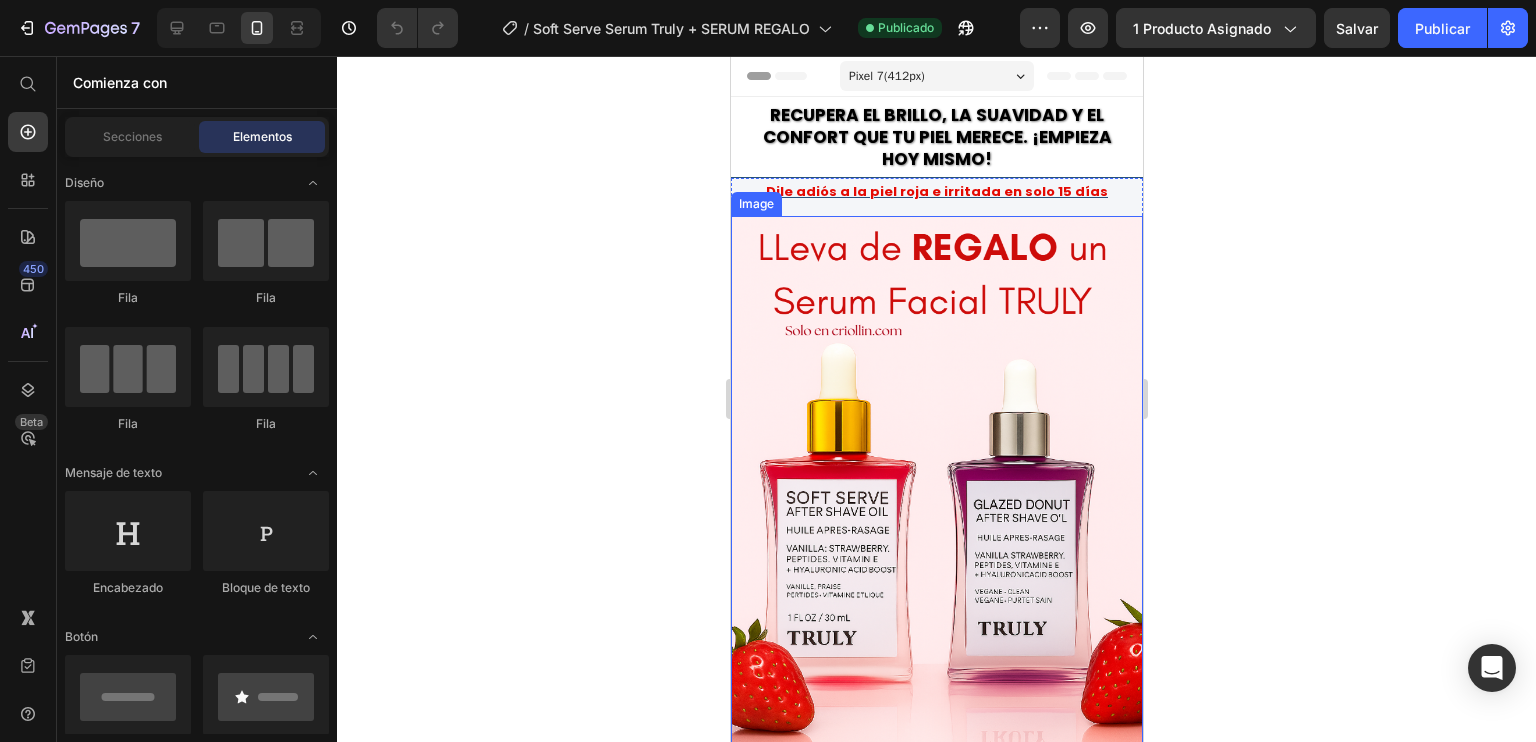 click at bounding box center (936, 527) 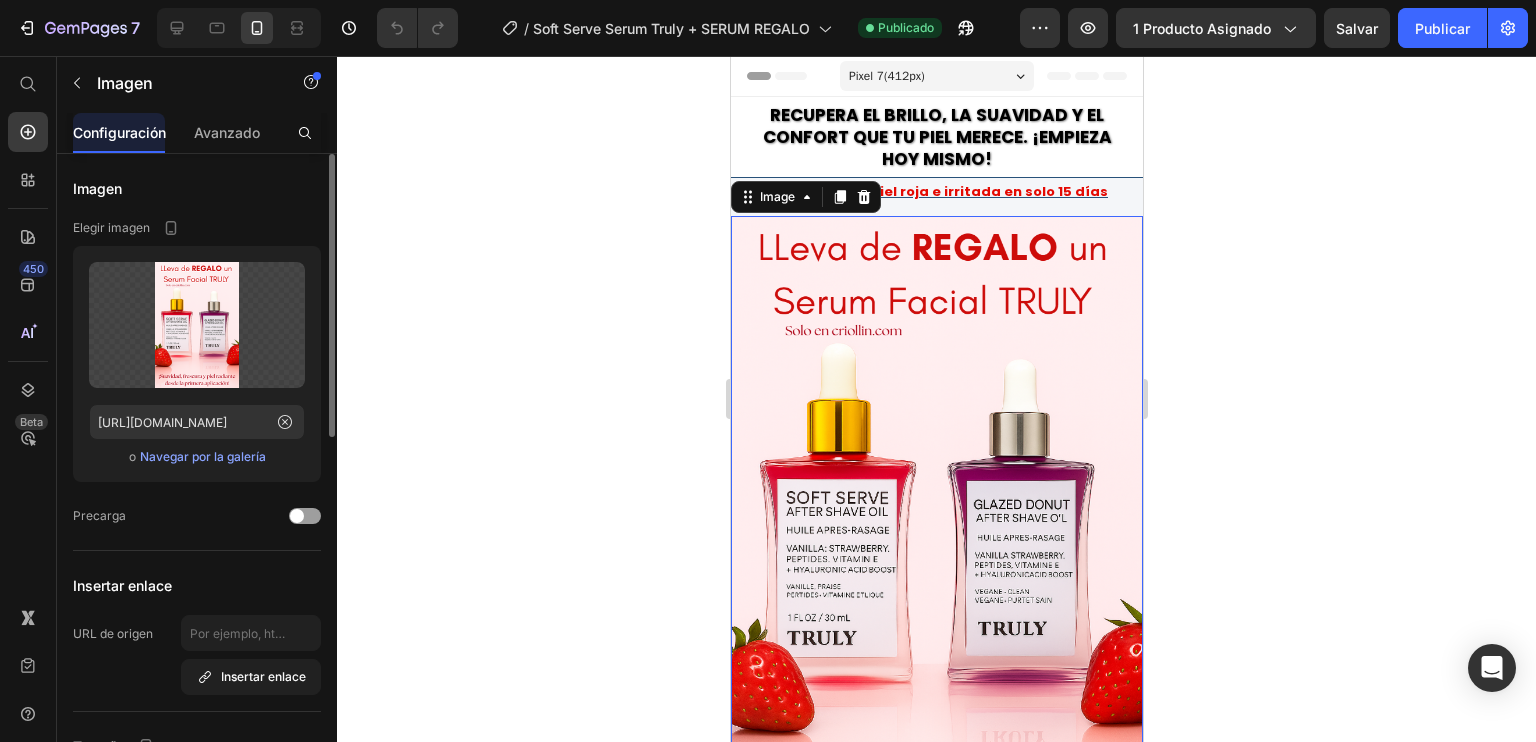 click on "Navegar por la galería" at bounding box center (203, 457) 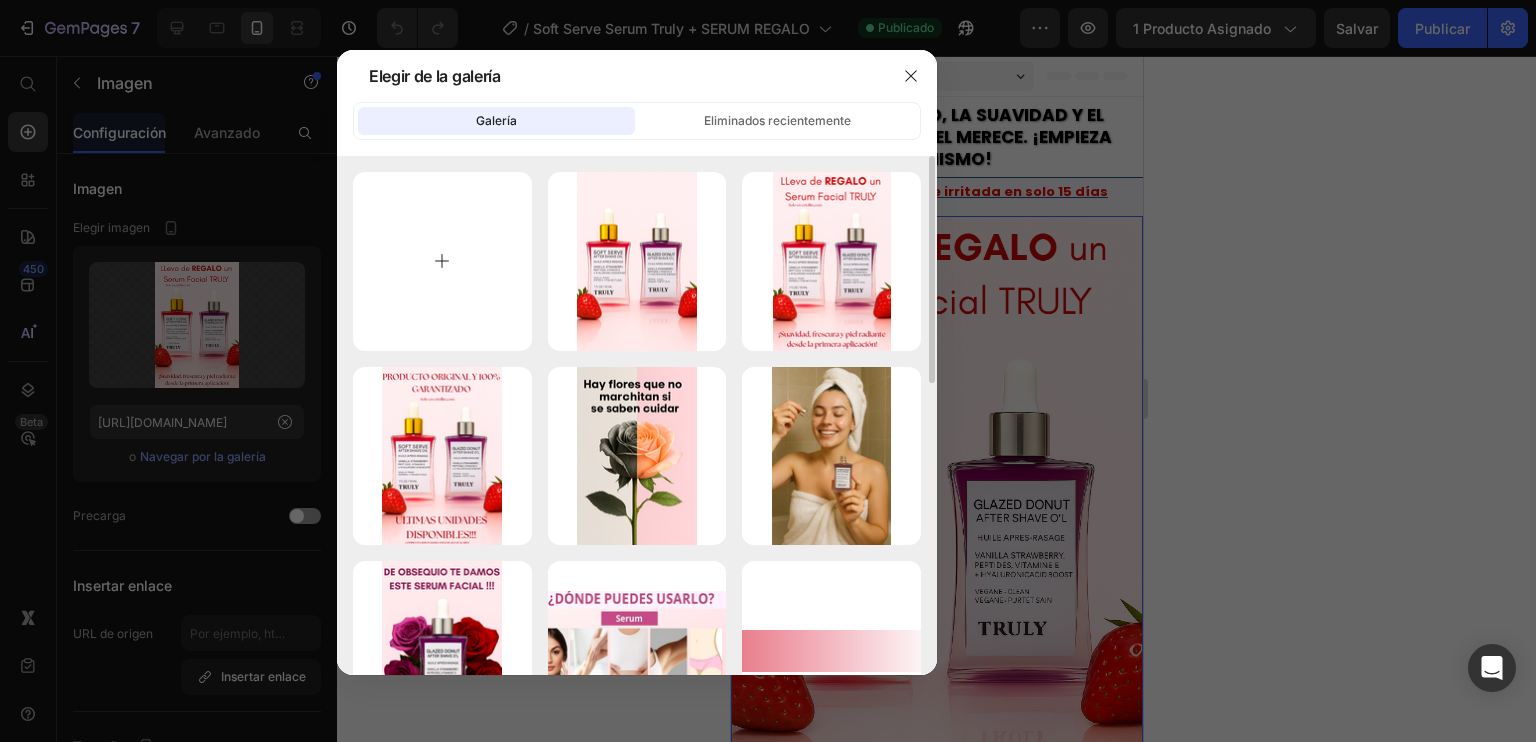 click at bounding box center (442, 261) 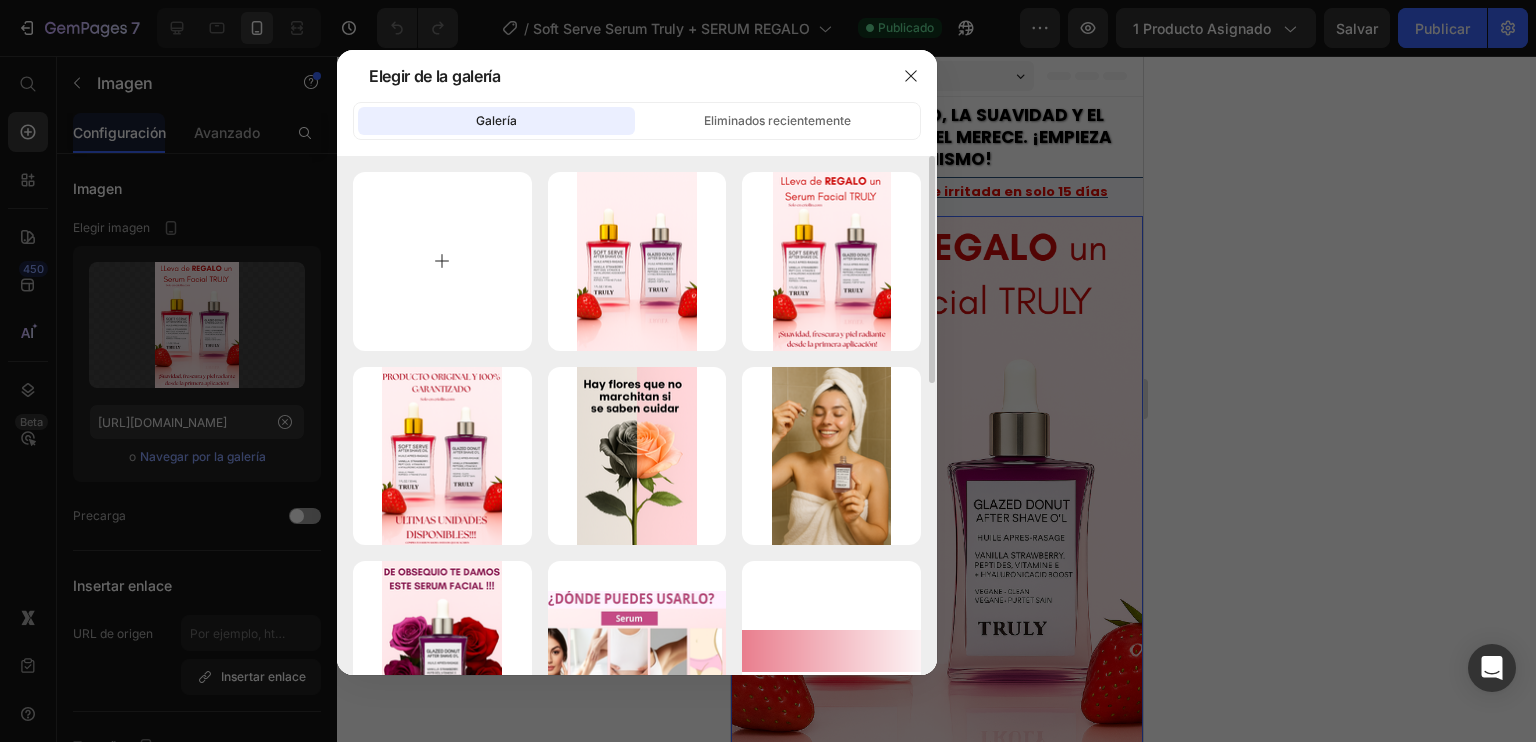 type on "C:\fakepath\SERUM TRULY A1.png" 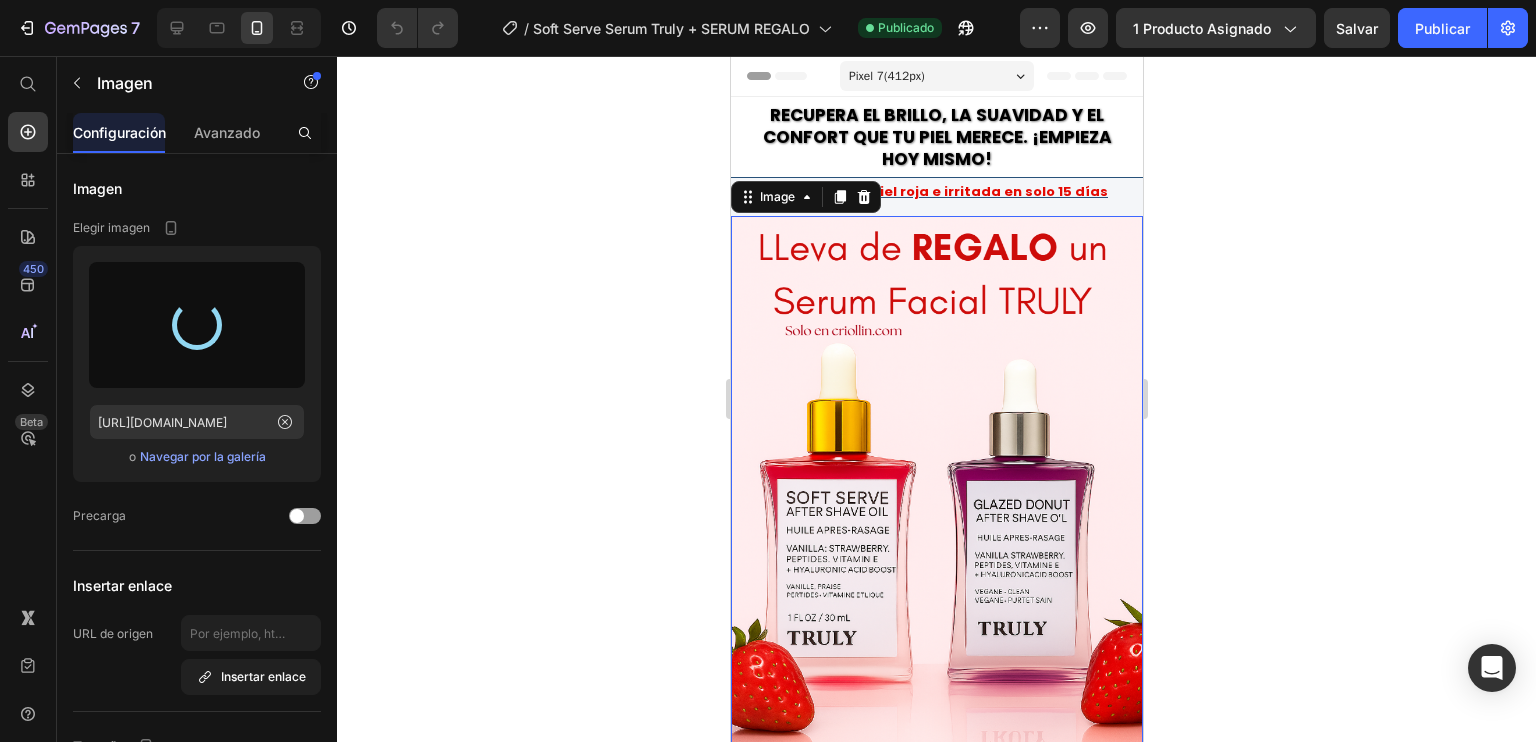 type on "https://cdn.shopify.com/s/files/1/0907/8885/6118/files/gempages_549255439544484887-83158c51-39c7-444f-9393-52095f2139b2.png" 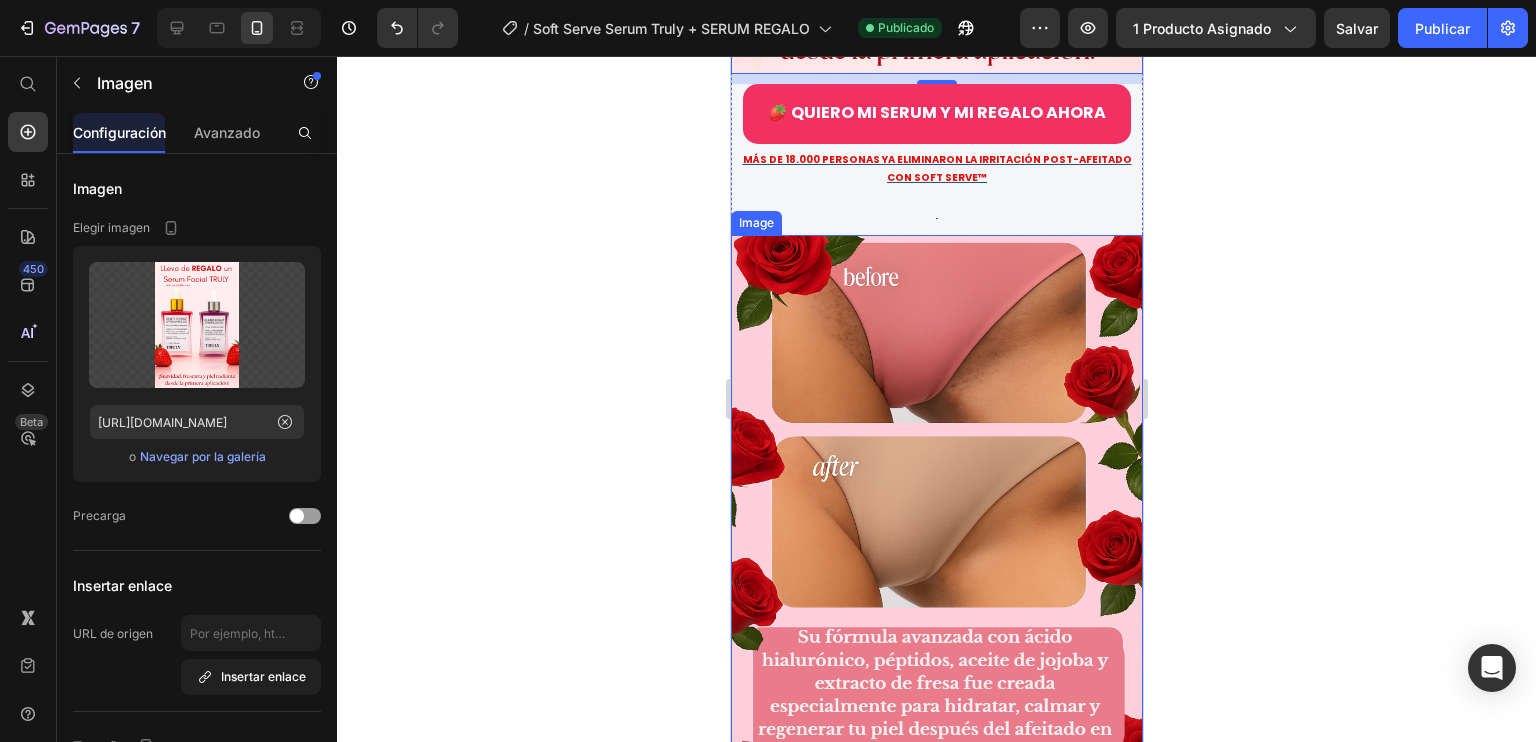 scroll, scrollTop: 800, scrollLeft: 0, axis: vertical 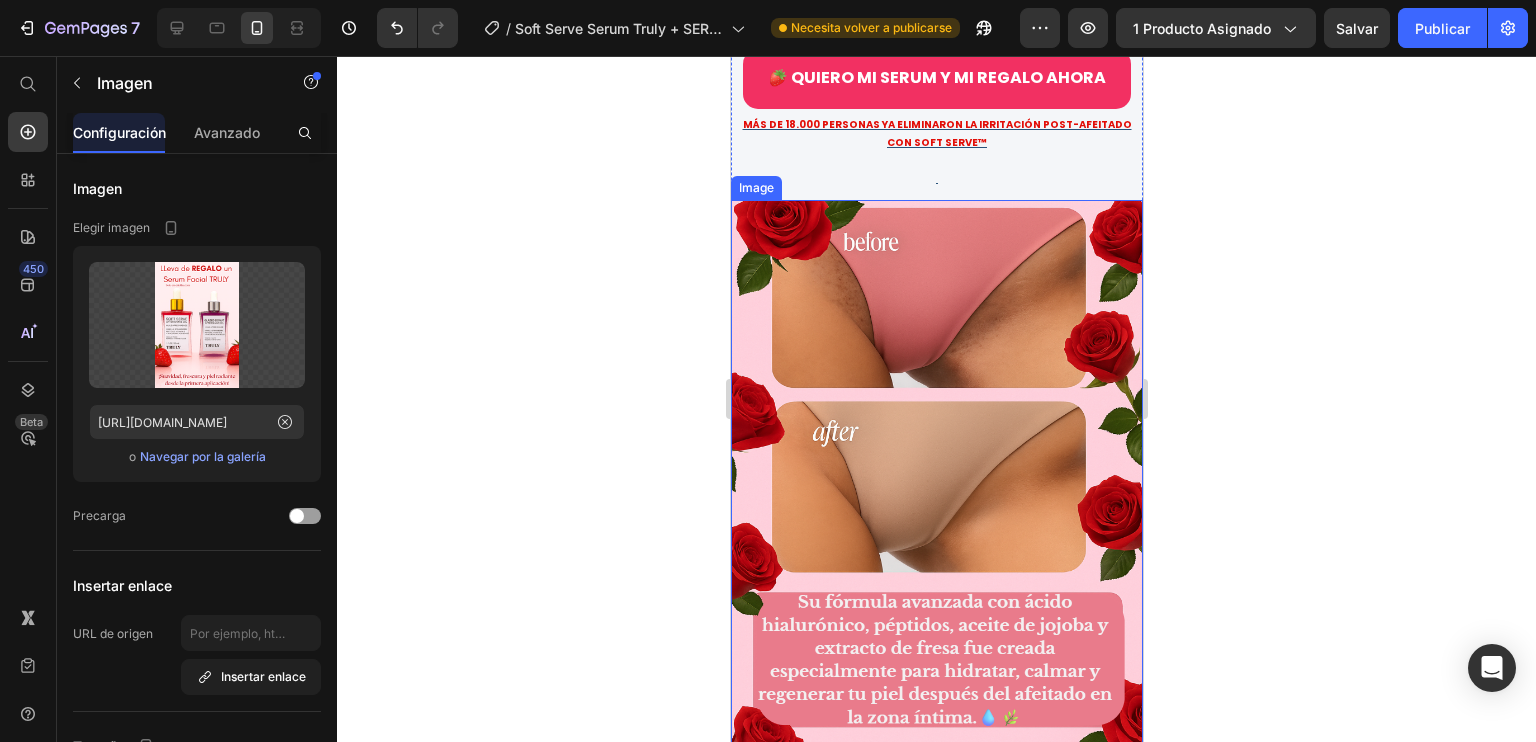 drag, startPoint x: 1454, startPoint y: 476, endPoint x: 786, endPoint y: 403, distance: 671.9769 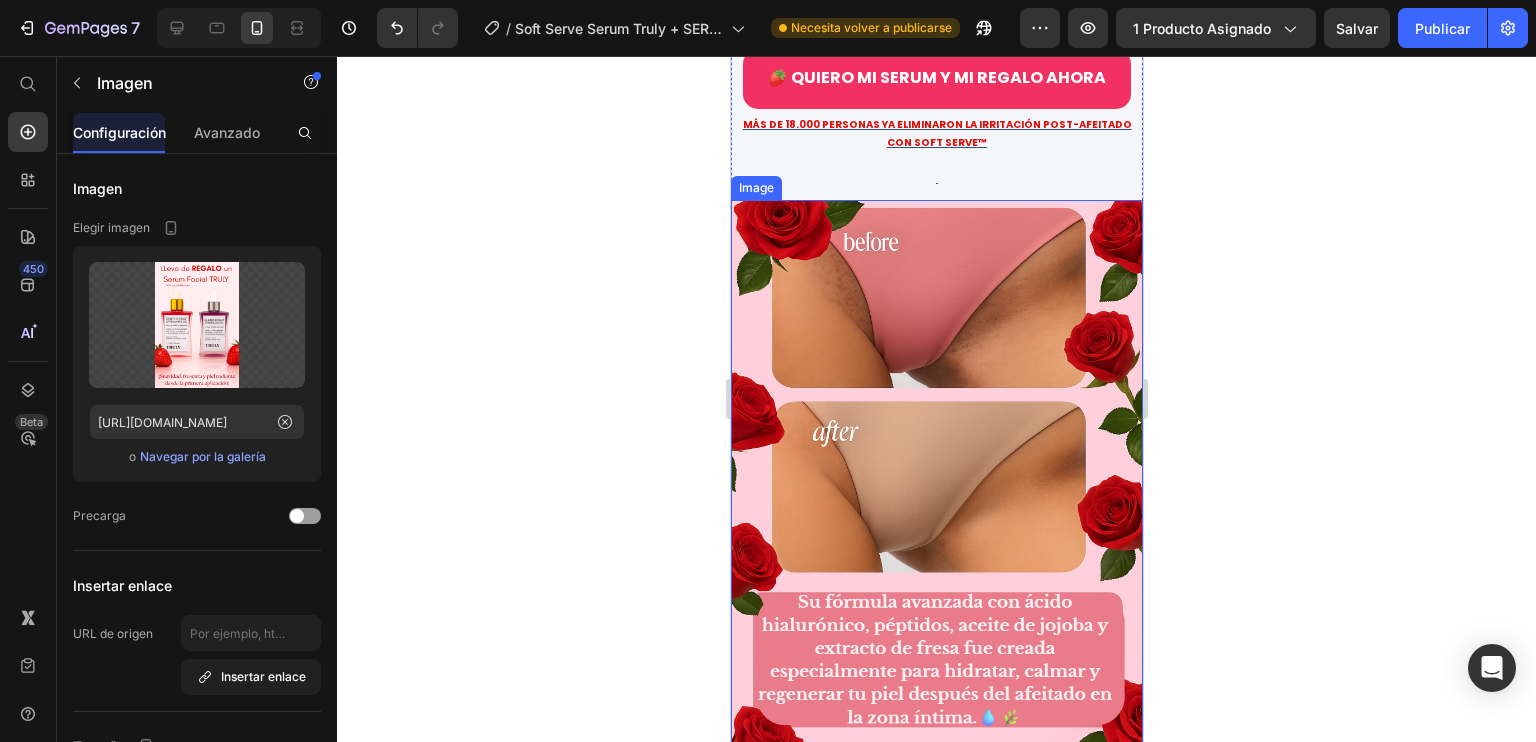 click at bounding box center [936, 495] 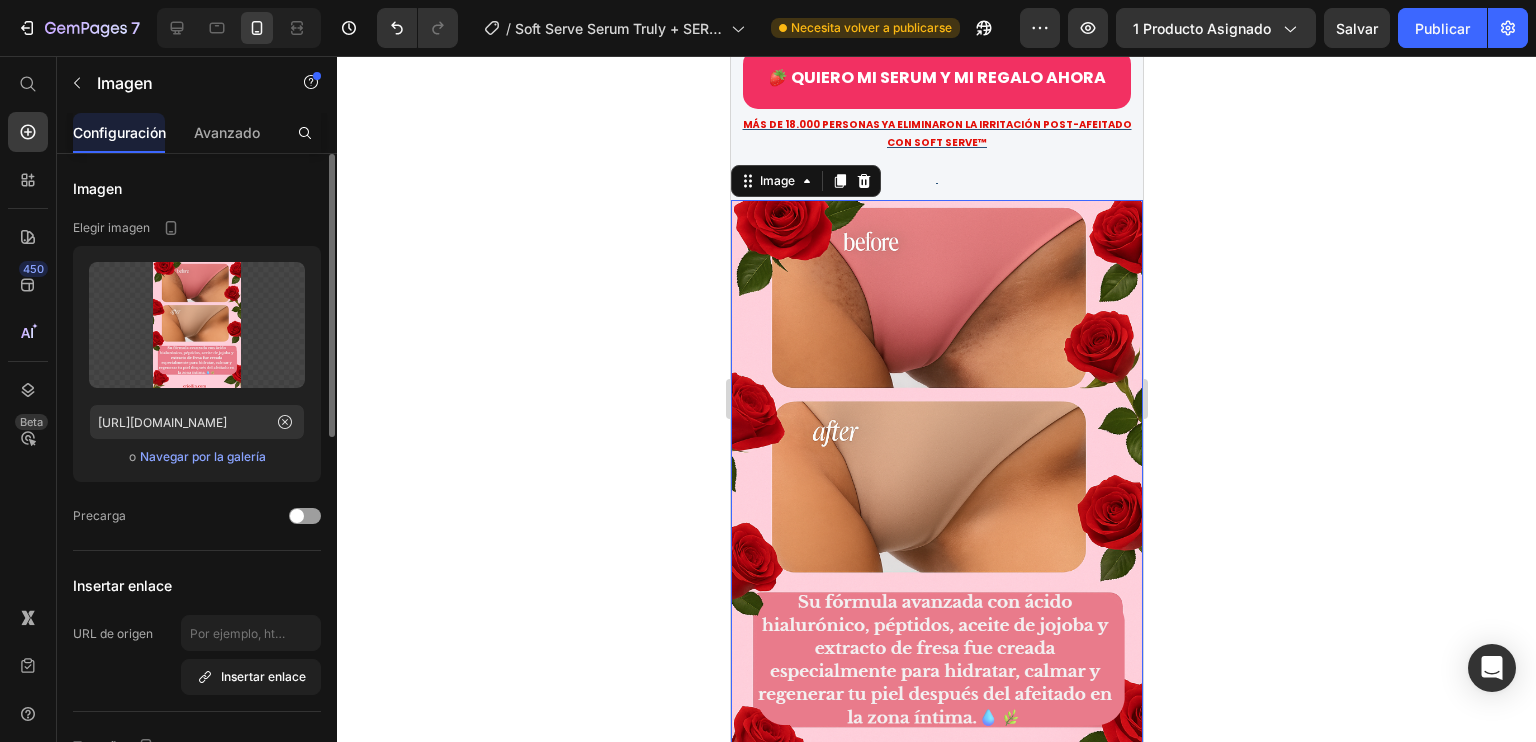 click on "Navegar por la galería" at bounding box center (203, 457) 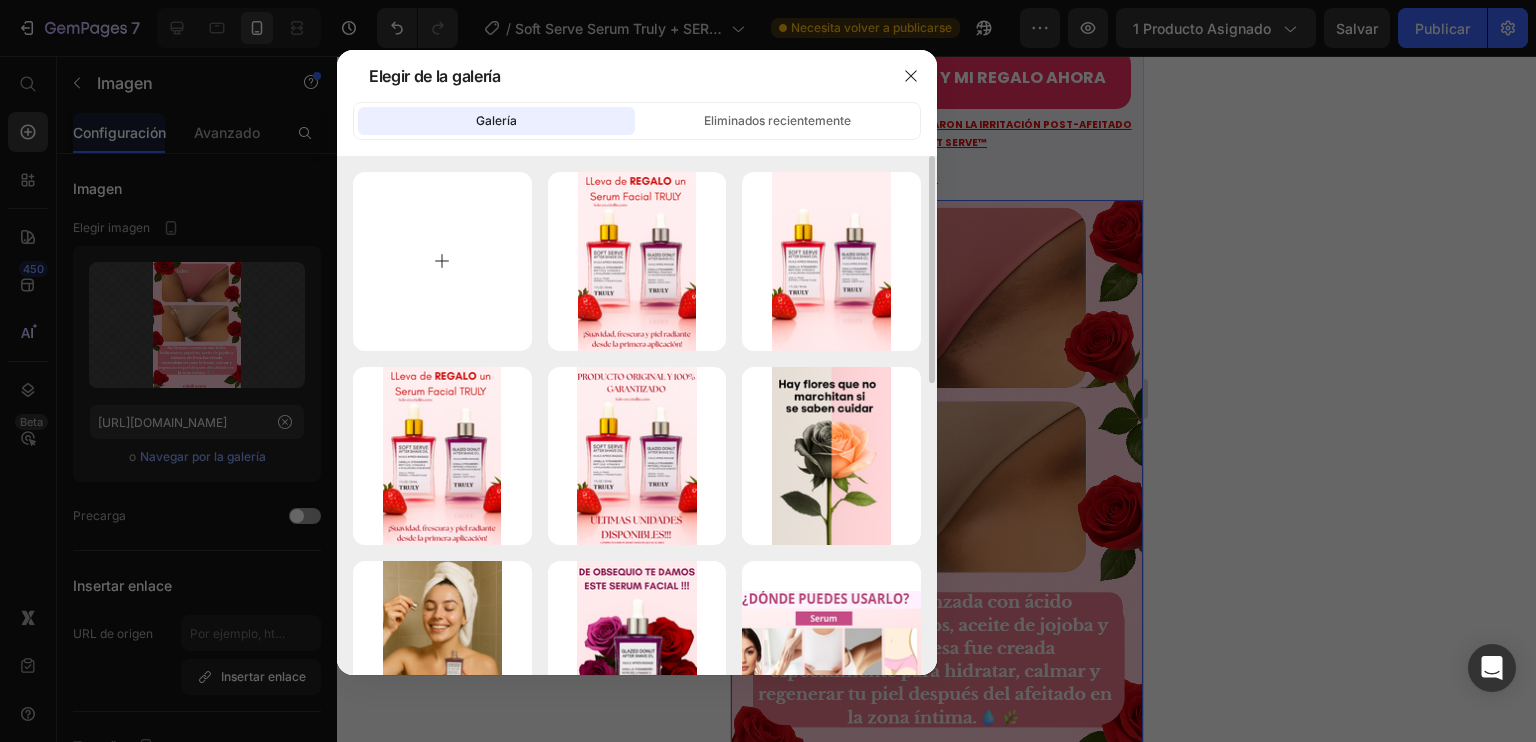 click at bounding box center [442, 261] 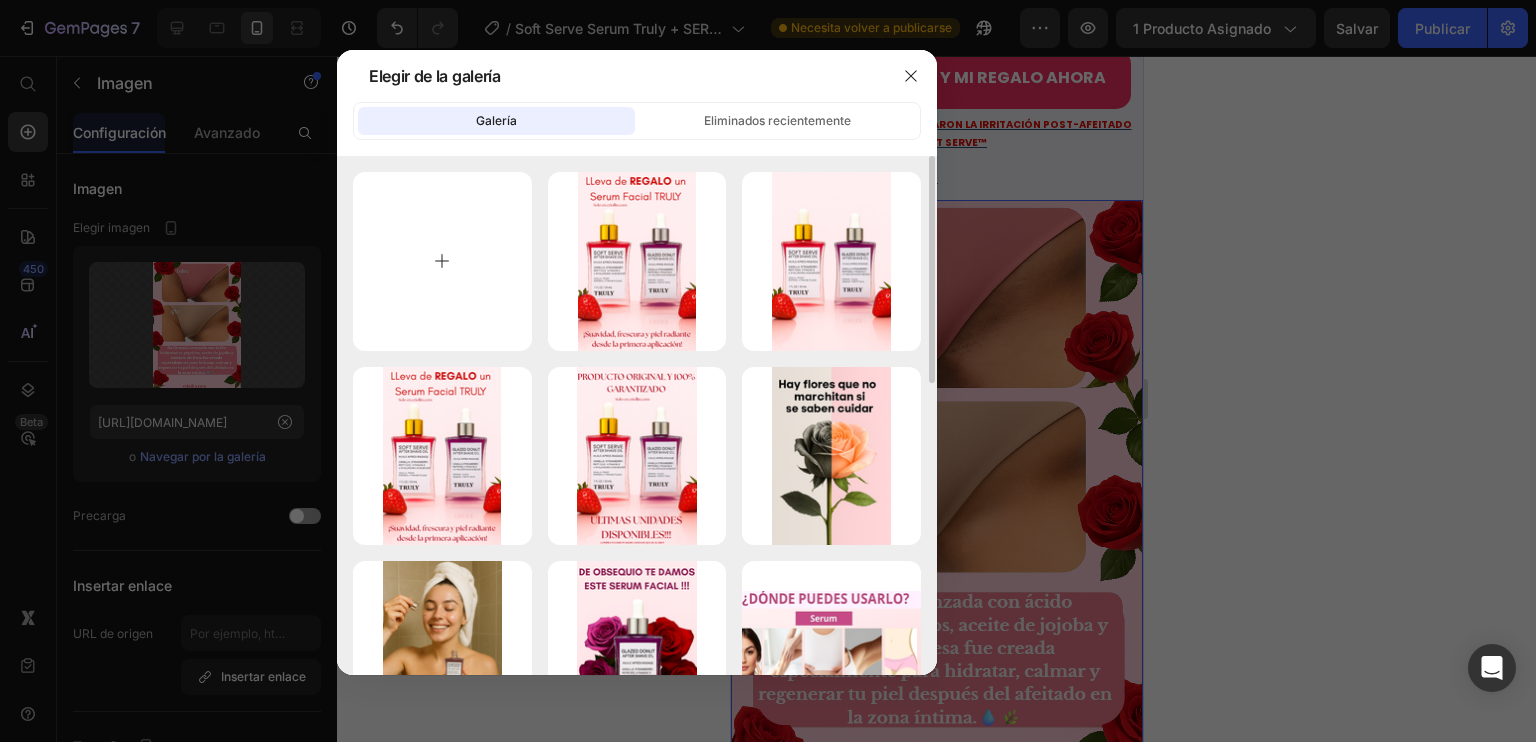 type on "C:\fakepath\SERUM TRULY A2.png" 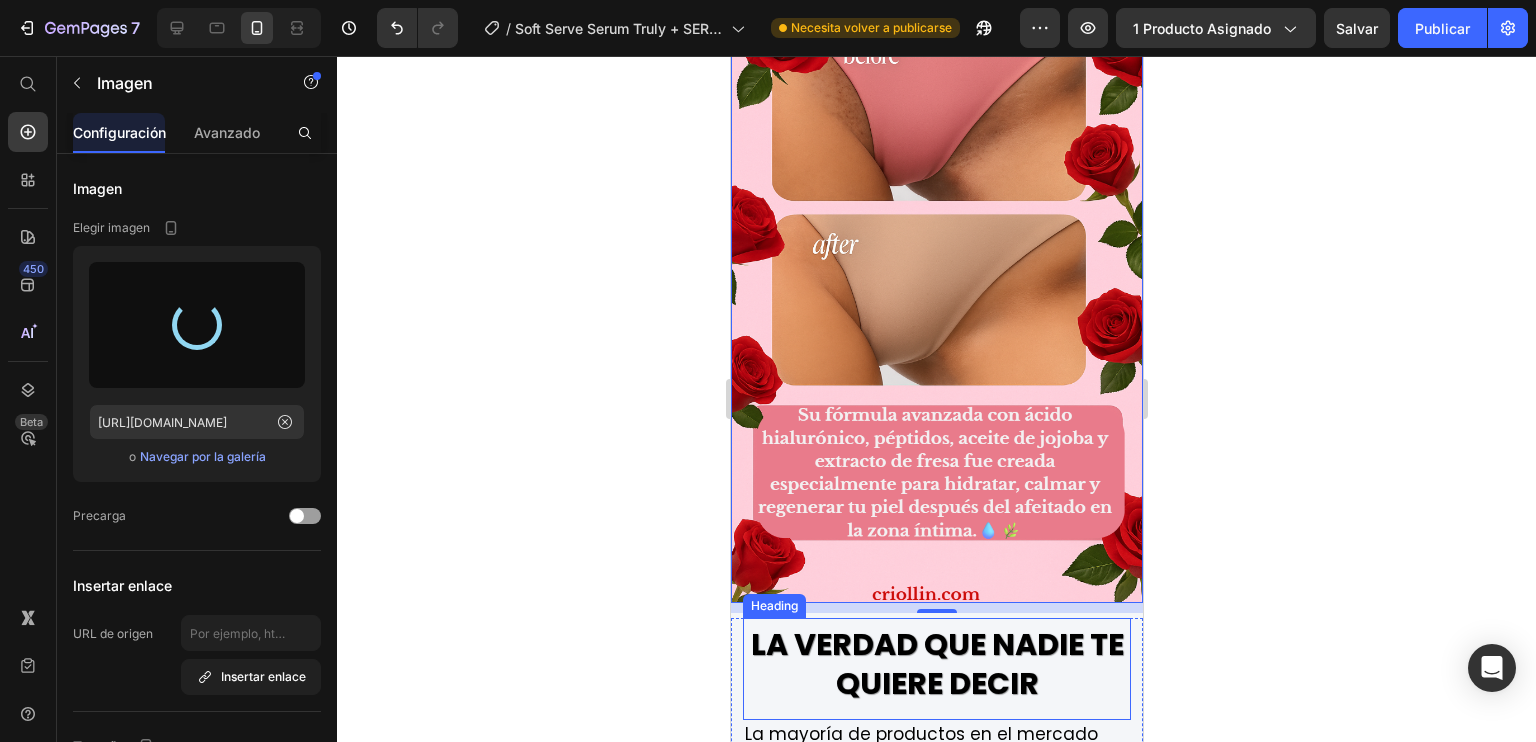 type on "https://cdn.shopify.com/s/files/1/0907/8885/6118/files/gempages_549255439544484887-d84bf17b-f7fd-4961-9ae0-1a57fc8be7a8.png" 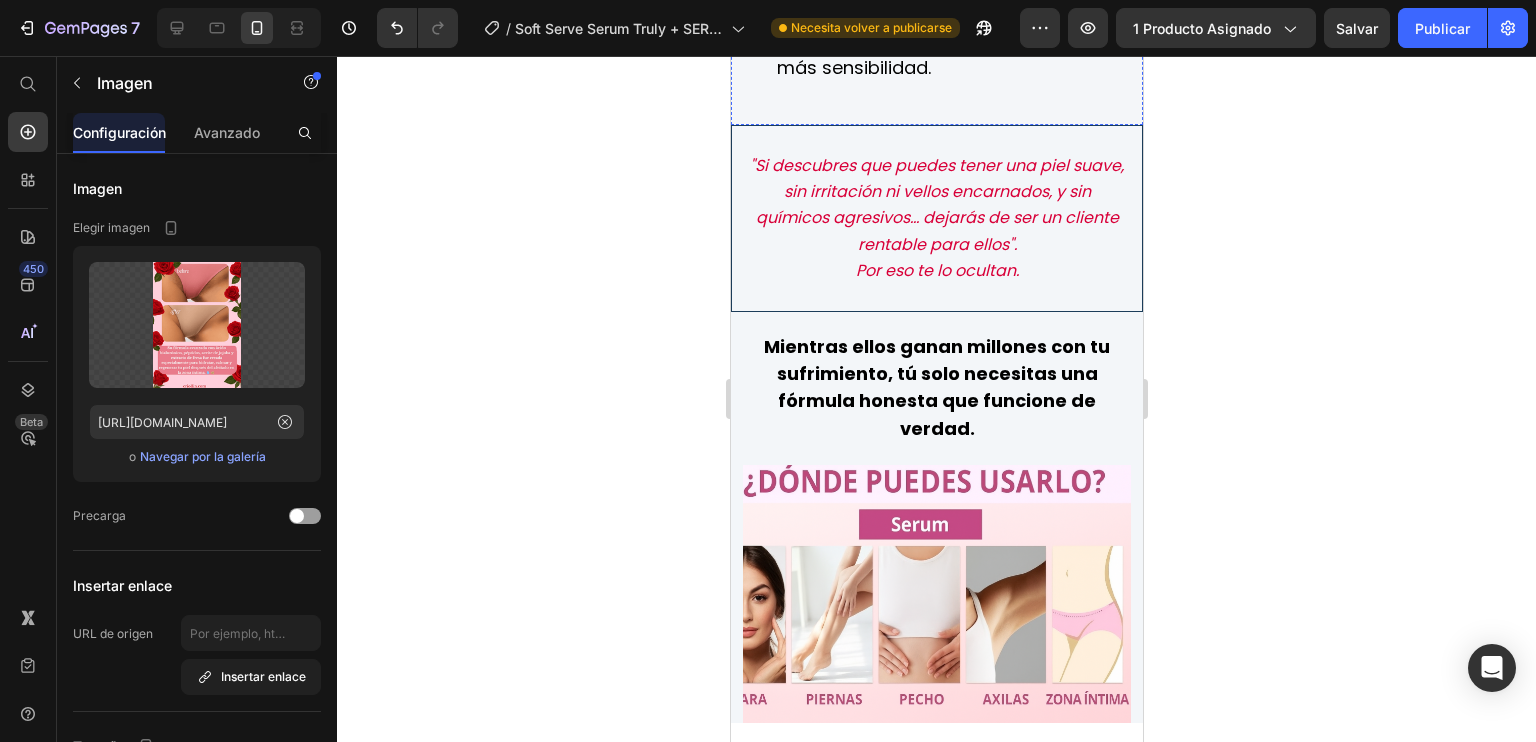 scroll, scrollTop: 2400, scrollLeft: 0, axis: vertical 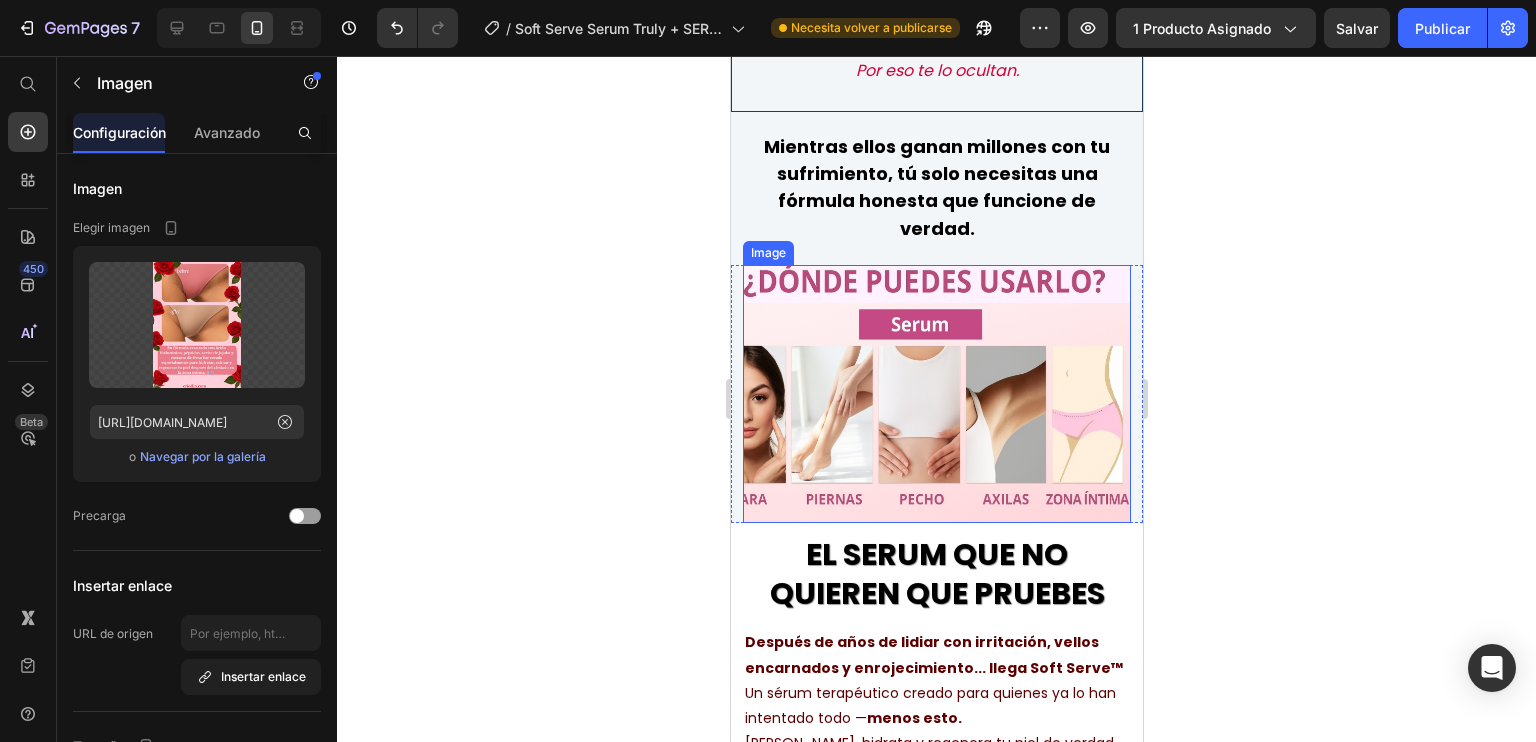 drag, startPoint x: 1294, startPoint y: 502, endPoint x: 919, endPoint y: 419, distance: 384.0755 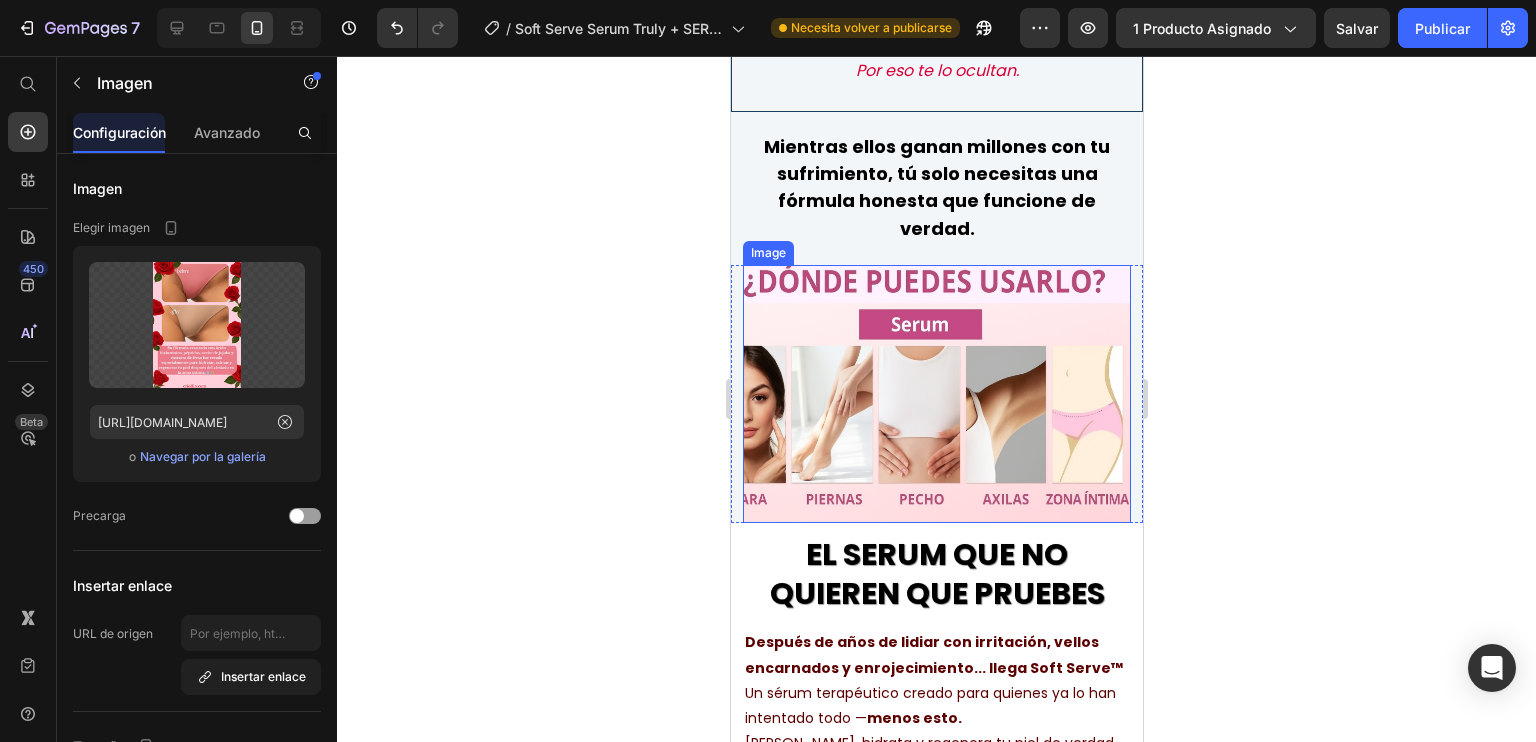 click at bounding box center (936, 394) 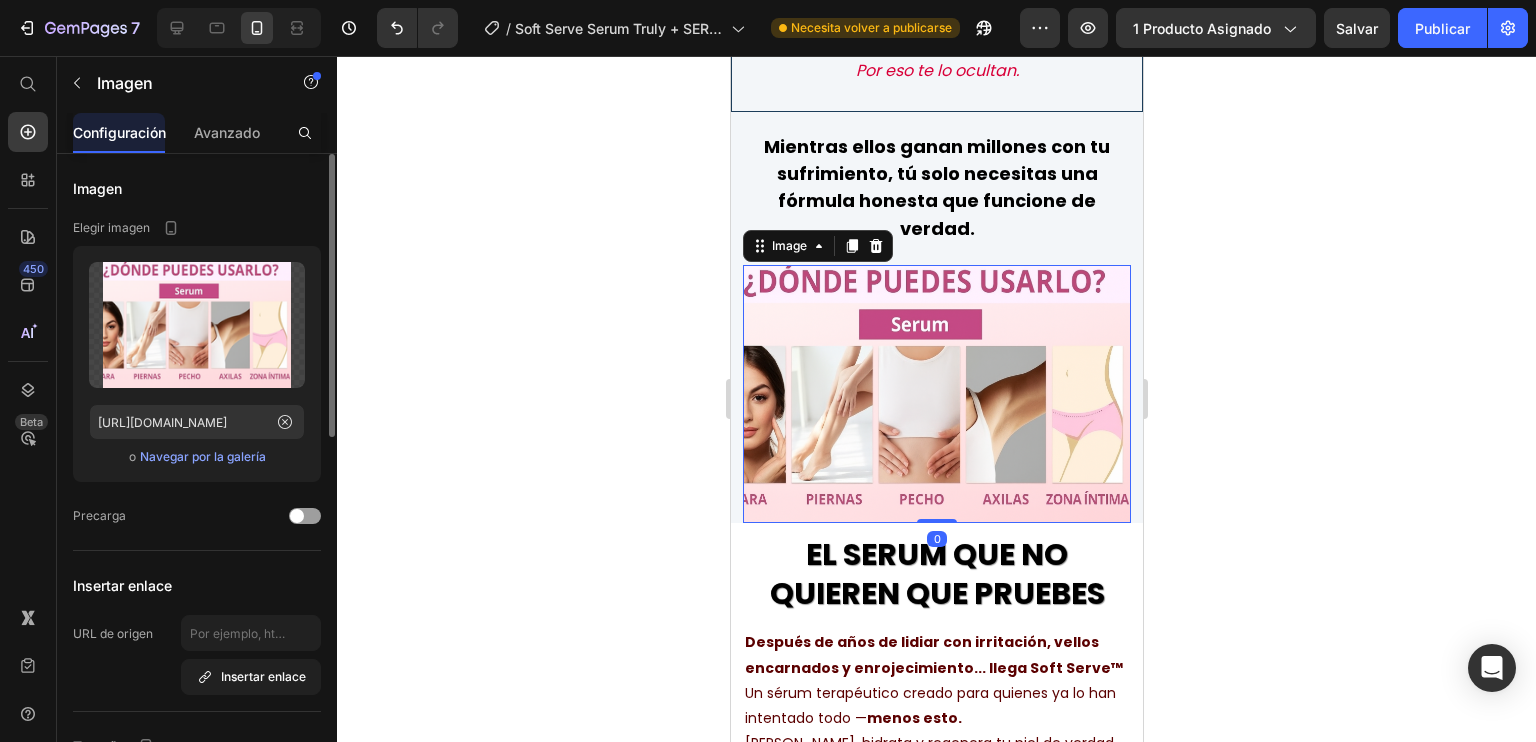 click on "Navegar por la galería" at bounding box center (203, 457) 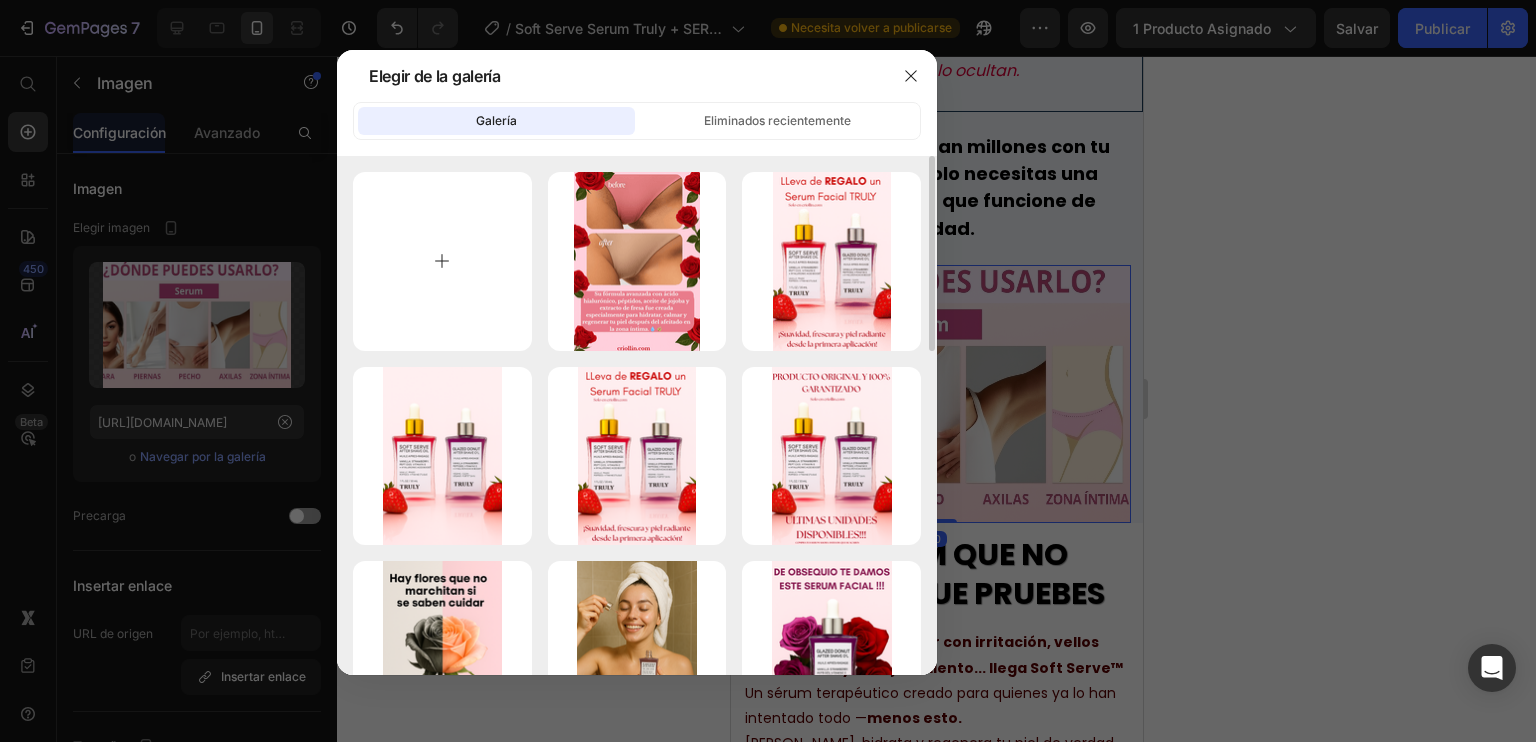 click at bounding box center [442, 261] 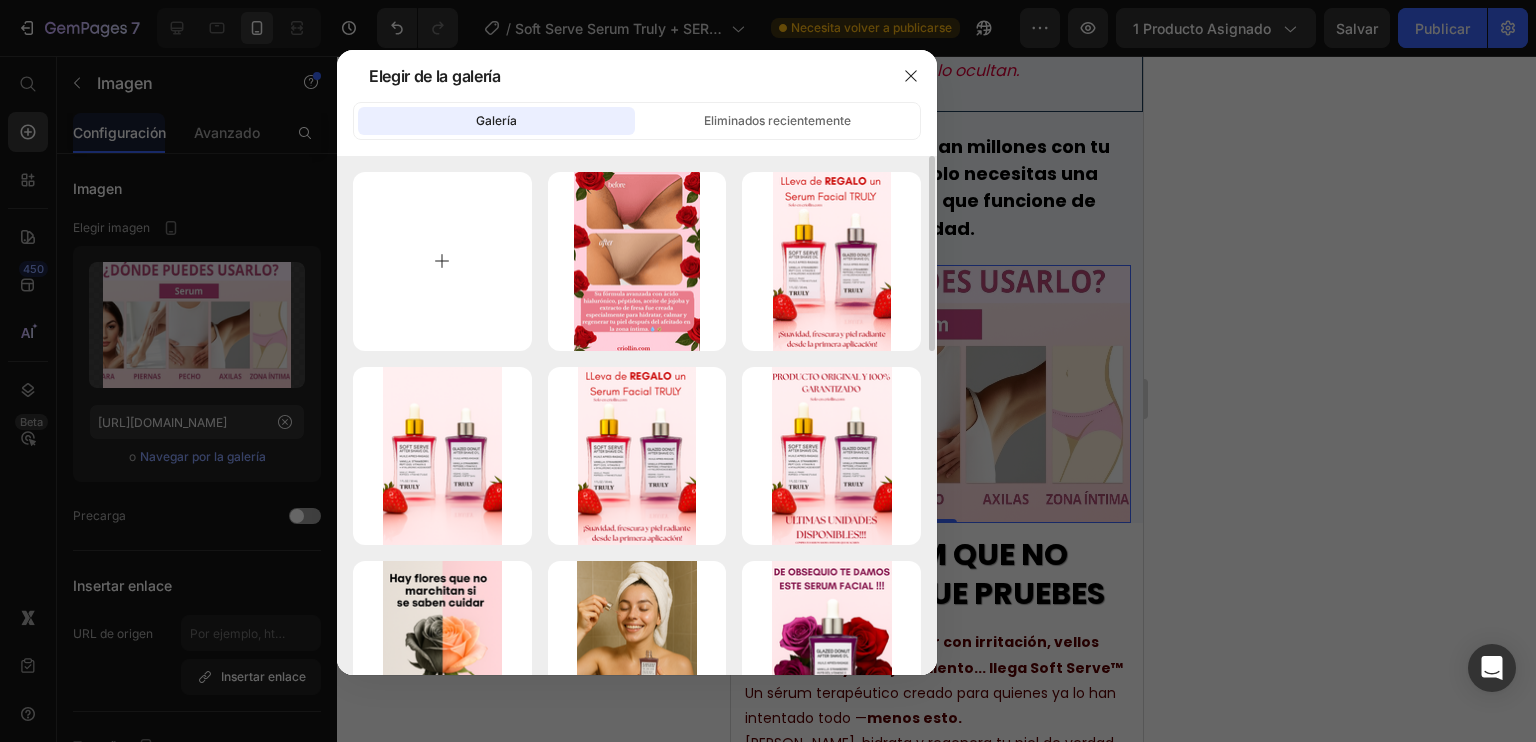 type on "C:\fakepath\SERUM TRULY A3.png" 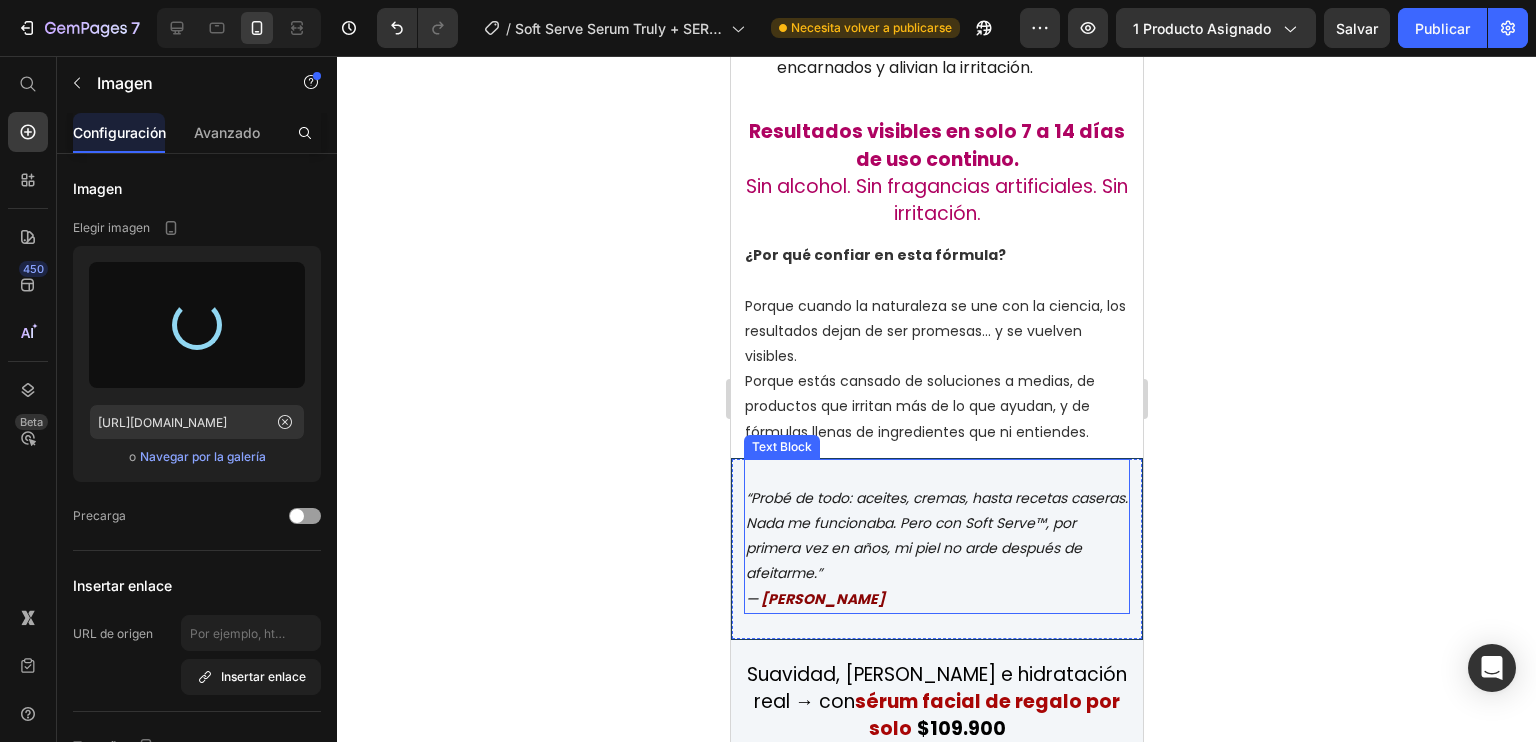 type on "https://cdn.shopify.com/s/files/1/0907/8885/6118/files/gempages_549255439544484887-78211255-ff9b-4d72-a5cc-97ea3db86e8a.png" 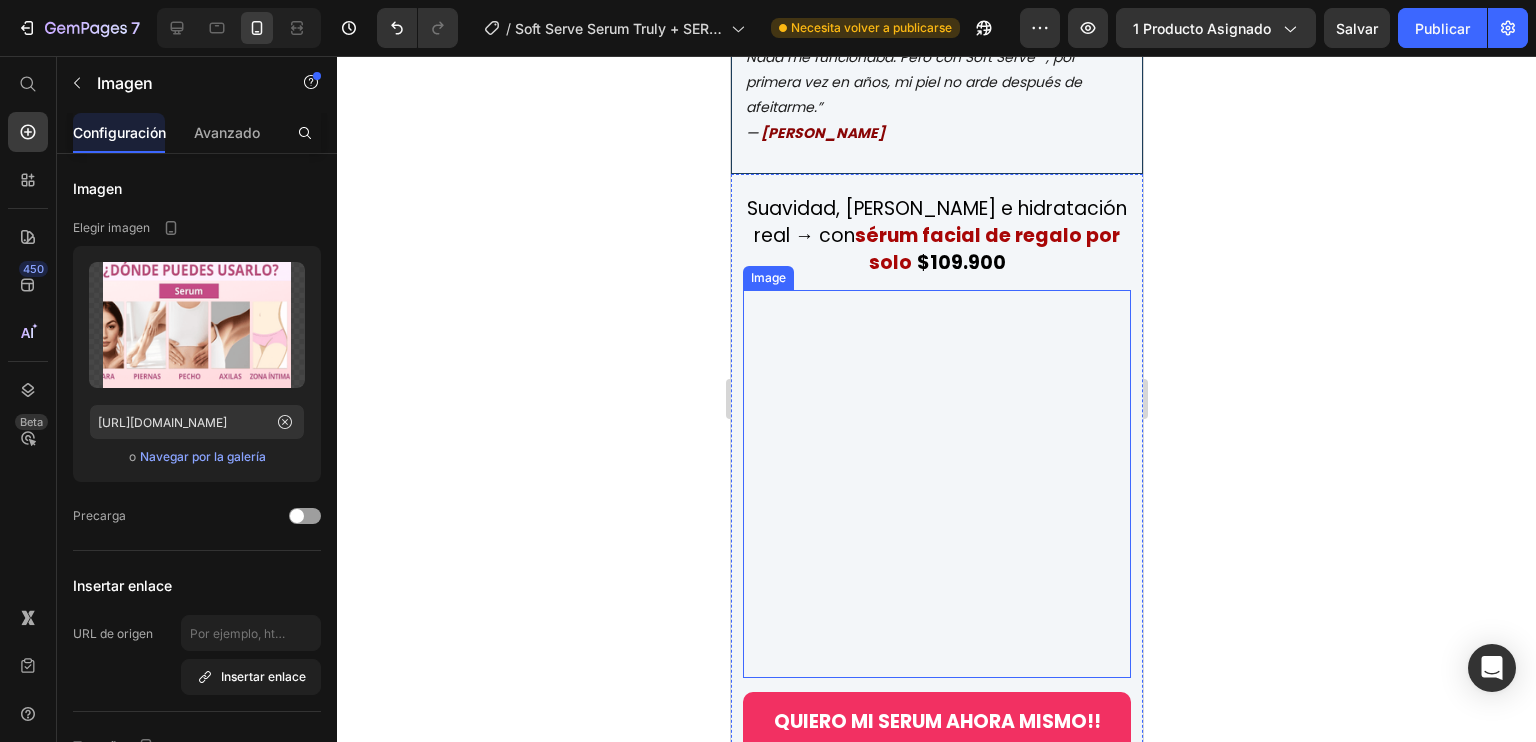 scroll, scrollTop: 4101, scrollLeft: 0, axis: vertical 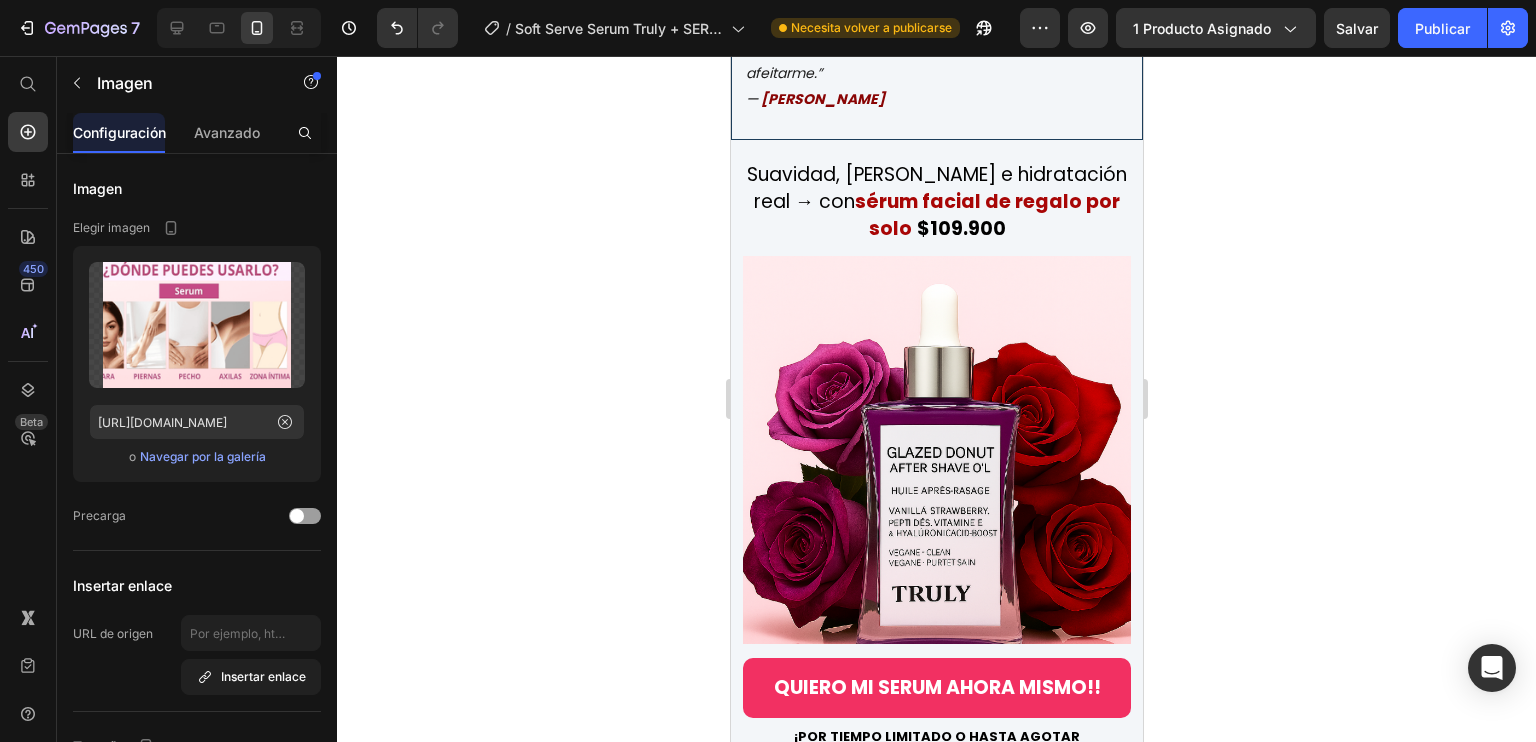 click at bounding box center [936, 450] 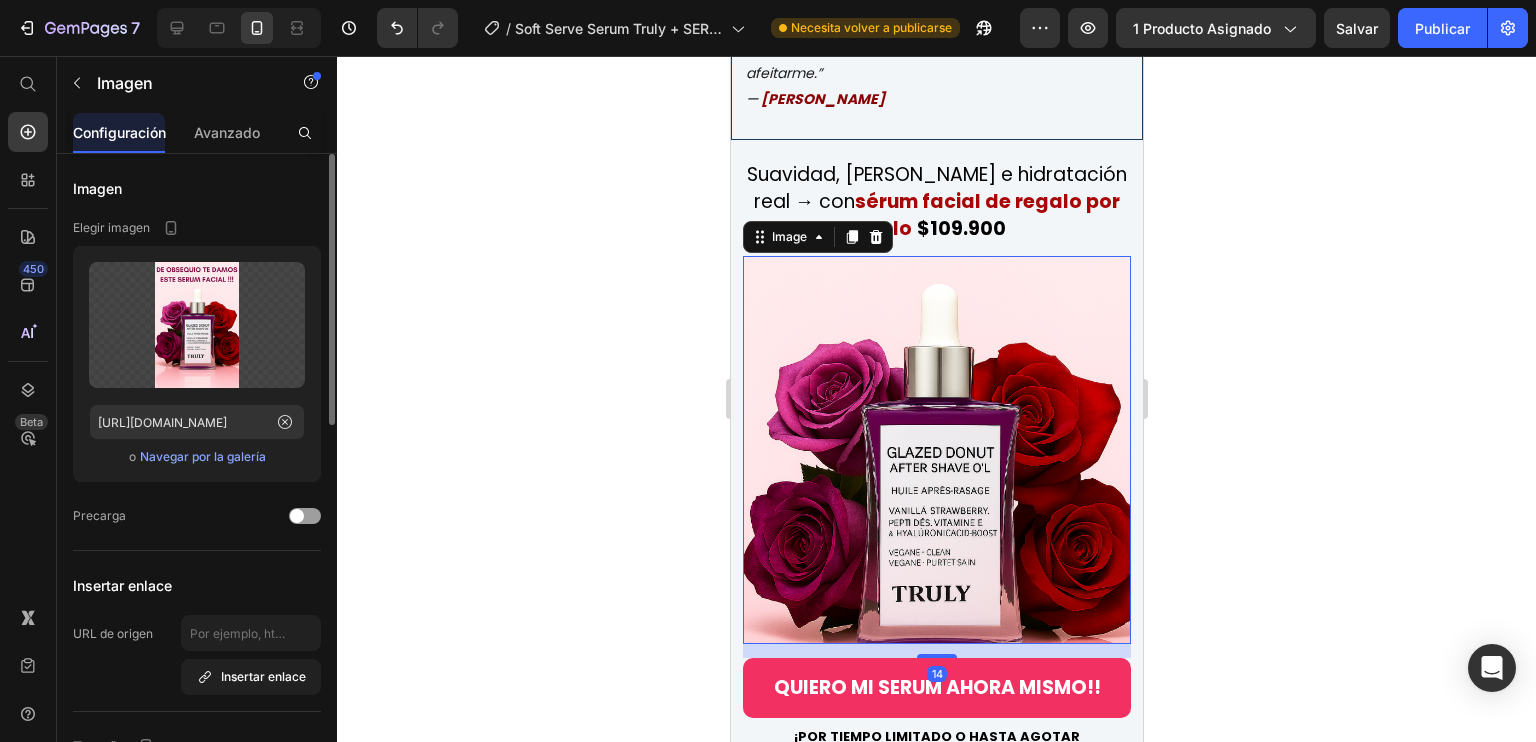click on "Navegar por la galería" at bounding box center (203, 457) 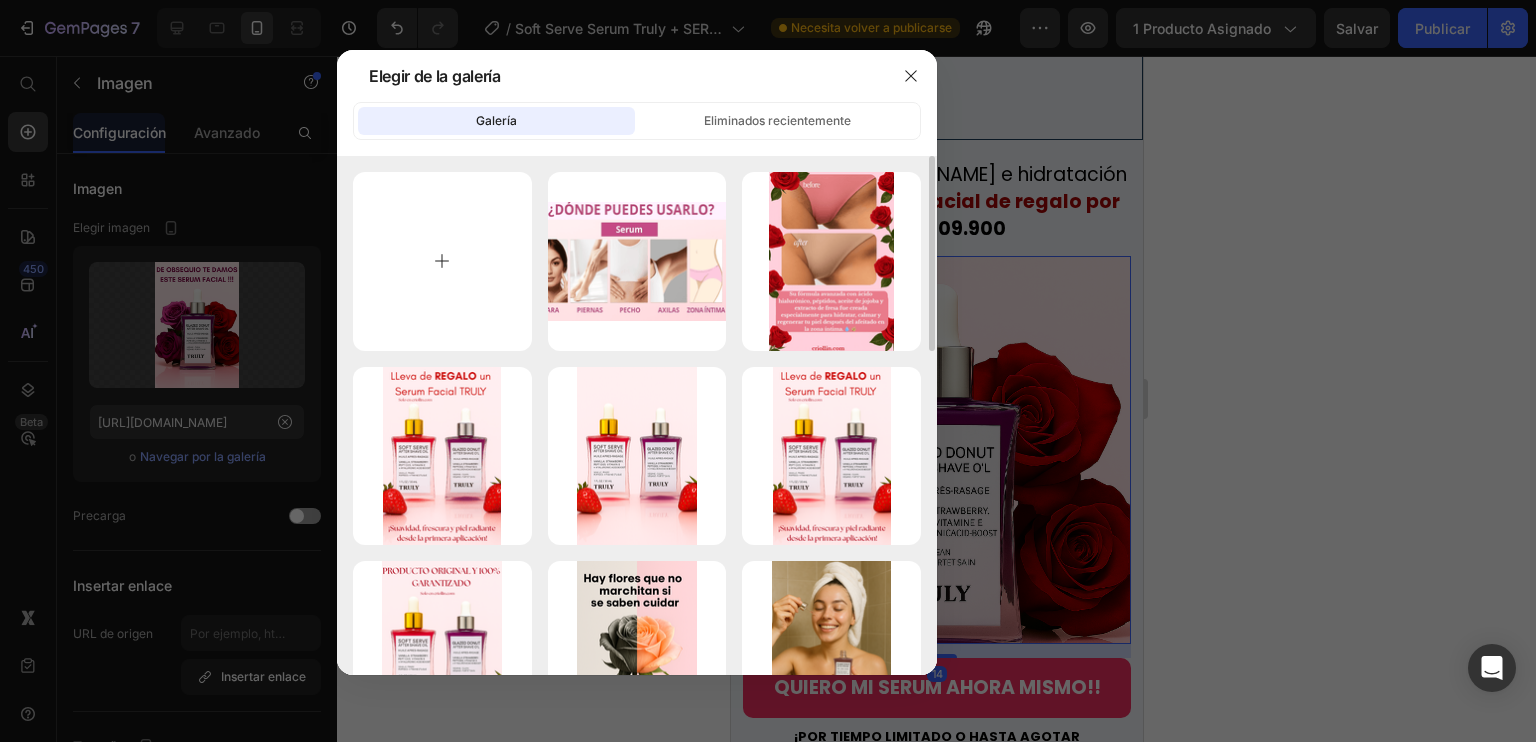 click at bounding box center (442, 261) 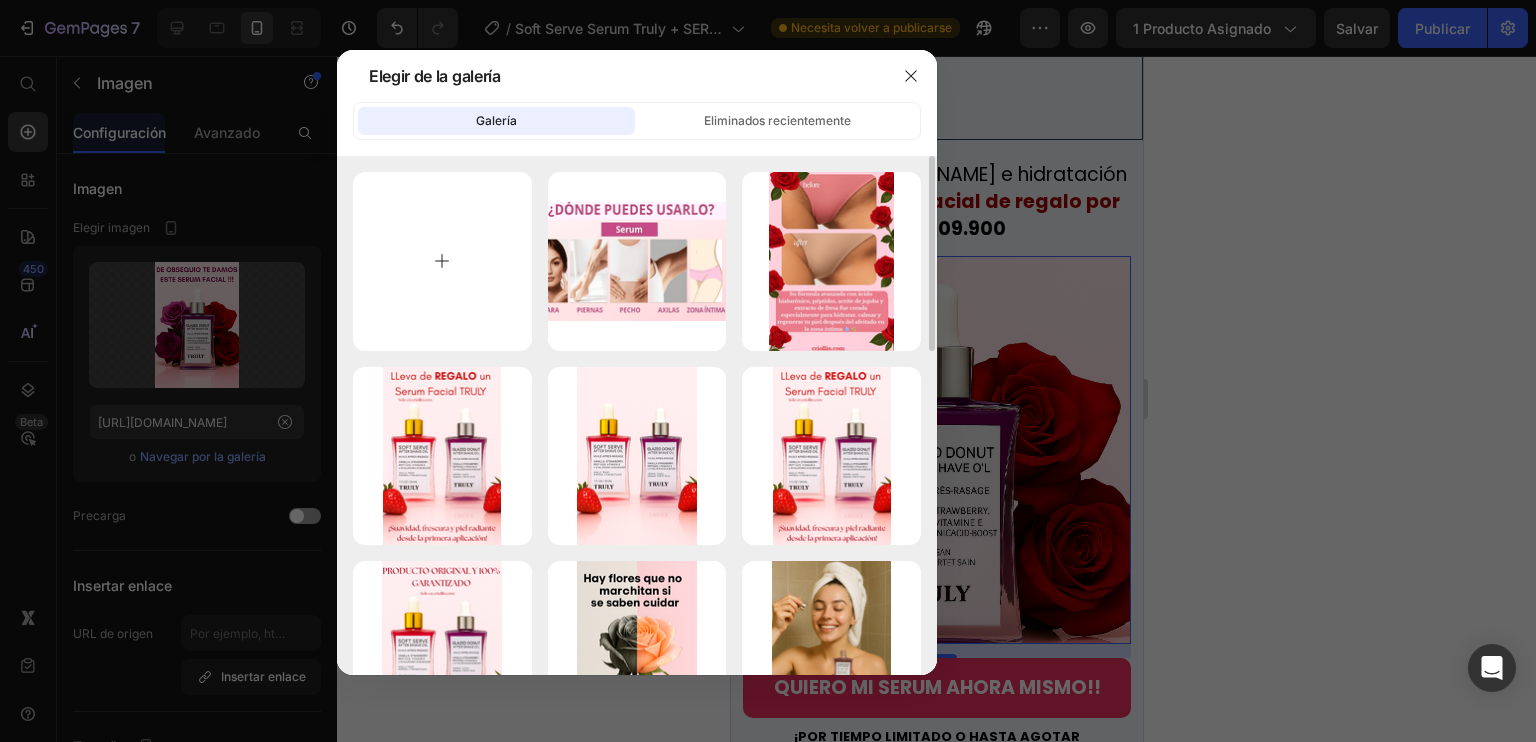 type on "C:\fakepath\SERUM TRULY A4.png" 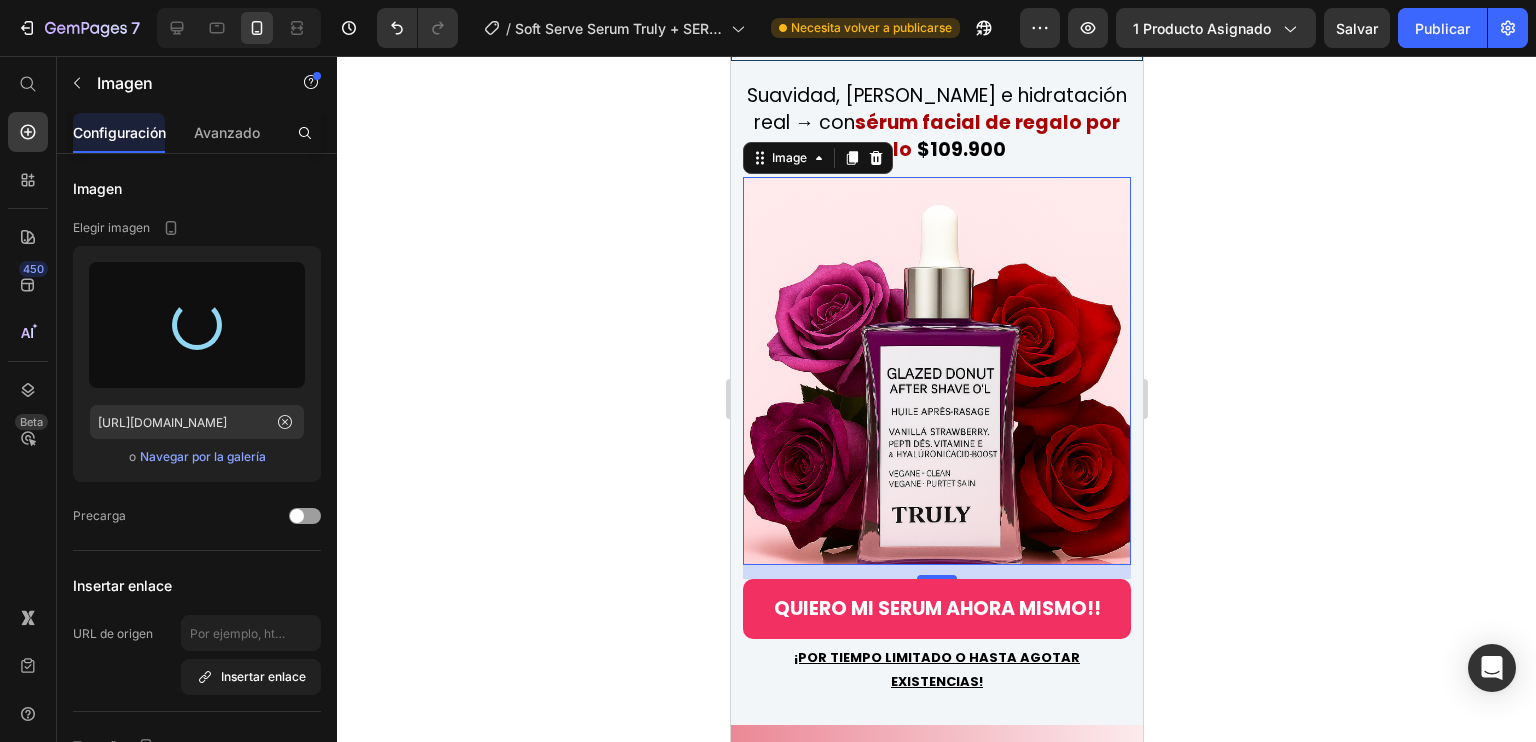 scroll, scrollTop: 4201, scrollLeft: 0, axis: vertical 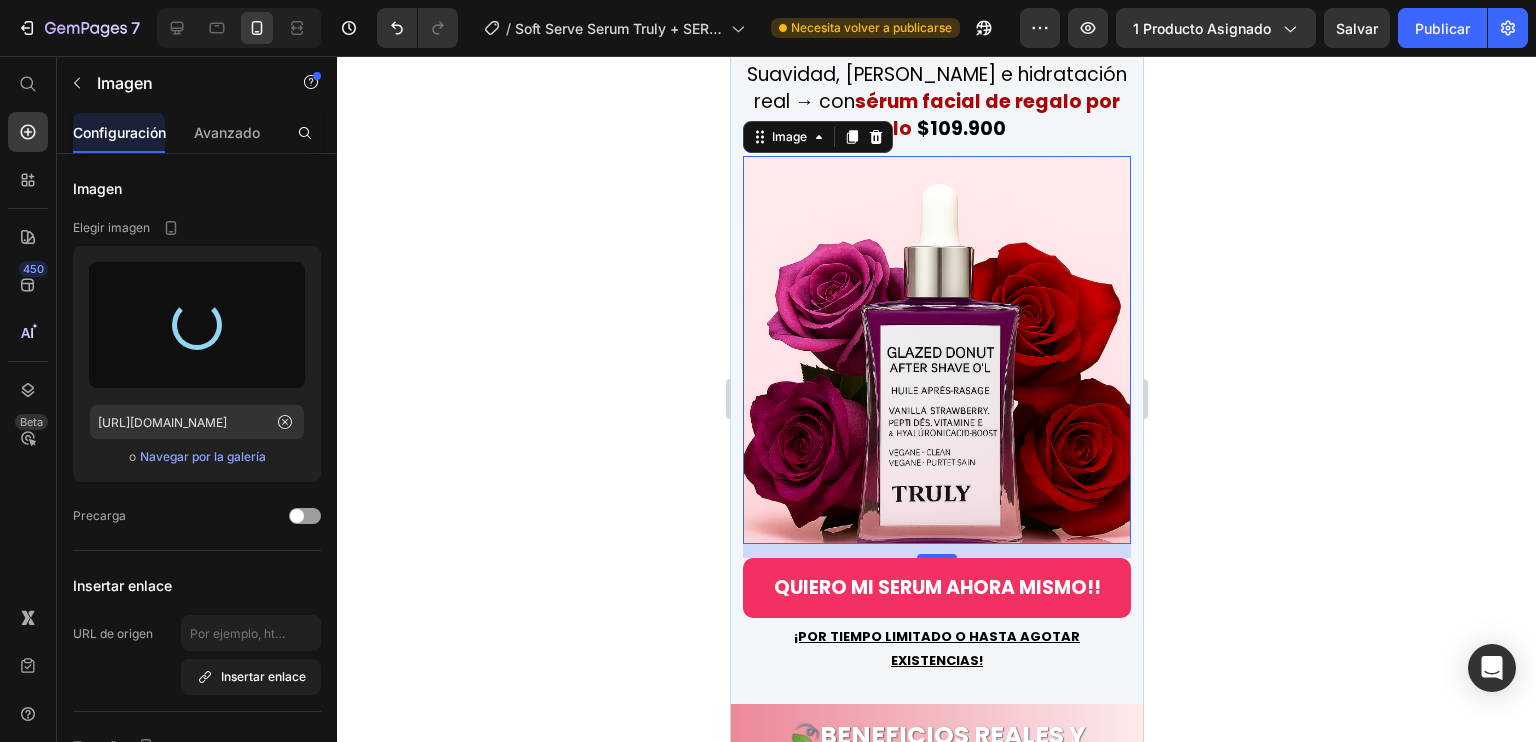 type on "https://cdn.shopify.com/s/files/1/0907/8885/6118/files/gempages_549255439544484887-e6480dbf-6ddc-47c7-abde-ab82fc02d35f.png" 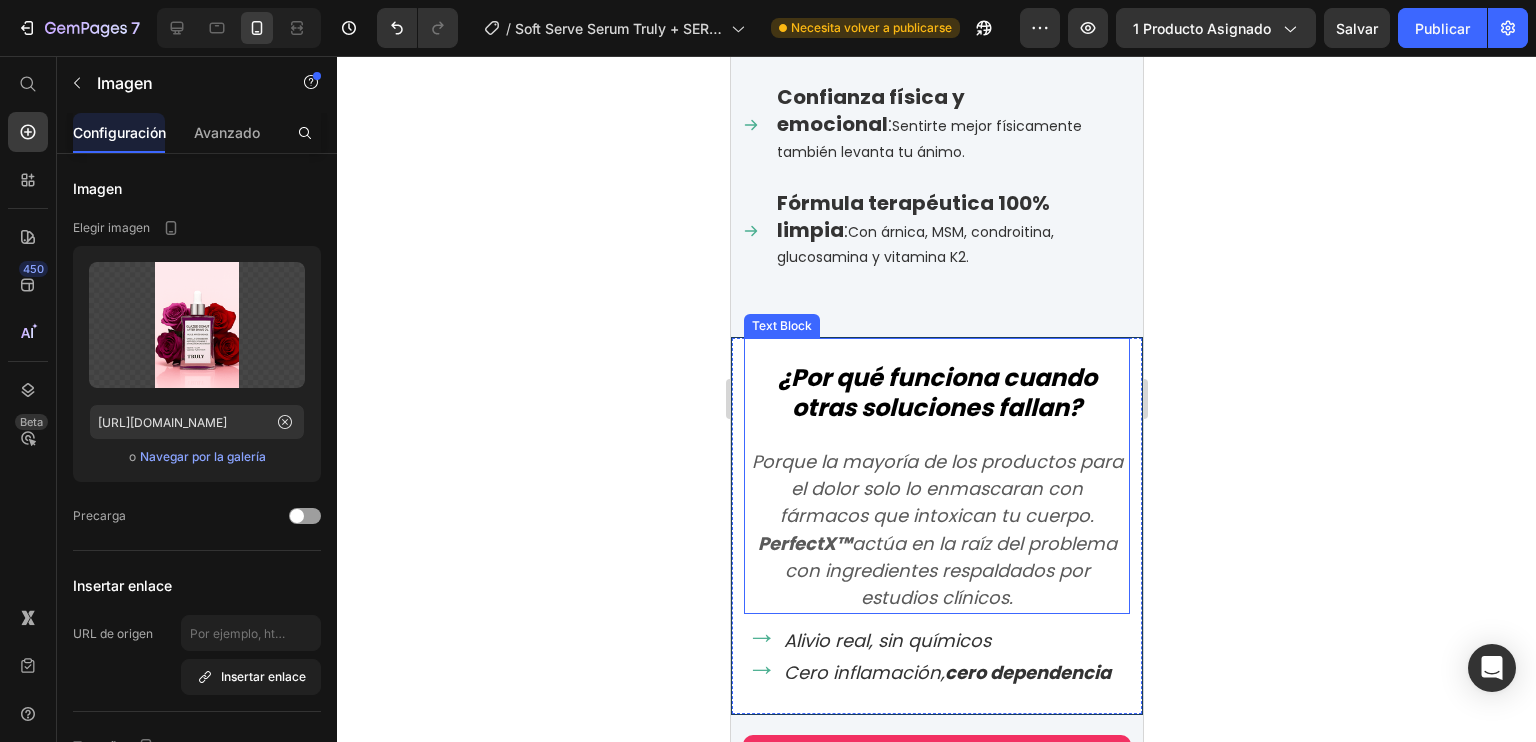scroll, scrollTop: 5903, scrollLeft: 0, axis: vertical 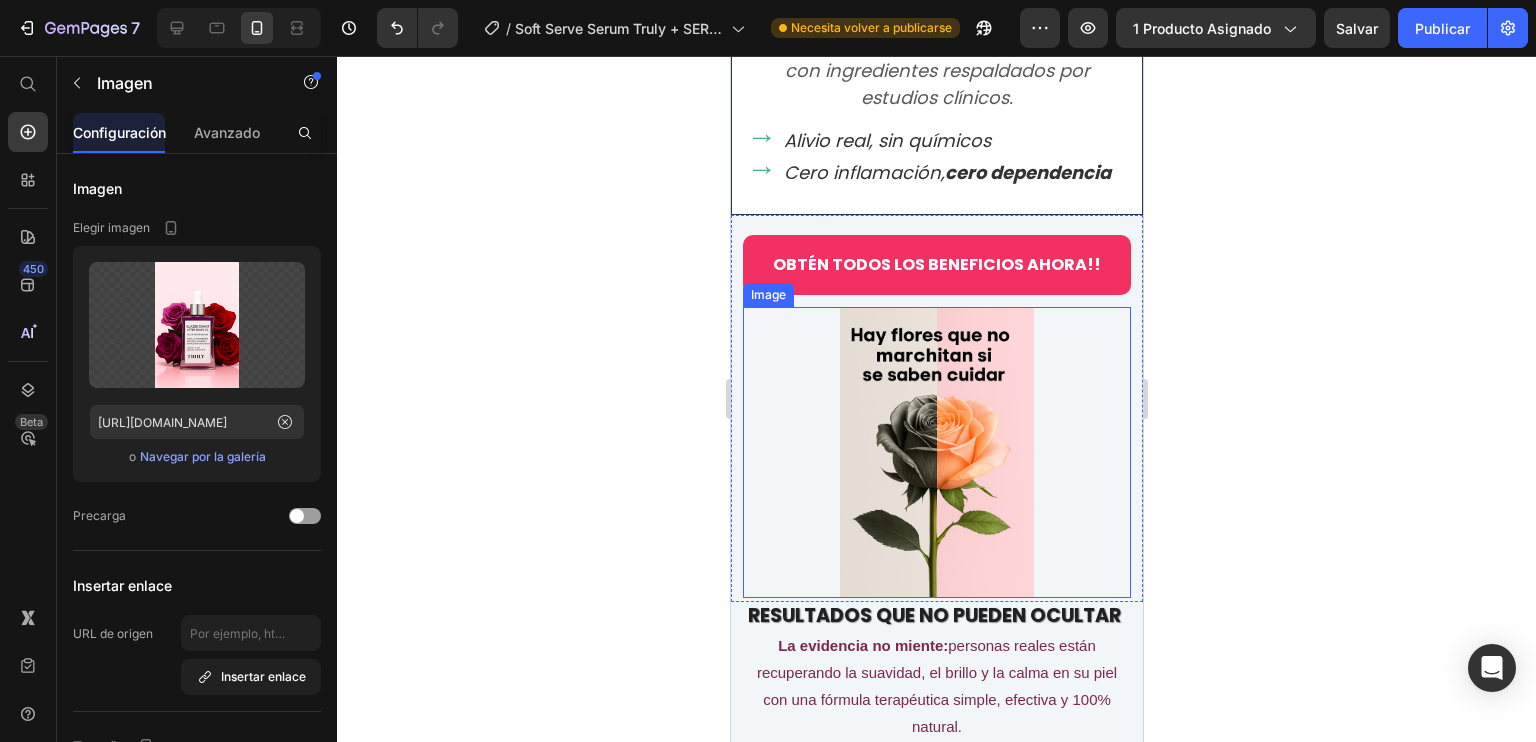 click at bounding box center [936, 452] 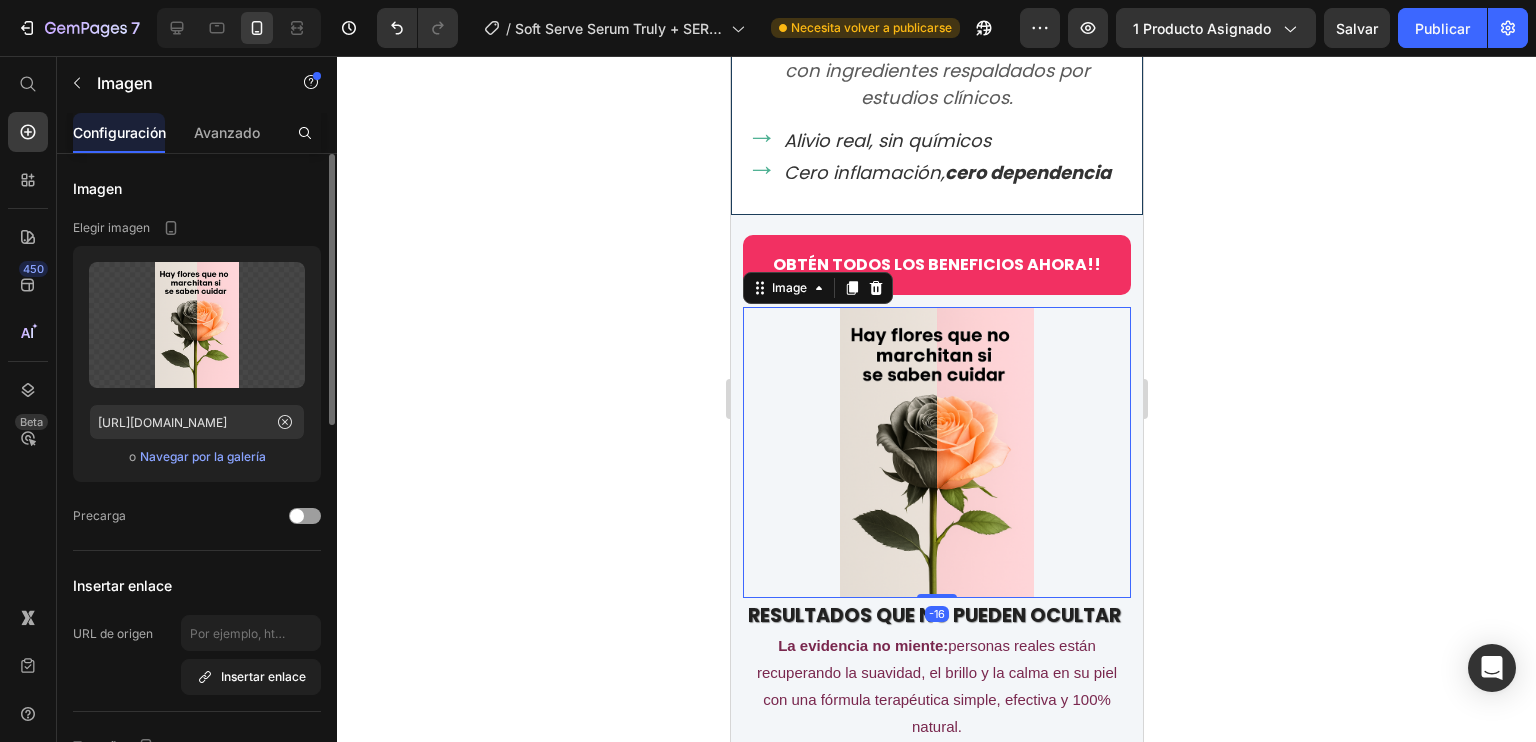 click on "Navegar por la galería" at bounding box center [203, 457] 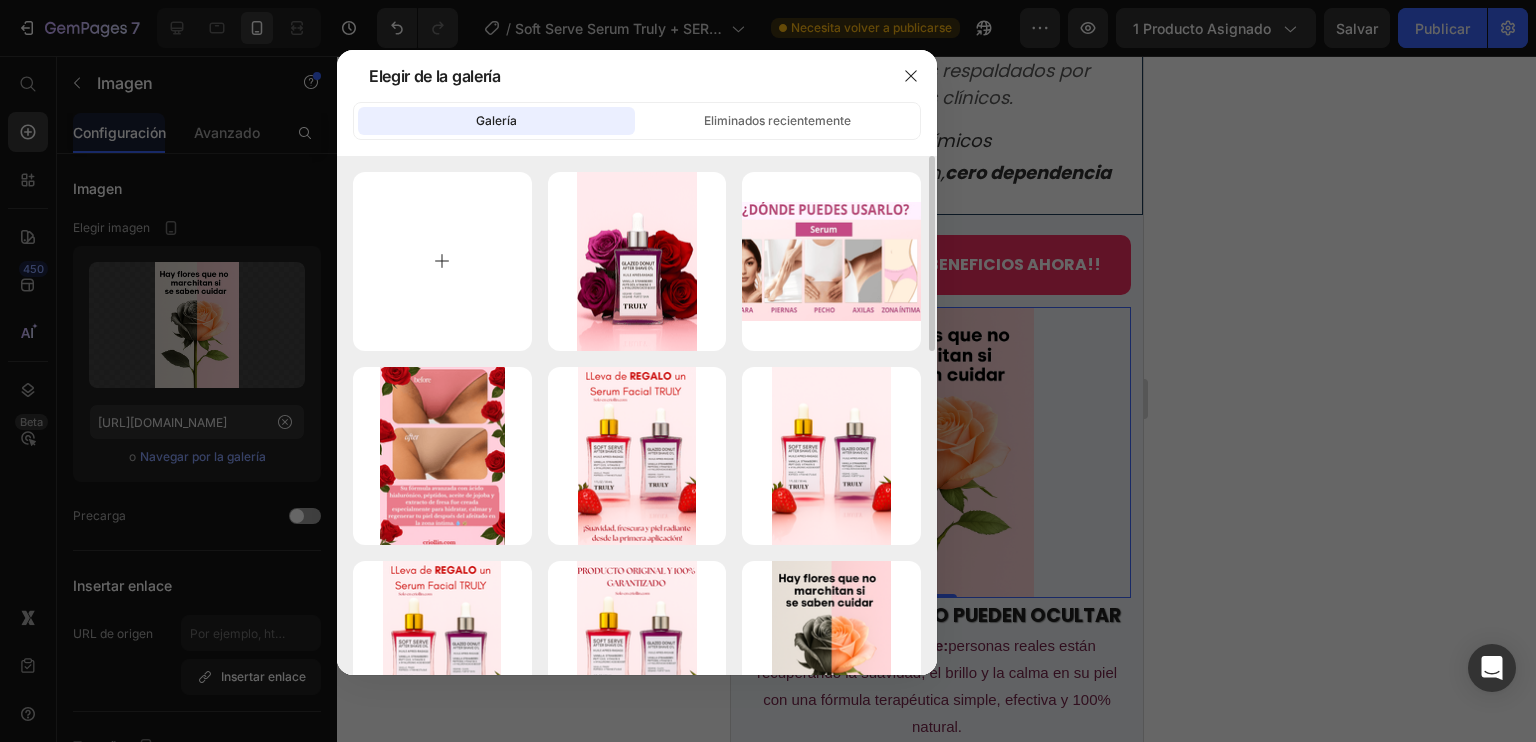click at bounding box center [442, 261] 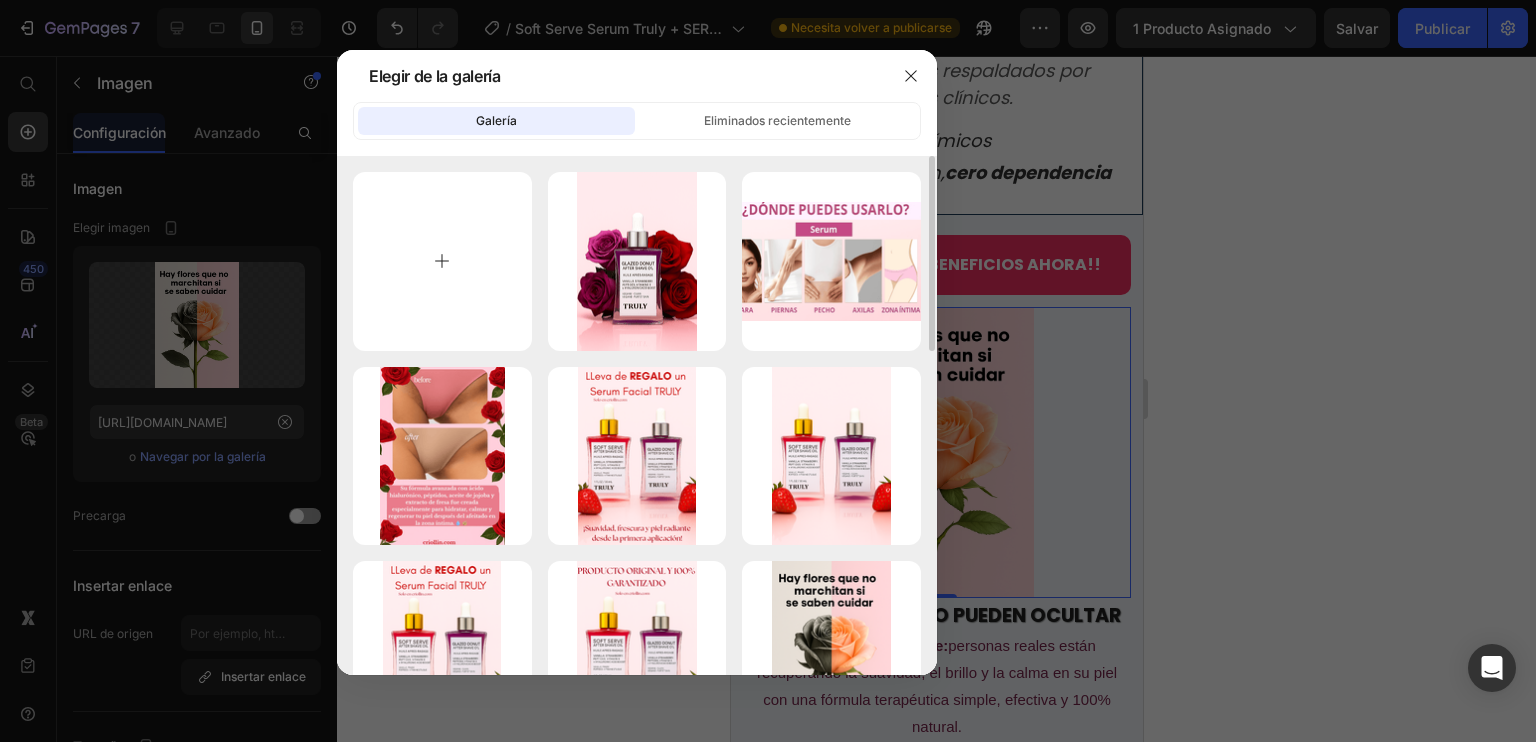 type on "C:\fakepath\SERUM TRULY A5.png" 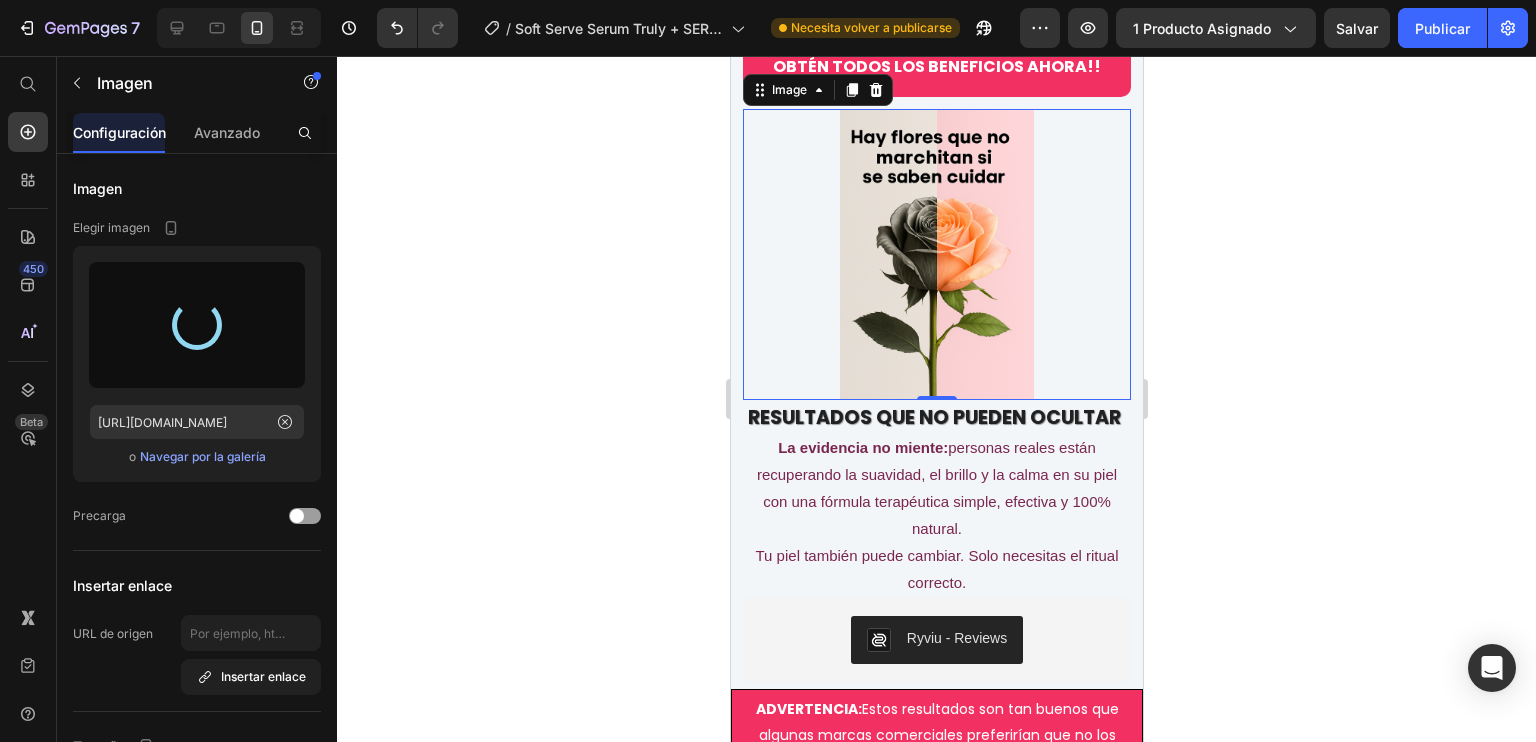 type on "https://cdn.shopify.com/s/files/1/0907/8885/6118/files/gempages_549255439544484887-fc0d51a1-b905-4e9f-b1e6-c6254c75cbc2.png" 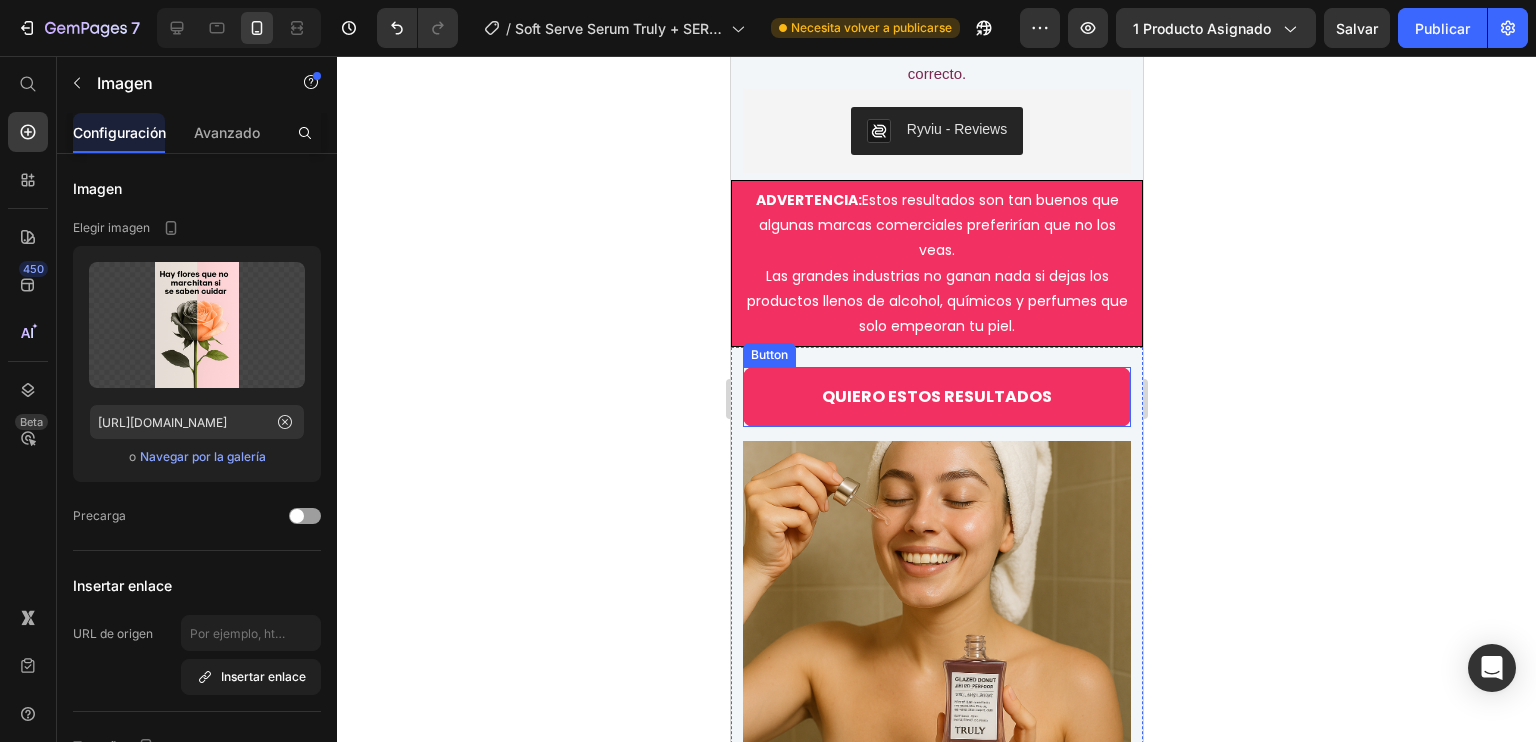 scroll, scrollTop: 6704, scrollLeft: 0, axis: vertical 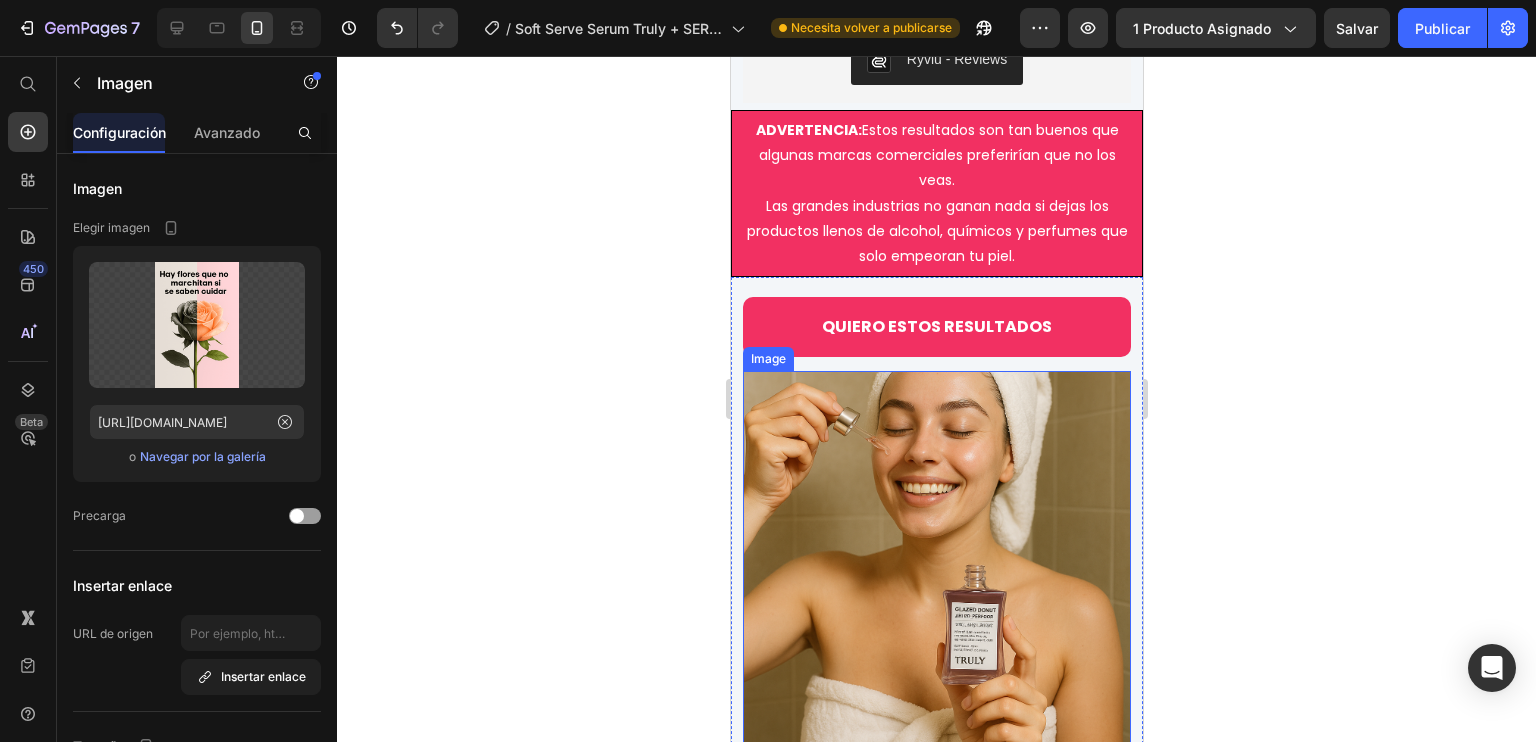 click at bounding box center (936, 565) 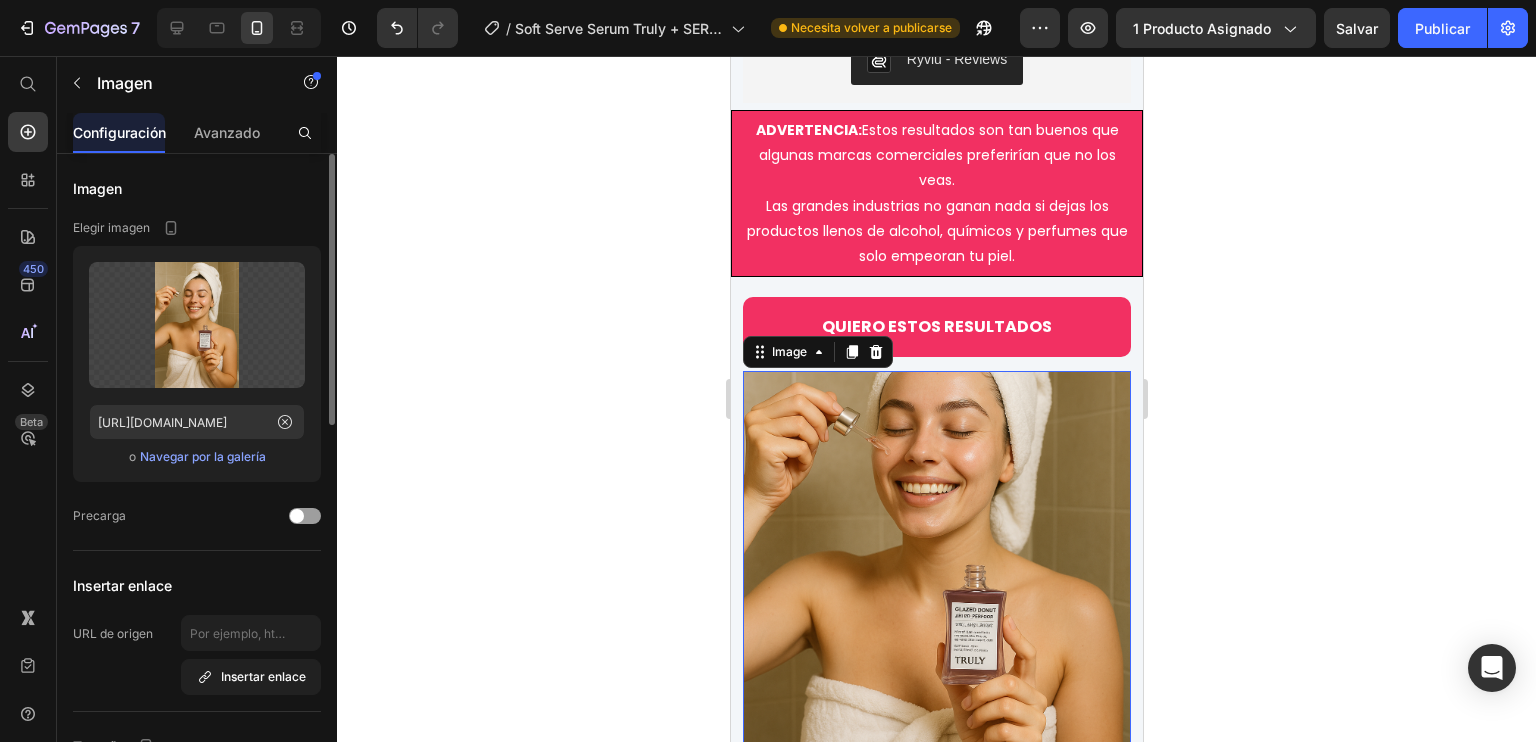 click on "Navegar por la galería" at bounding box center (203, 457) 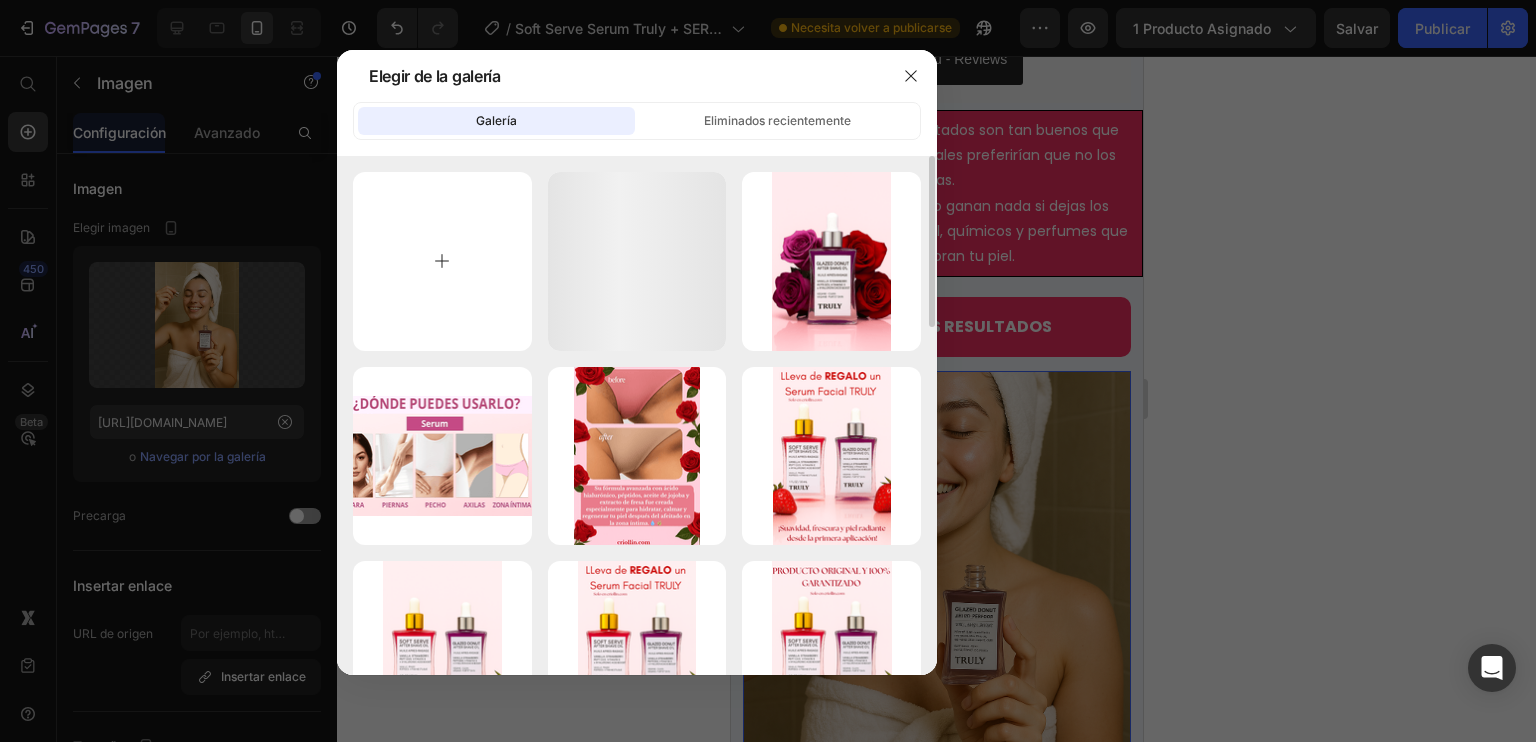 click at bounding box center (442, 261) 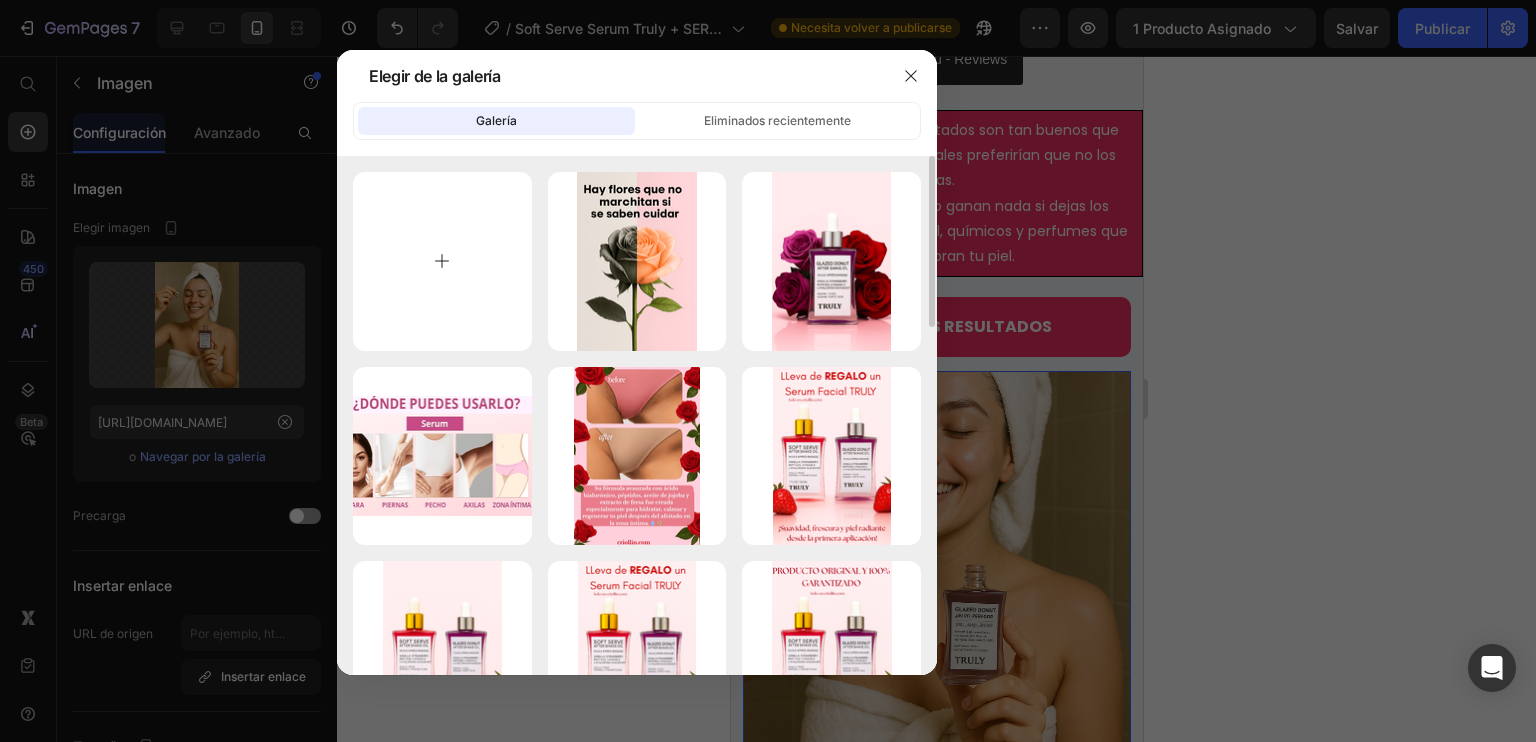 type on "C:\fakepath\SERUM TRULY A6.png" 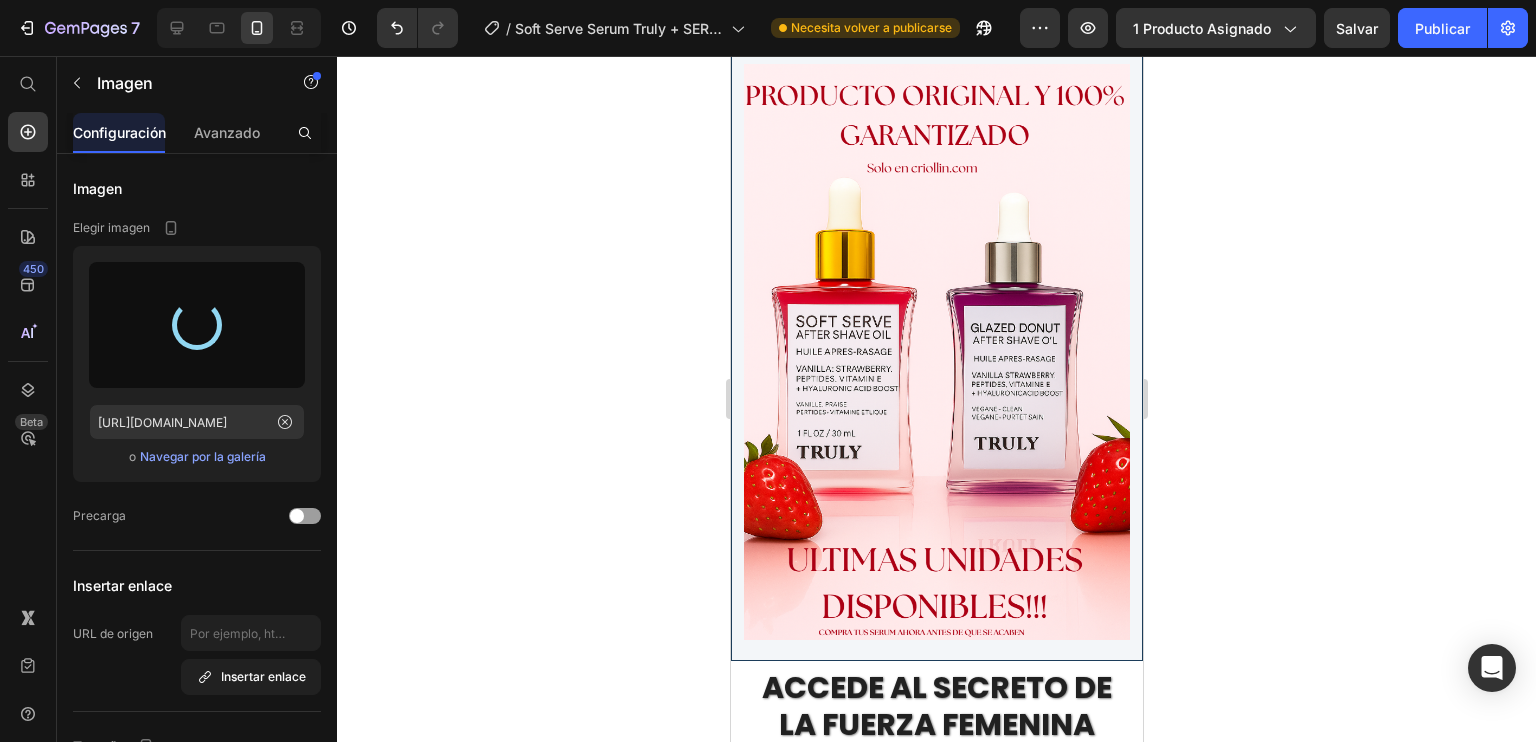 type on "https://cdn.shopify.com/s/files/1/0907/8885/6118/files/gempages_549255439544484887-b217ae6a-2ff6-4170-b75f-e3cfae0c942f.png" 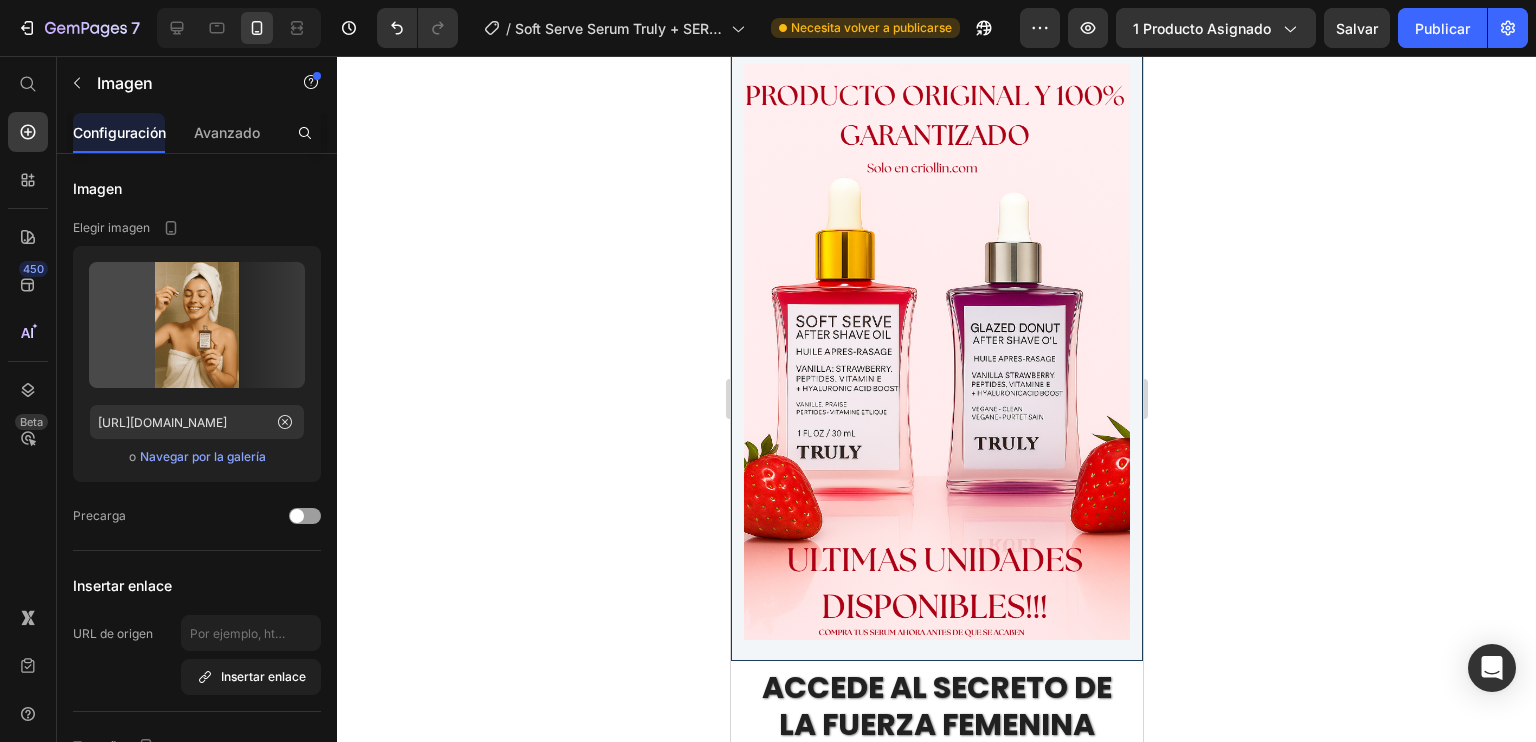 scroll, scrollTop: 8706, scrollLeft: 0, axis: vertical 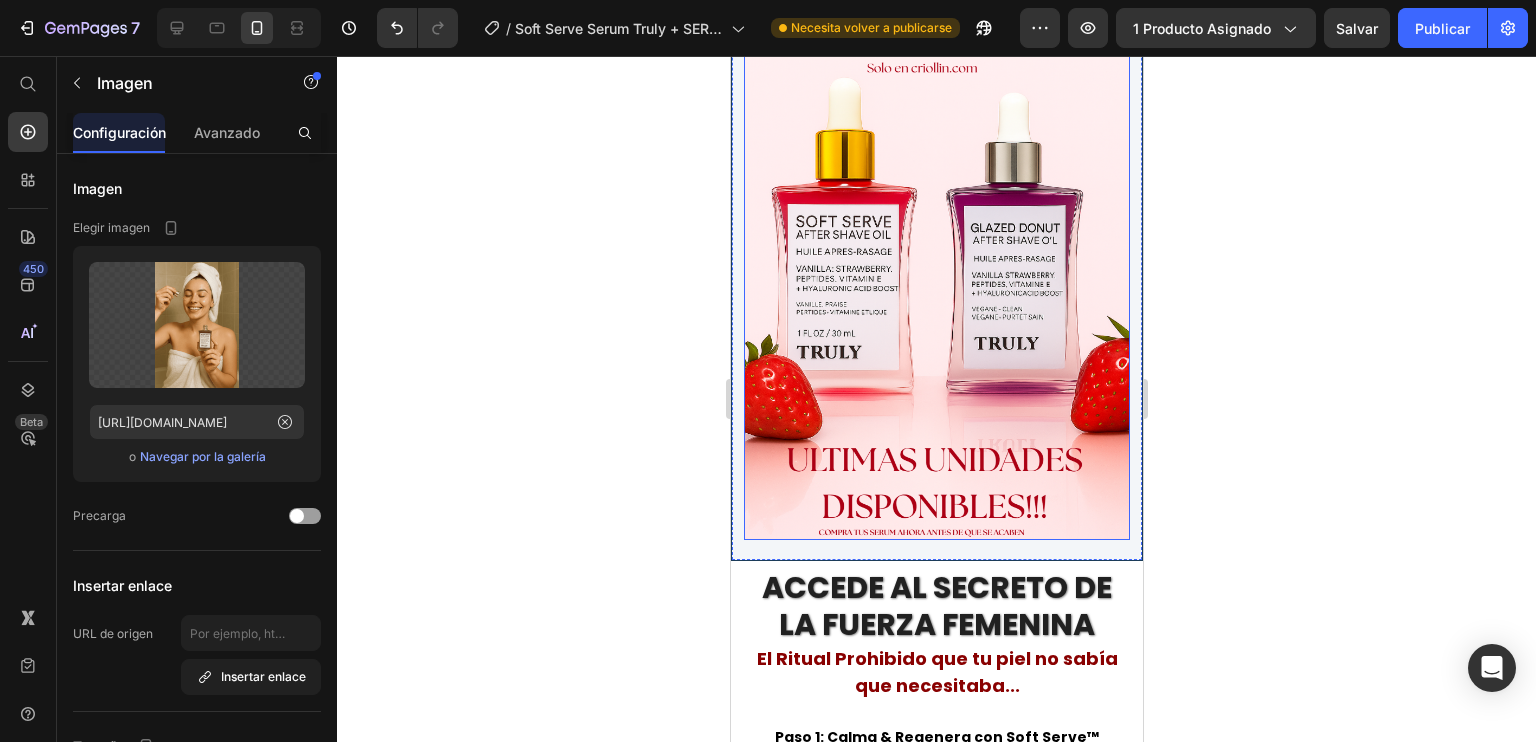 click at bounding box center [936, 252] 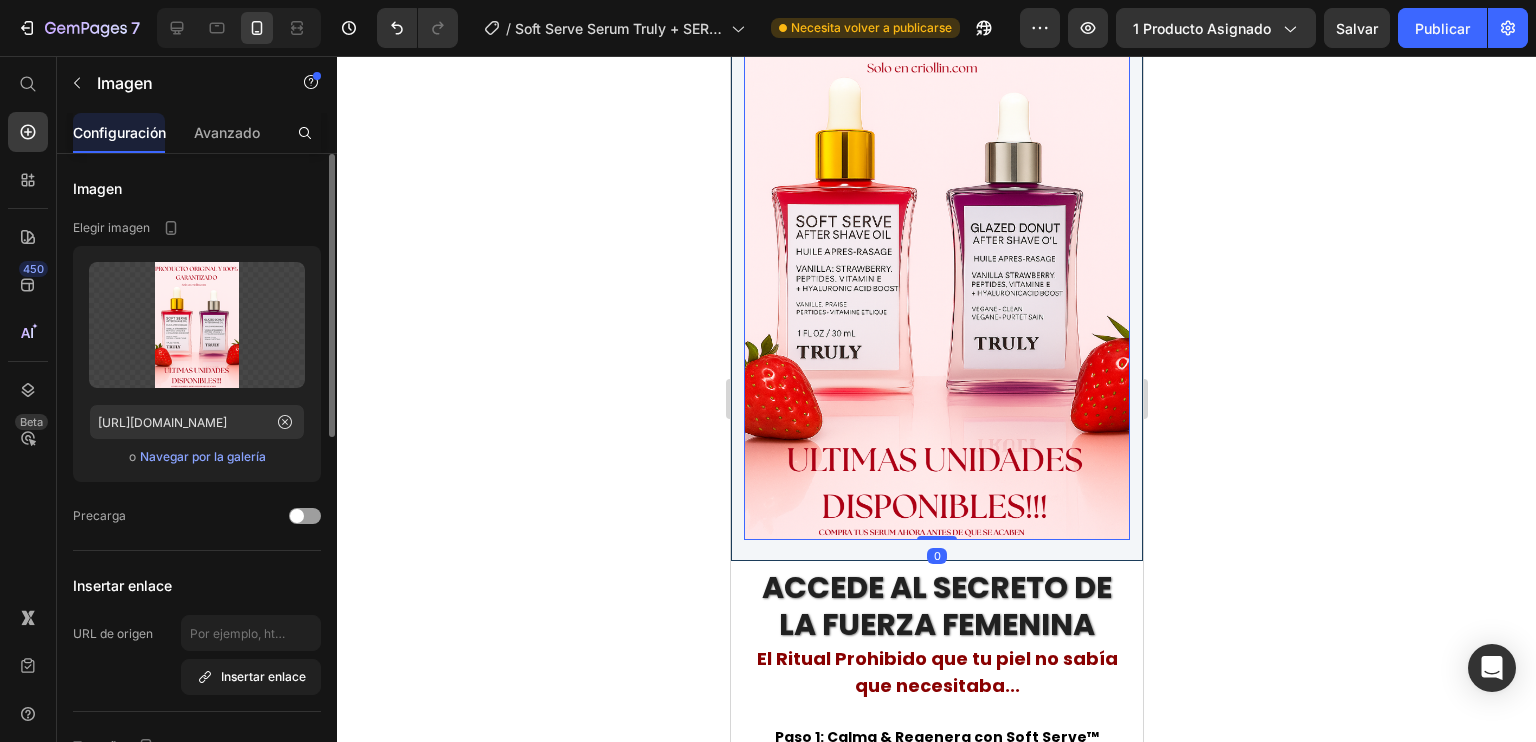 click on "Navegar por la galería" at bounding box center (203, 457) 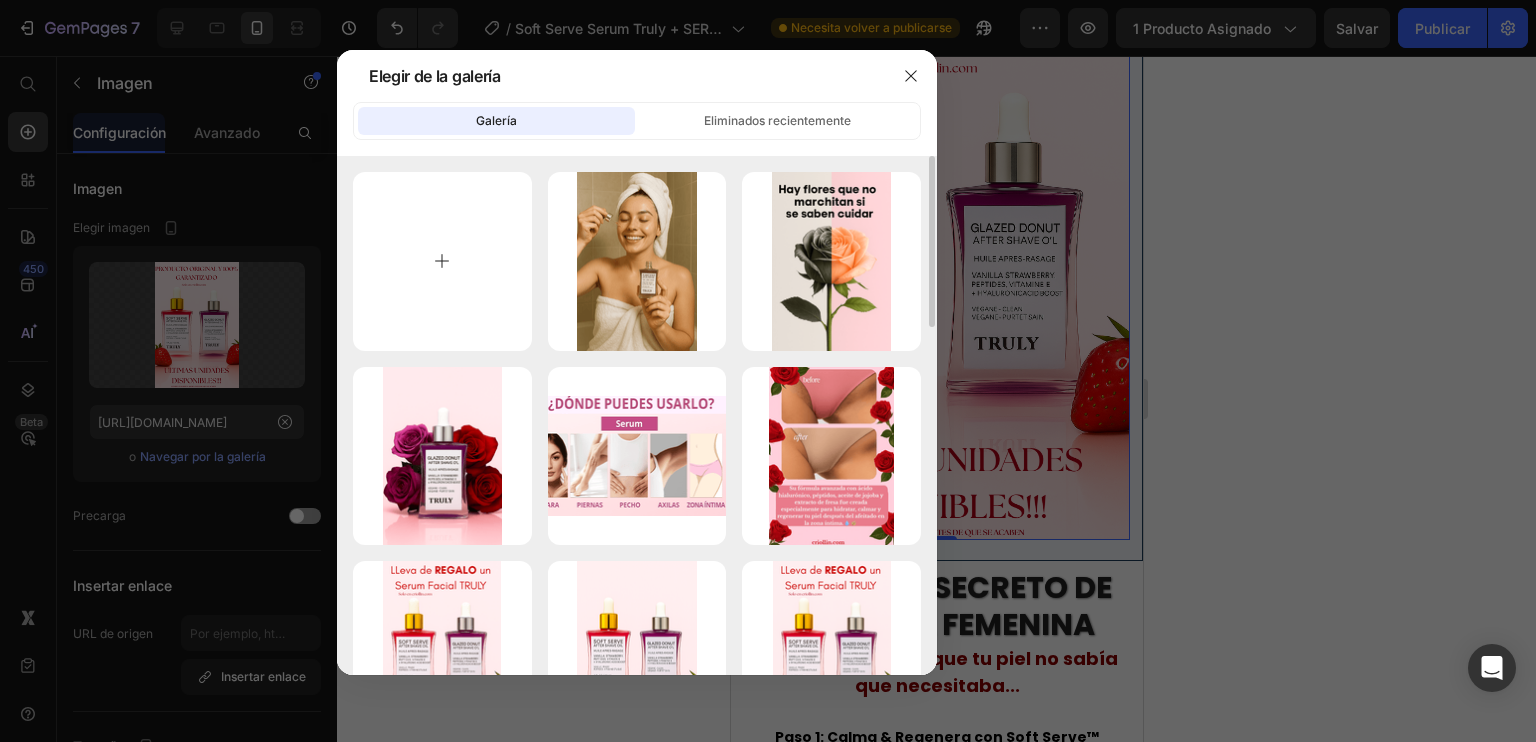 click at bounding box center (442, 261) 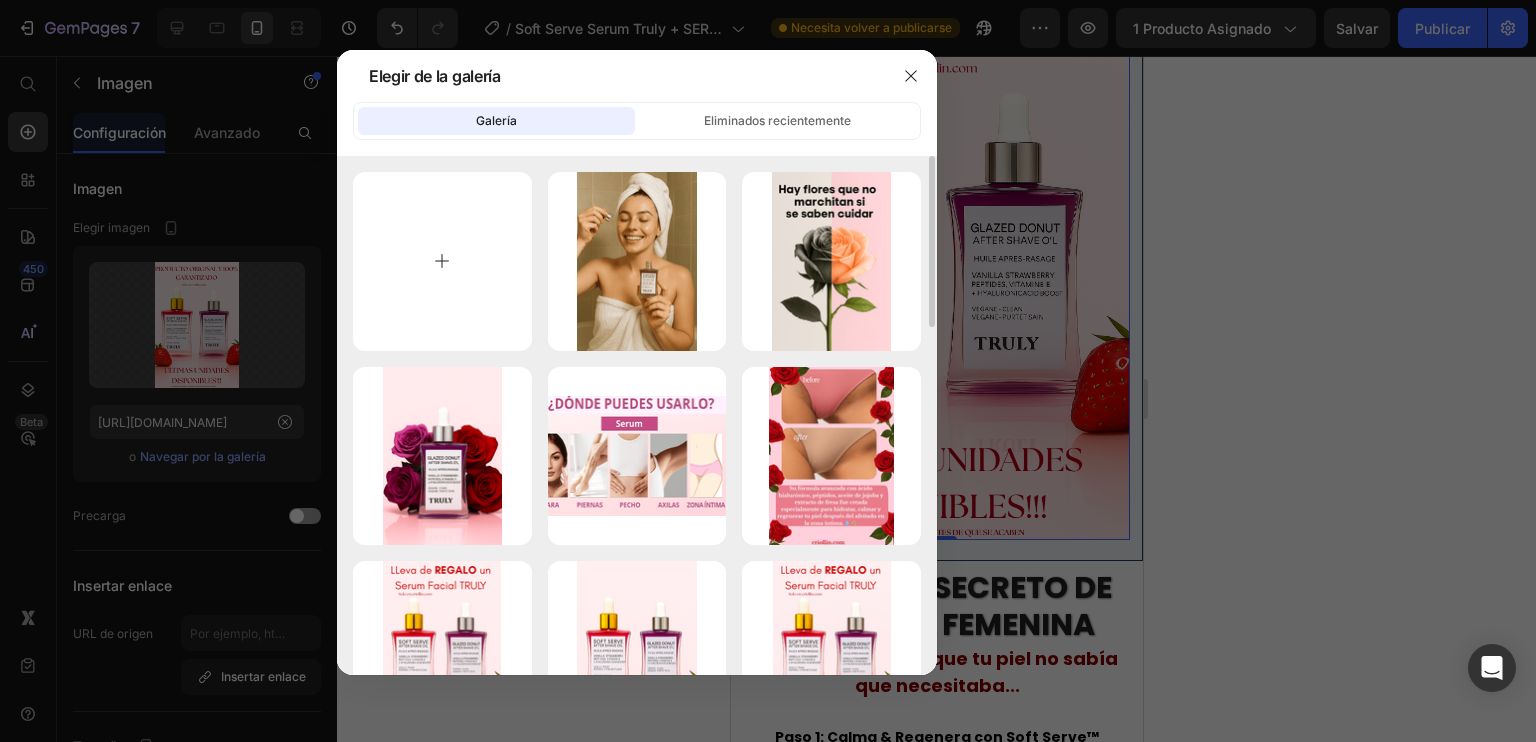 type on "C:\fakepath\SERUM TRULY A7.png" 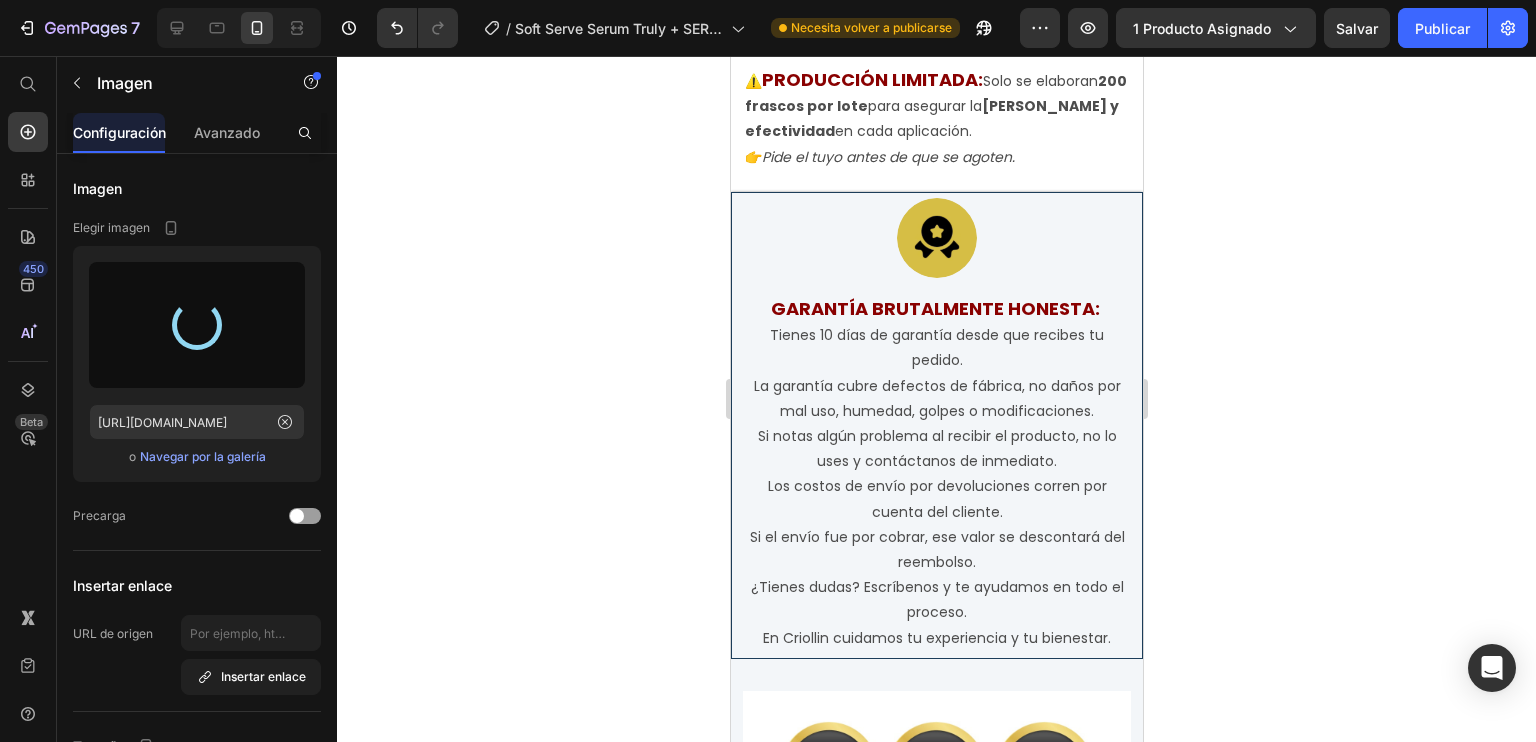 type on "https://cdn.shopify.com/s/files/1/0907/8885/6118/files/gempages_549255439544484887-e6fa4edb-4e2e-44ab-b977-b1d2eb55c283.png" 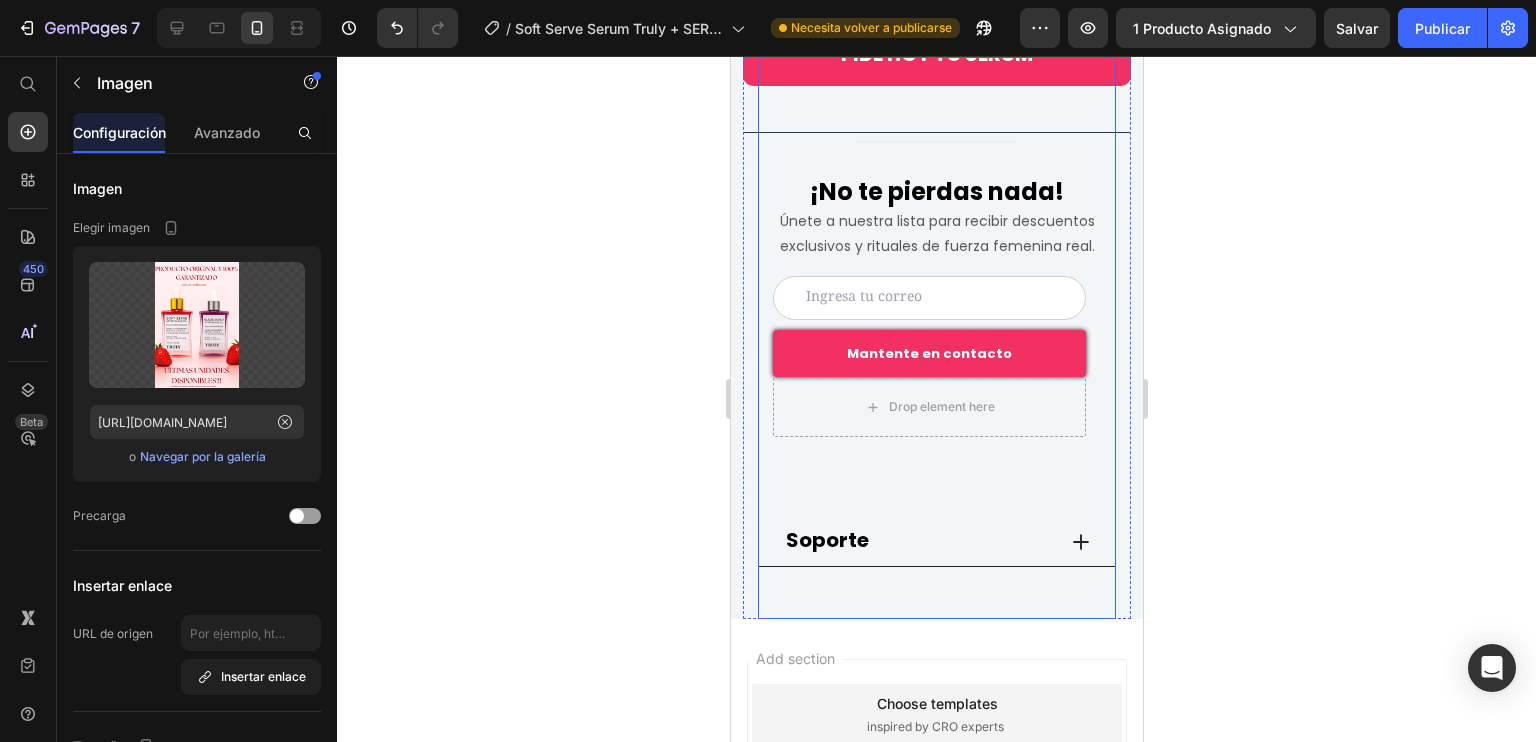 scroll, scrollTop: 11911, scrollLeft: 0, axis: vertical 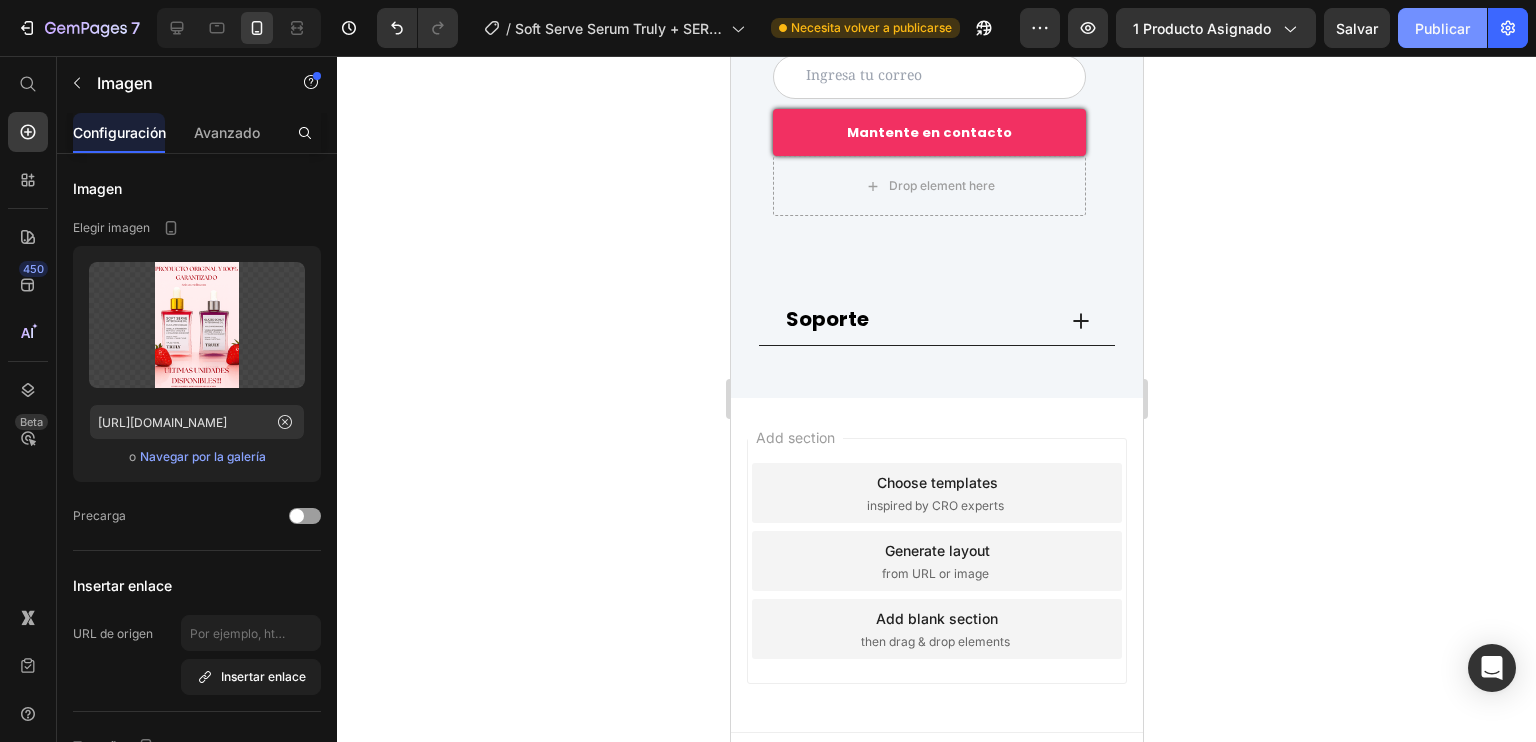 click on "Publicar" 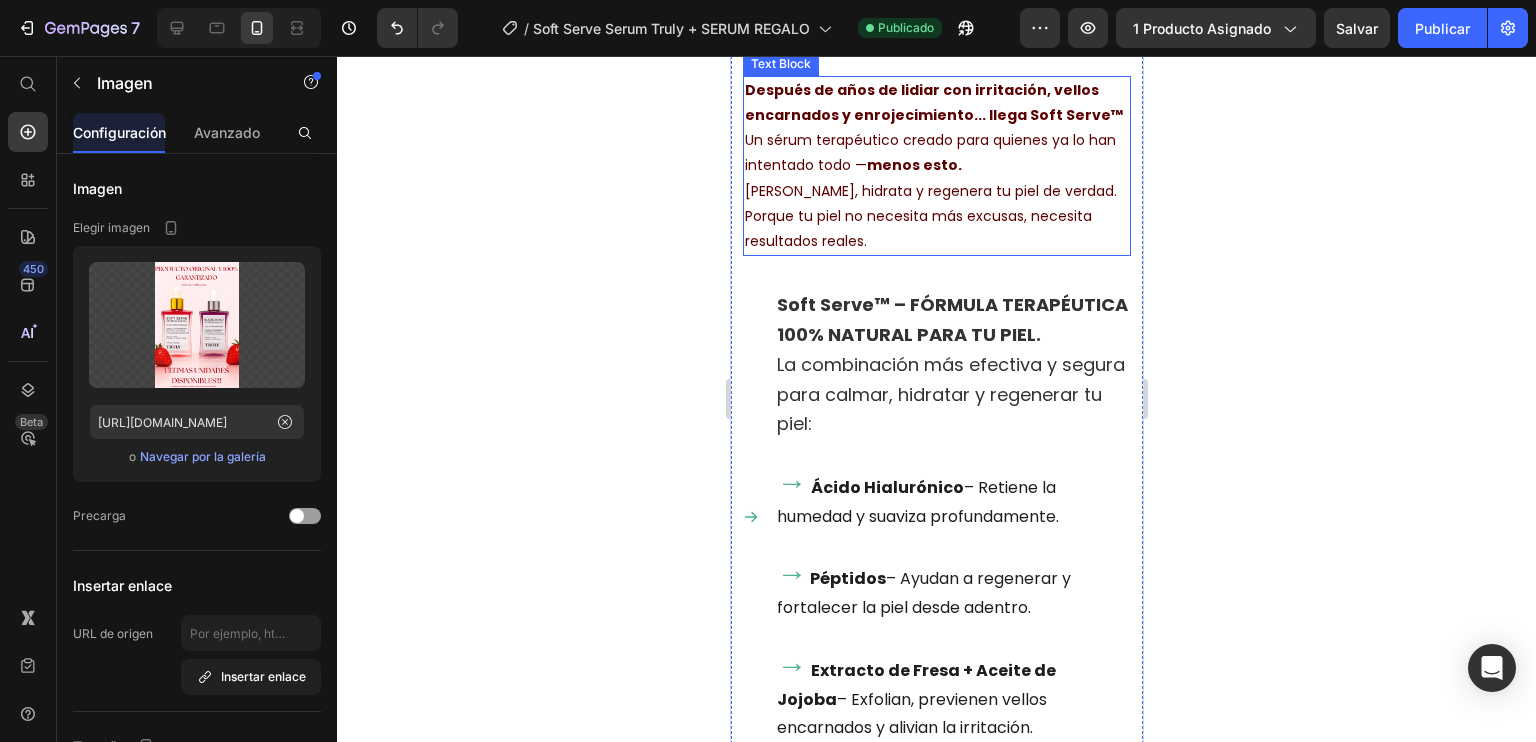 scroll, scrollTop: 2900, scrollLeft: 0, axis: vertical 